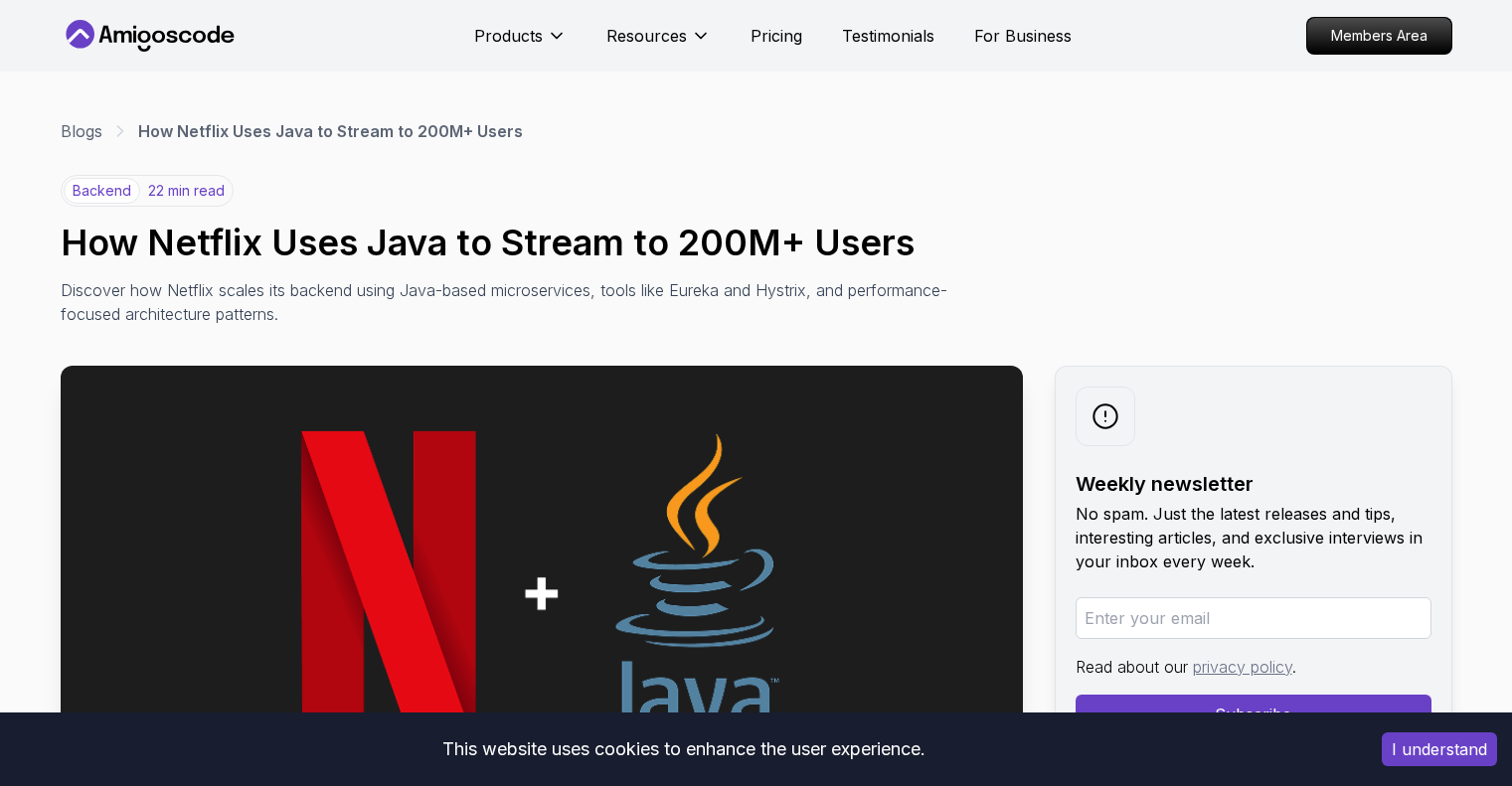 scroll, scrollTop: 0, scrollLeft: 0, axis: both 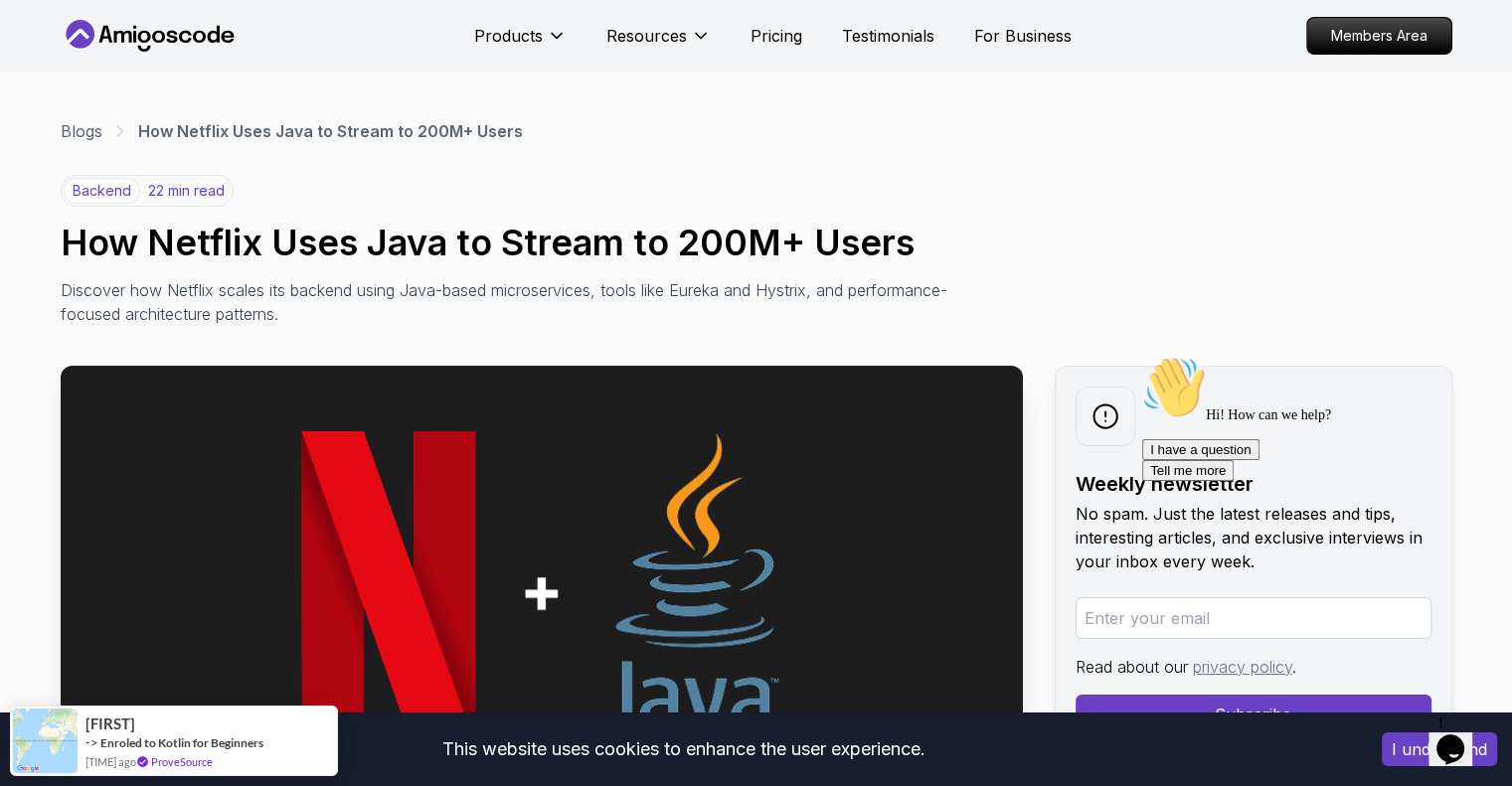 click on "I understand" at bounding box center [1439, 749] 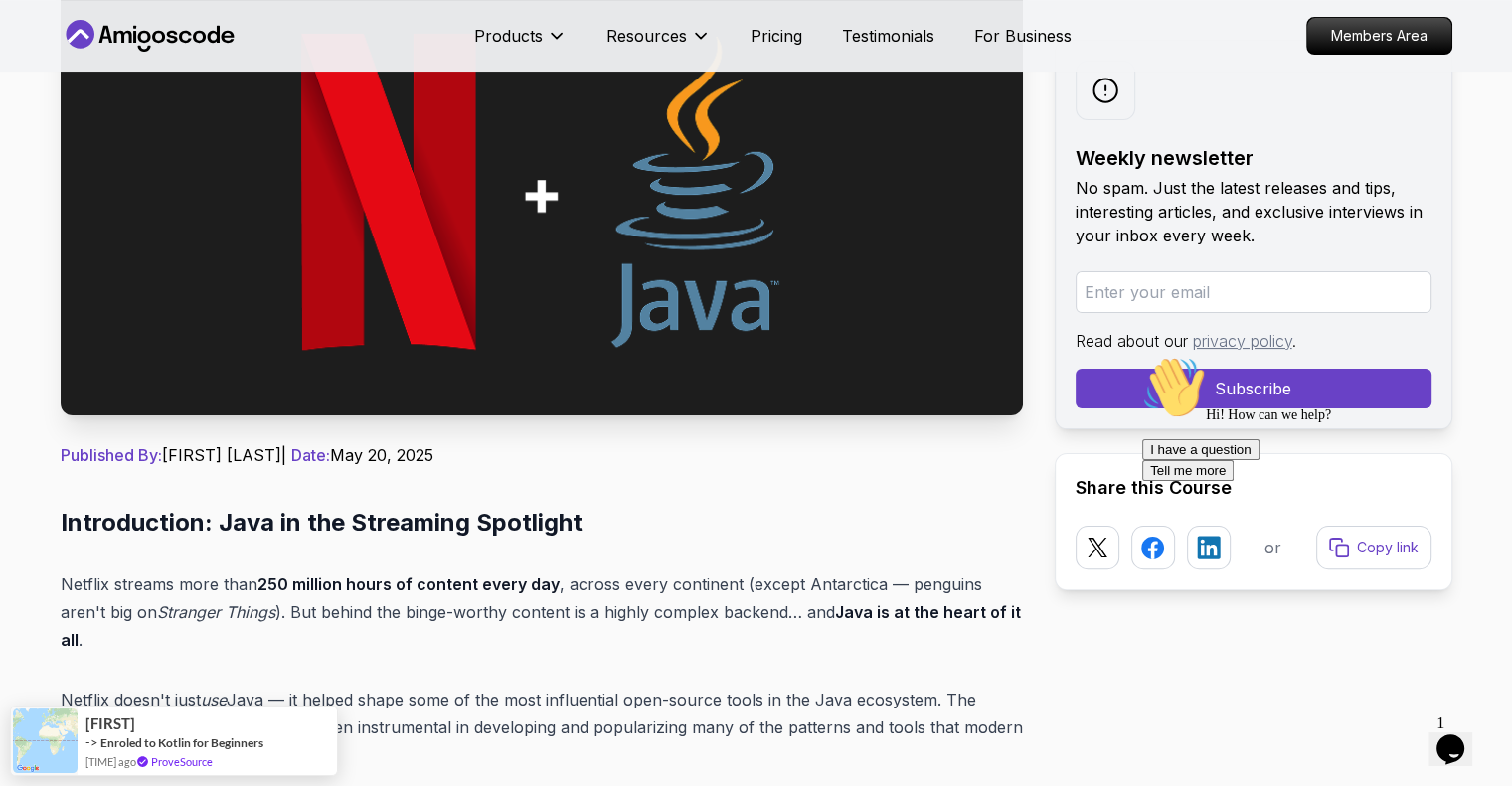 scroll, scrollTop: 596, scrollLeft: 0, axis: vertical 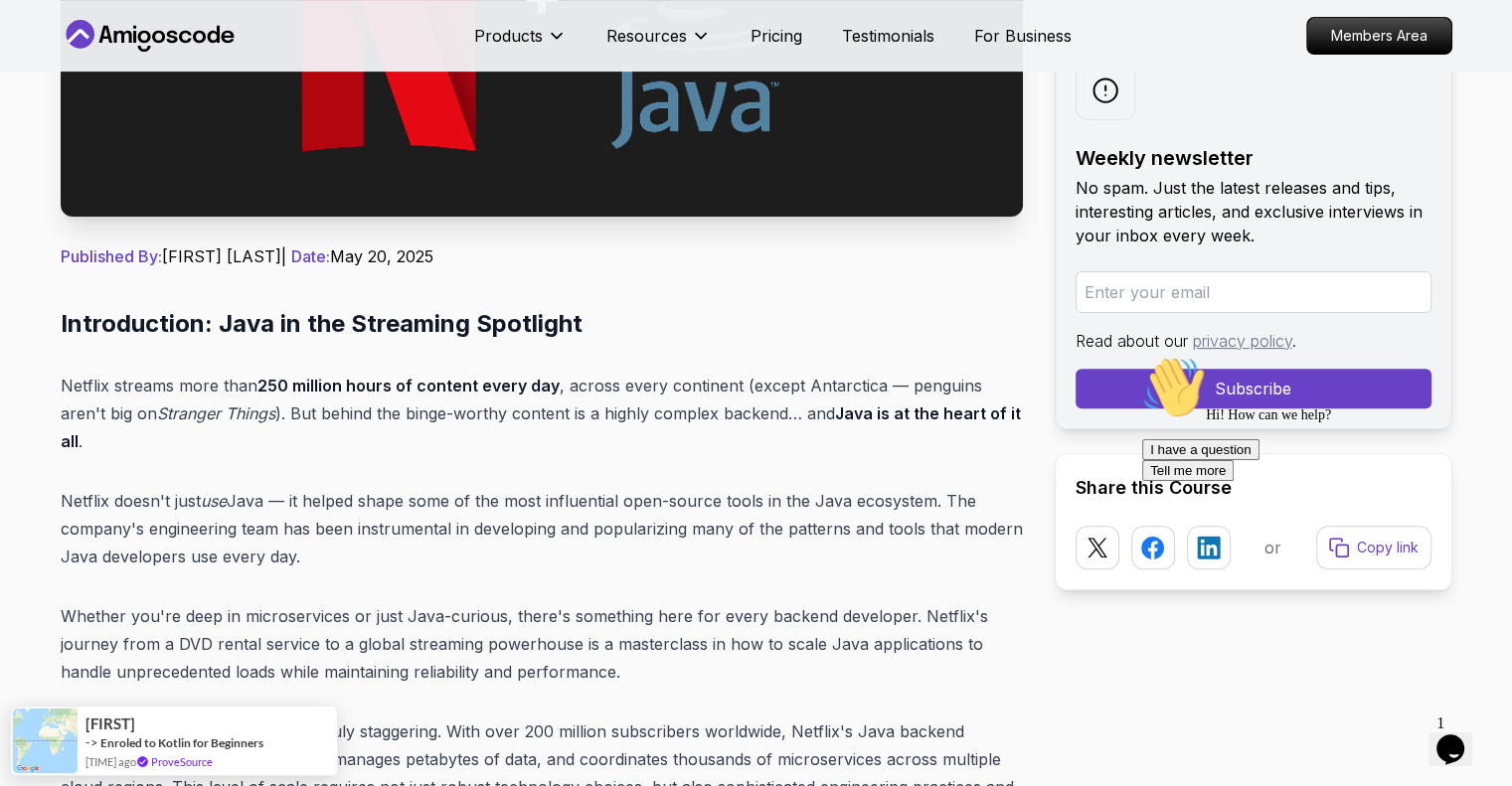 click on "Introduction: Java in the Streaming Spotlight" at bounding box center [542, 324] 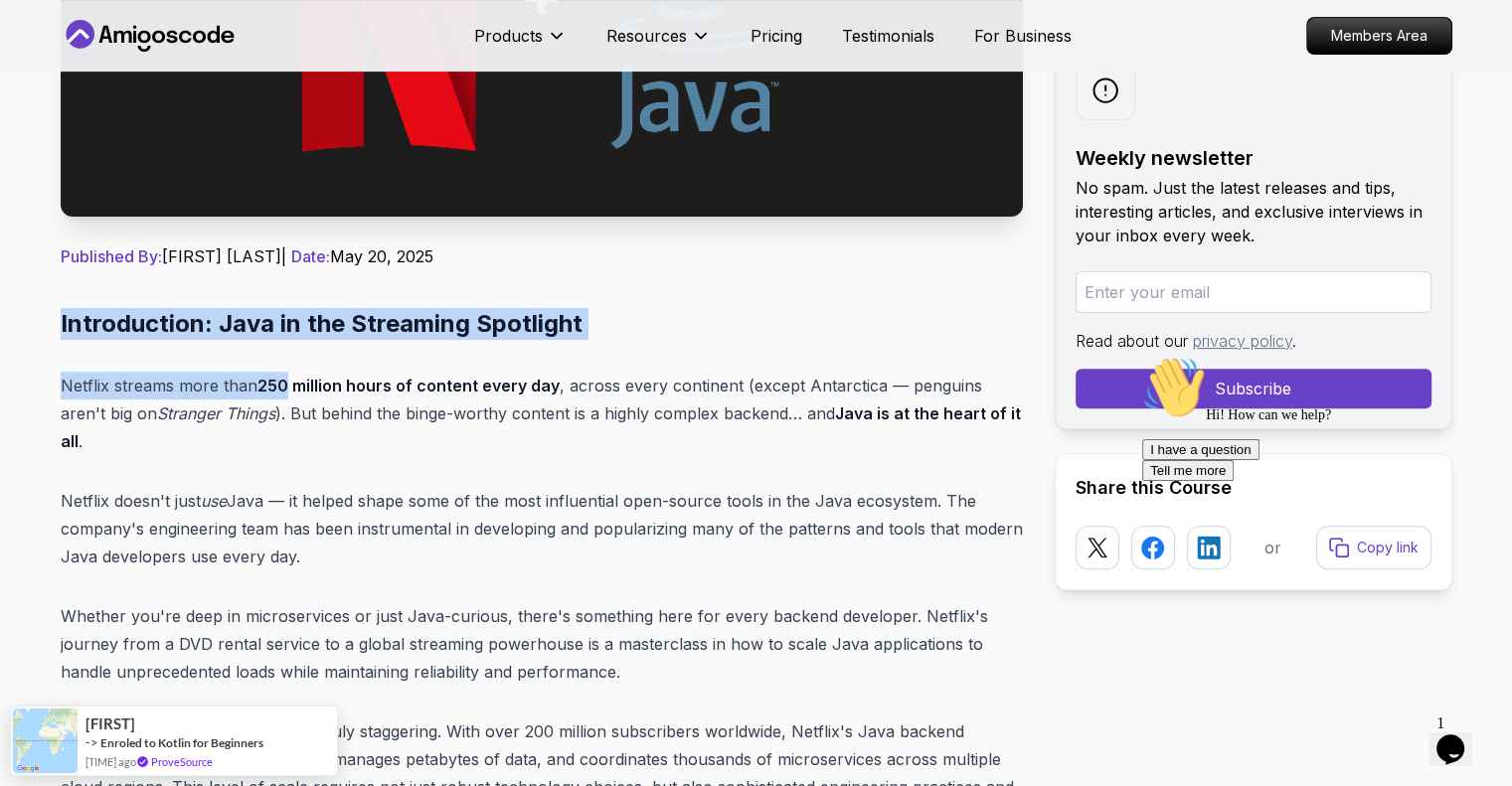 drag, startPoint x: 69, startPoint y: 314, endPoint x: 268, endPoint y: 341, distance: 200.82331 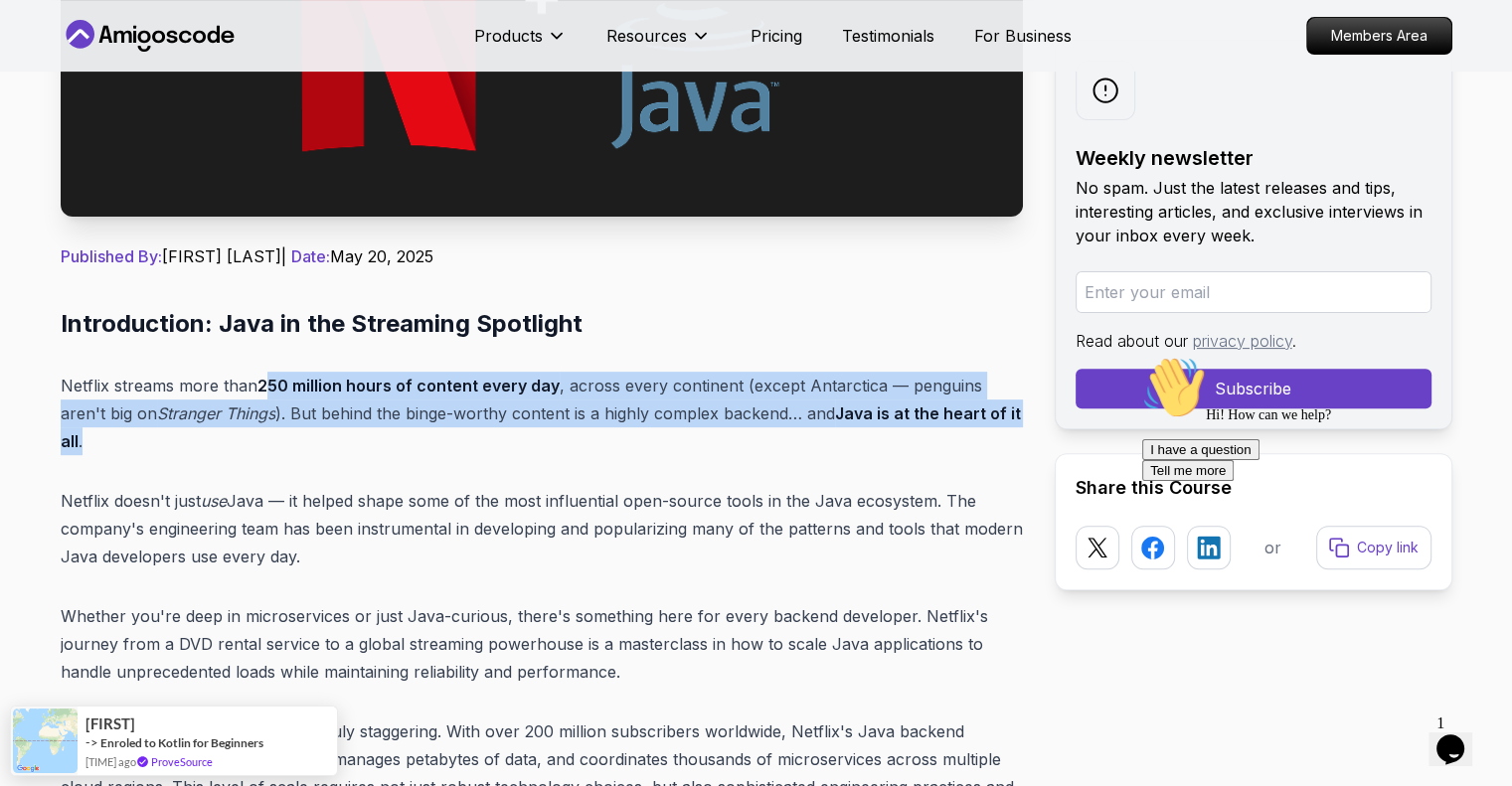 drag, startPoint x: 275, startPoint y: 348, endPoint x: 366, endPoint y: 440, distance: 129.40247 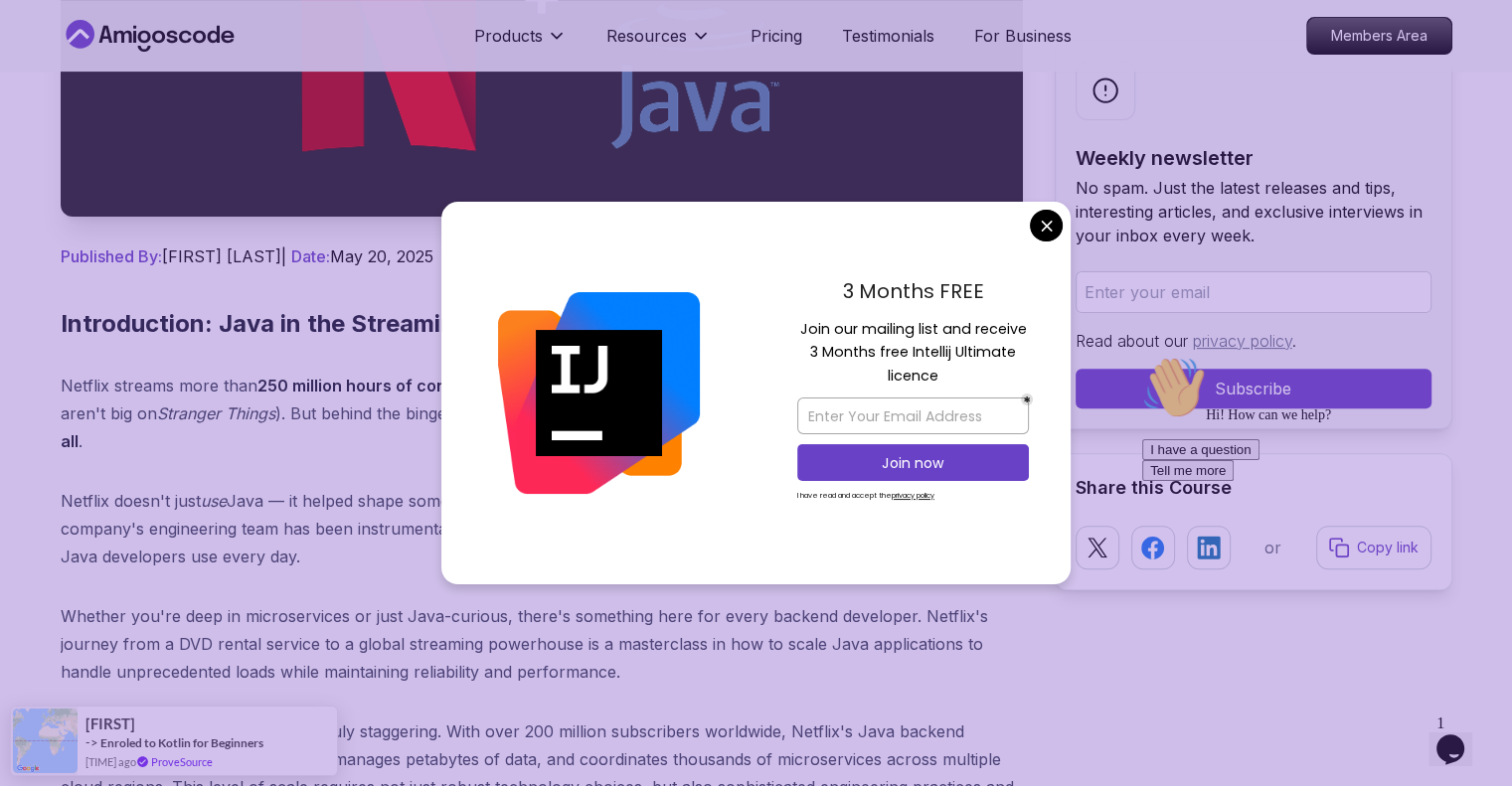 click on "Products Resources Pricing Testimonials For Business Members Area Products Resources Pricing Testimonials For Business Members Area Blogs How Netflix Uses Java to Stream to 200M+ Users backend 22 min read How Netflix Uses Java to Stream to 200M+ Users Discover how Netflix scales its backend using Java-based microservices, tools like Eureka and Hystrix, and performance-focused architecture patterns. Weekly newsletter No spam. Just the latest releases and tips, interesting articles, and exclusive interviews in your inbox every week. Read about our privacy policy . Subscribe Share this Course or Copy link Published By: [FIRST] [LAST] | Date: May 20, 2025 Introduction: Java in the Streaming Spotlight
Netflix streams more than 250 million hours of content every day , across every continent (except Antarctica — penguins aren't big on Stranger Things ). But behind the binge-worthy content is a highly complex backend… and Java is at the heart of it all .
Netflix doesn't just use" at bounding box center [756, 8287] 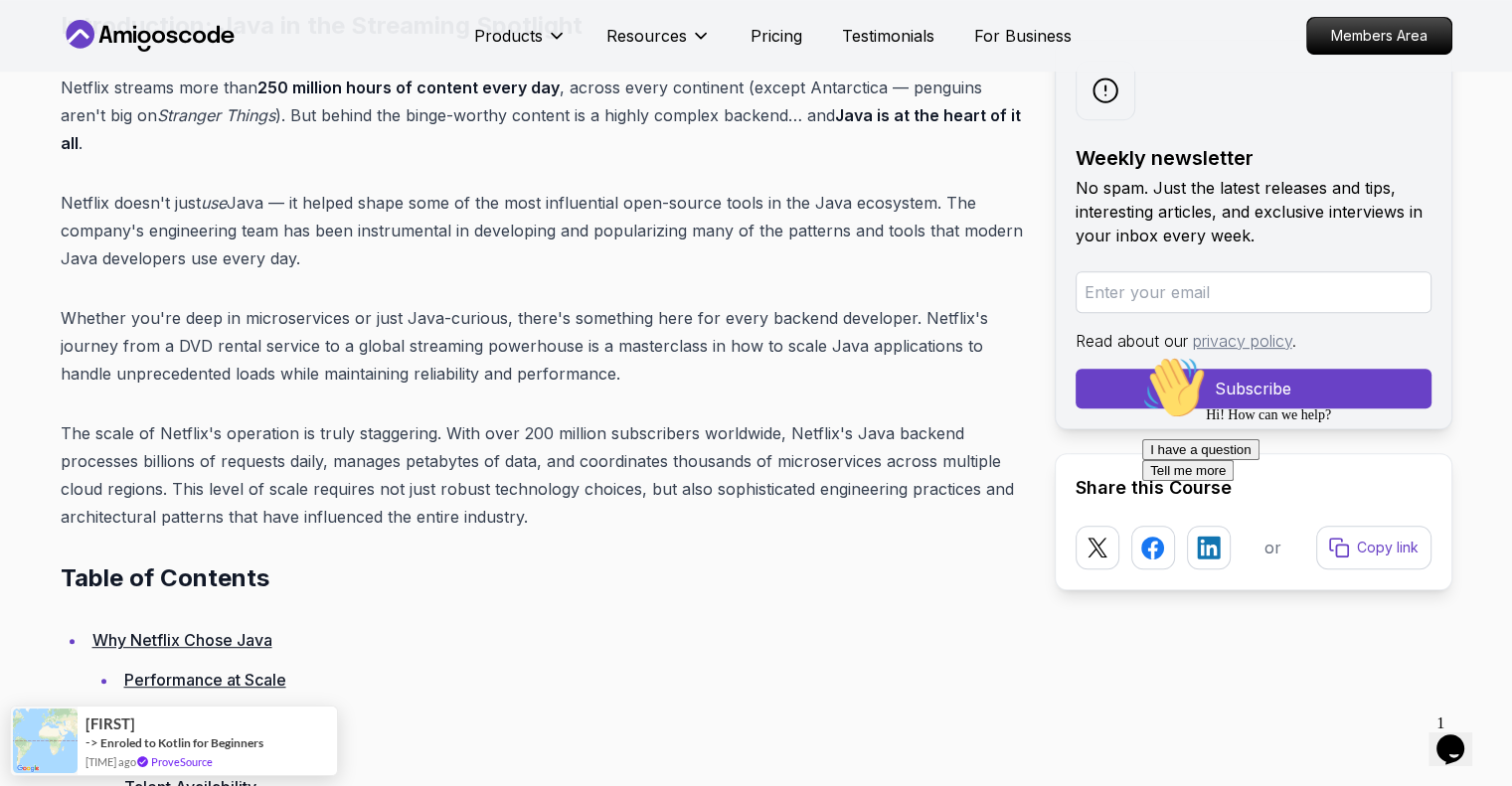 scroll, scrollTop: 696, scrollLeft: 0, axis: vertical 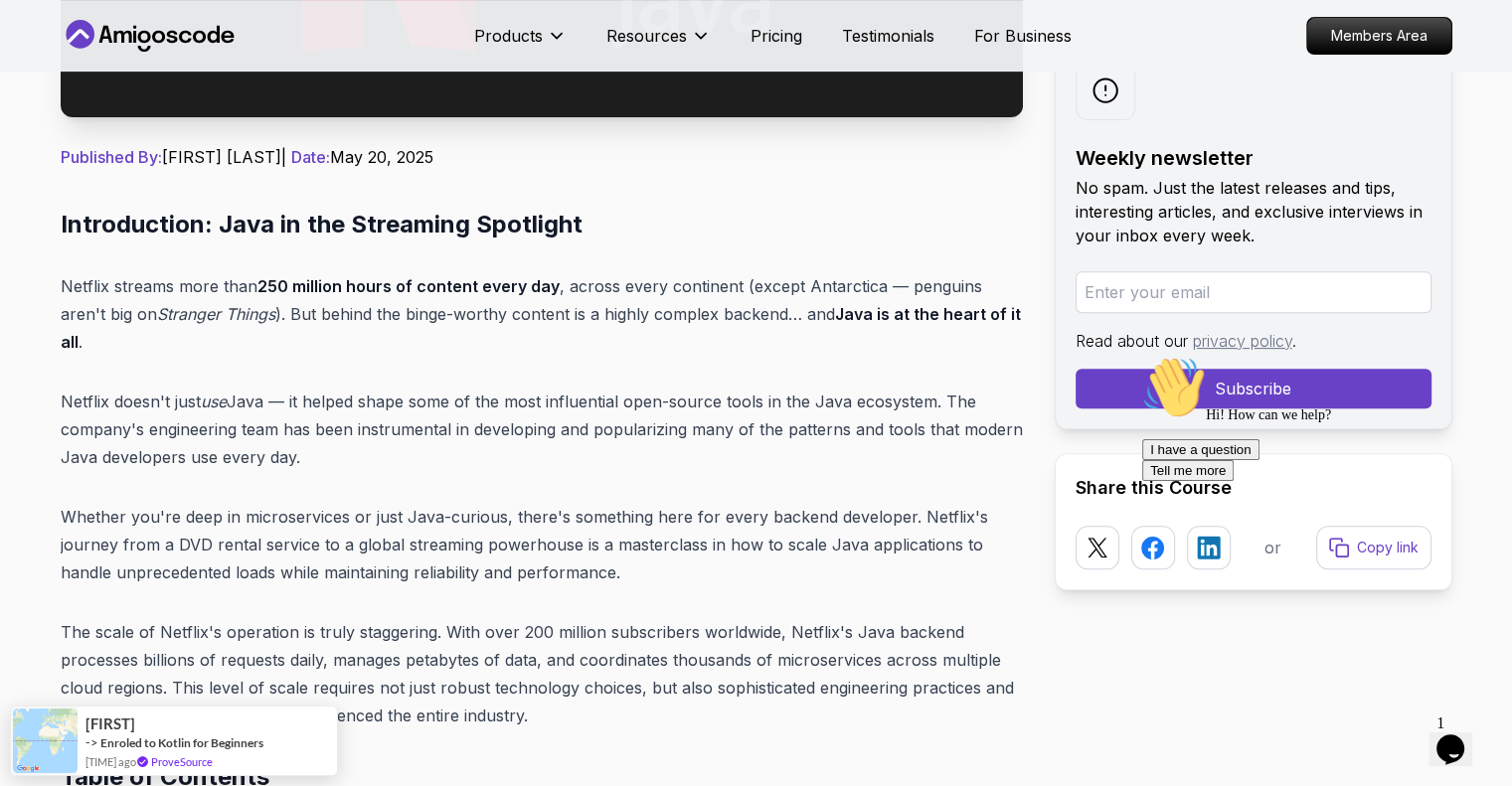 click on "Introduction: Java in the Streaming Spotlight
Netflix streams more than  250 million hours of content every day , across every continent (except Antarctica — penguins aren't big on  Stranger Things ). But behind the binge-worthy content is a highly complex backend… and  Java is at the heart of it all .
Netflix doesn't just  use  Java — it helped shape some of the most influential open-source tools in the Java ecosystem. The company's engineering team has been instrumental in developing and popularizing many of the patterns and tools that modern Java developers use every day.
Whether you're deep in microservices or just Java-curious, there's something here for every backend developer. Netflix's journey from a DVD rental service to a global streaming powerhouse is a masterclass in how to scale Java applications to handle unprecedented loads while maintaining reliability and performance.
Table of Contents
Why Netflix Chose Java
Performance at Scale
Mature Ecosystem" at bounding box center [542, 8093] 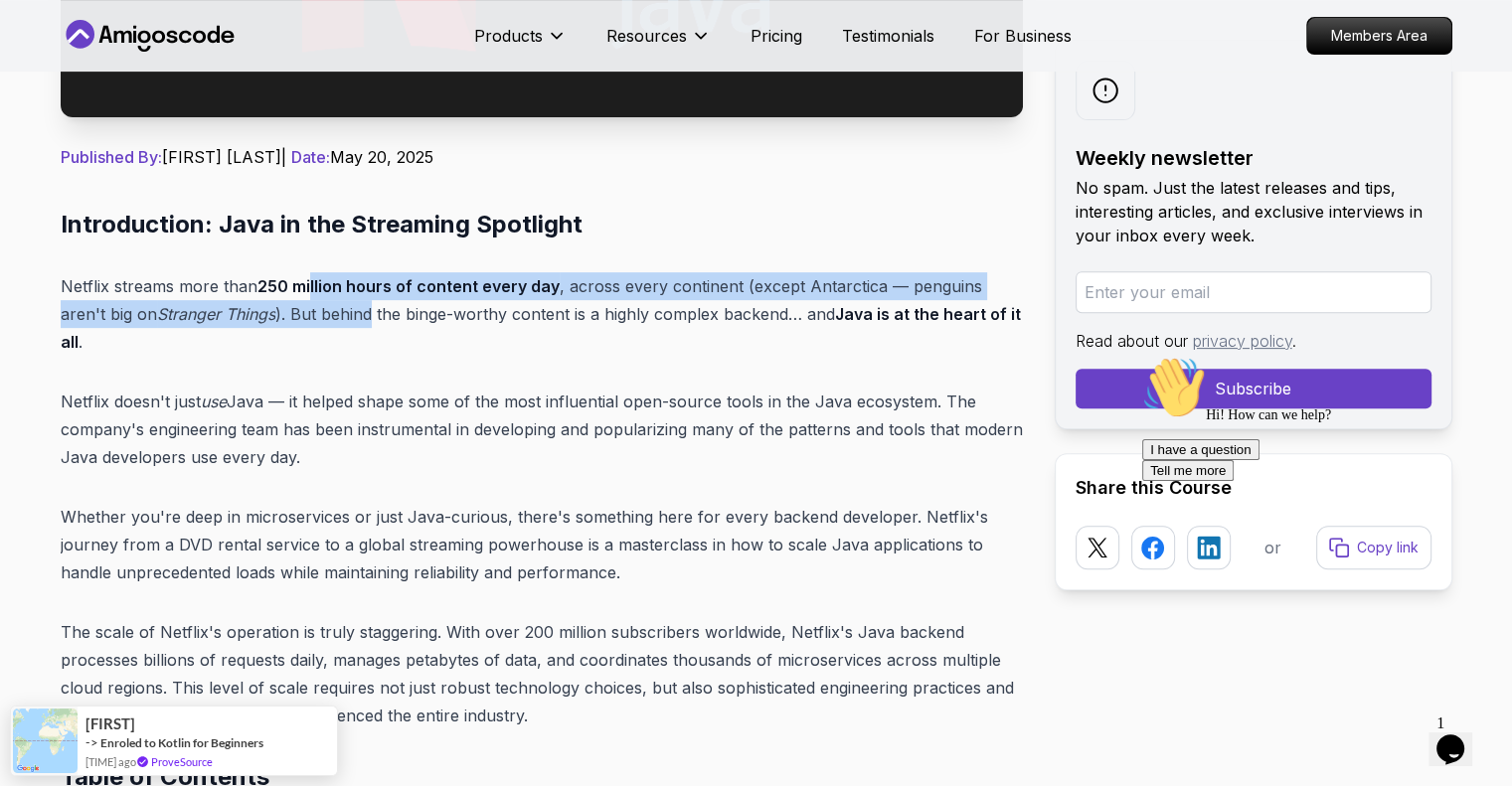 drag, startPoint x: 316, startPoint y: 256, endPoint x: 378, endPoint y: 300, distance: 76.02631 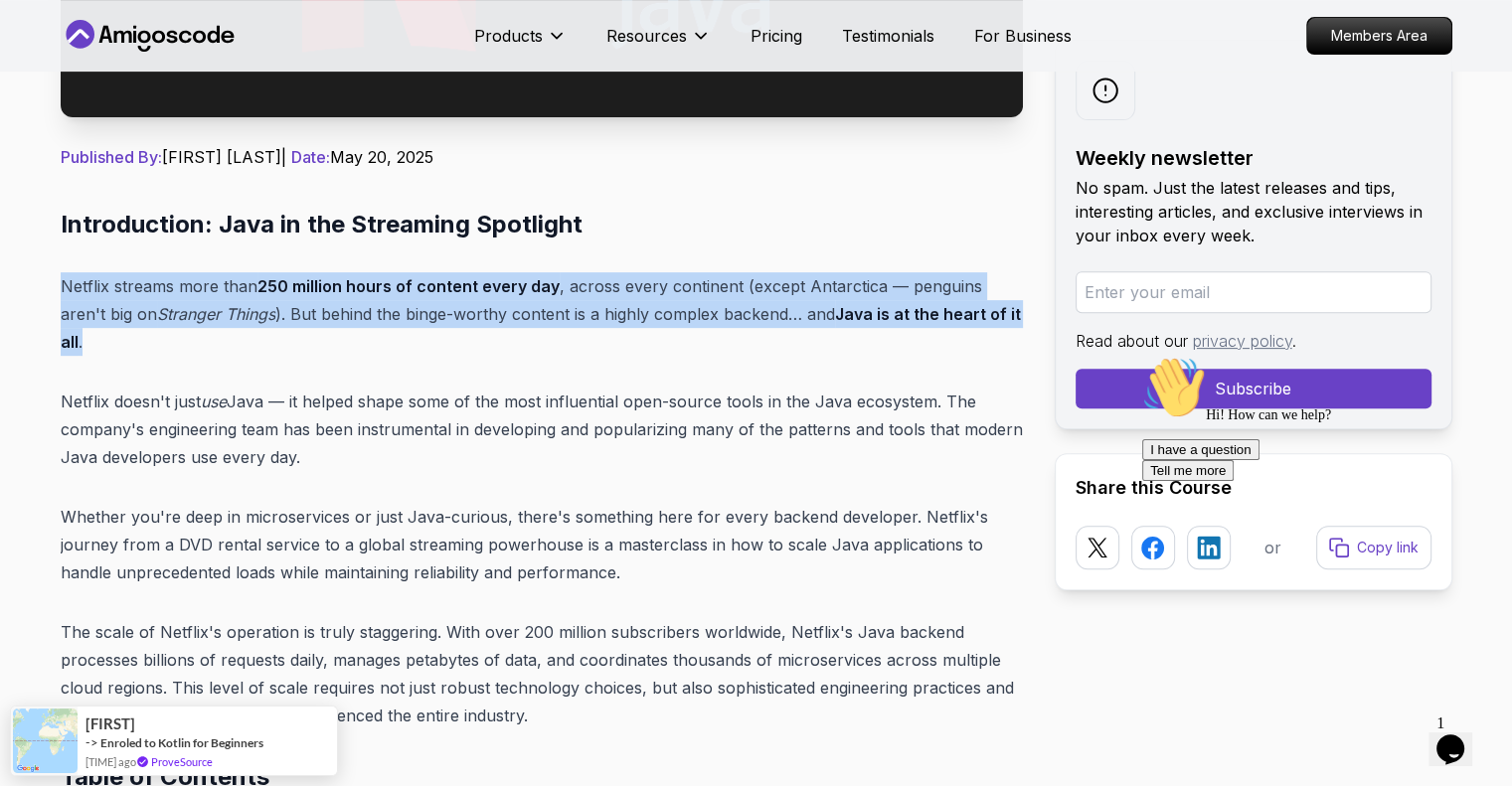 drag, startPoint x: 260, startPoint y: 342, endPoint x: 59, endPoint y: 276, distance: 211.5585 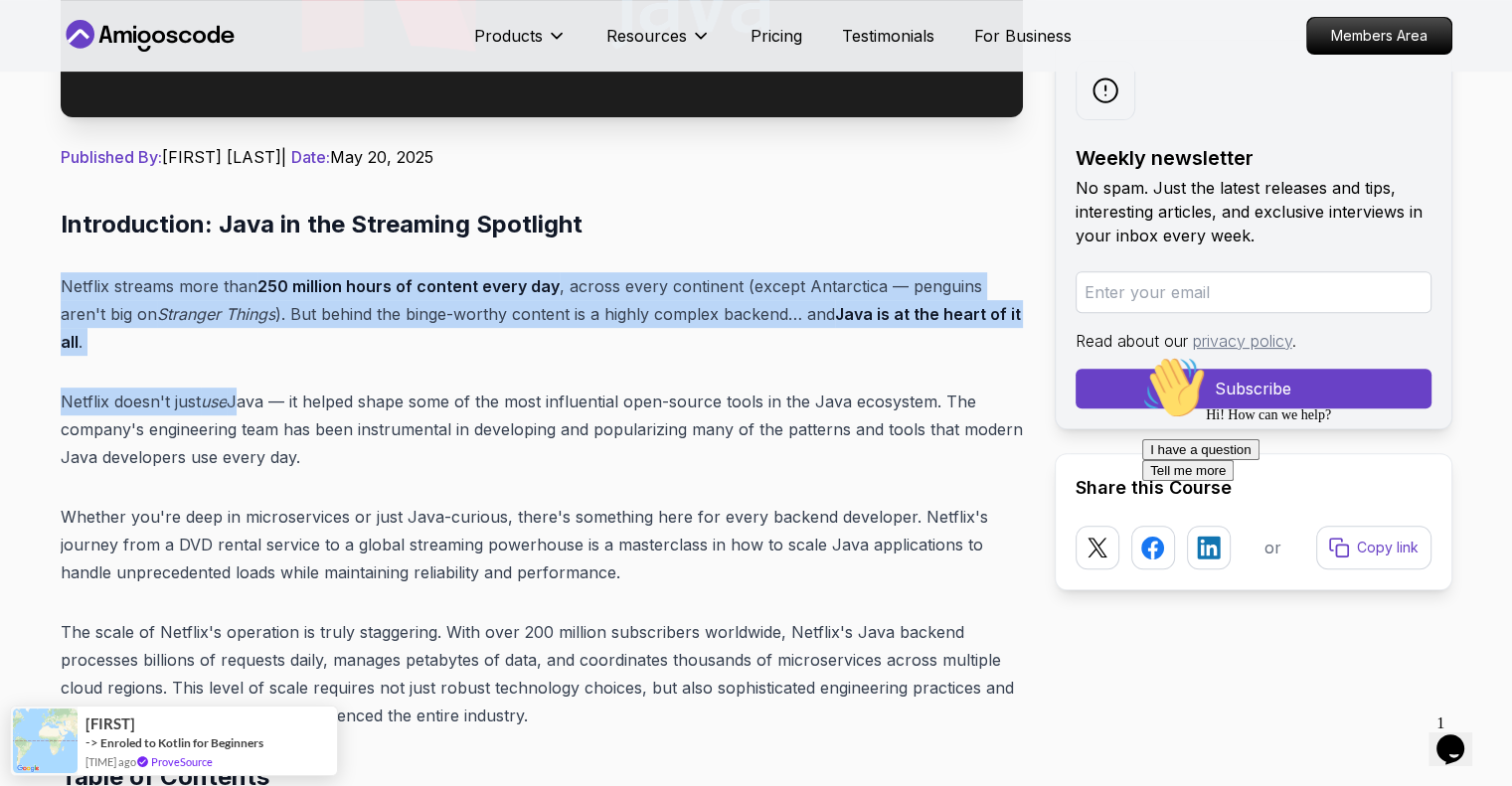 drag, startPoint x: 59, startPoint y: 276, endPoint x: 232, endPoint y: 367, distance: 195.47378 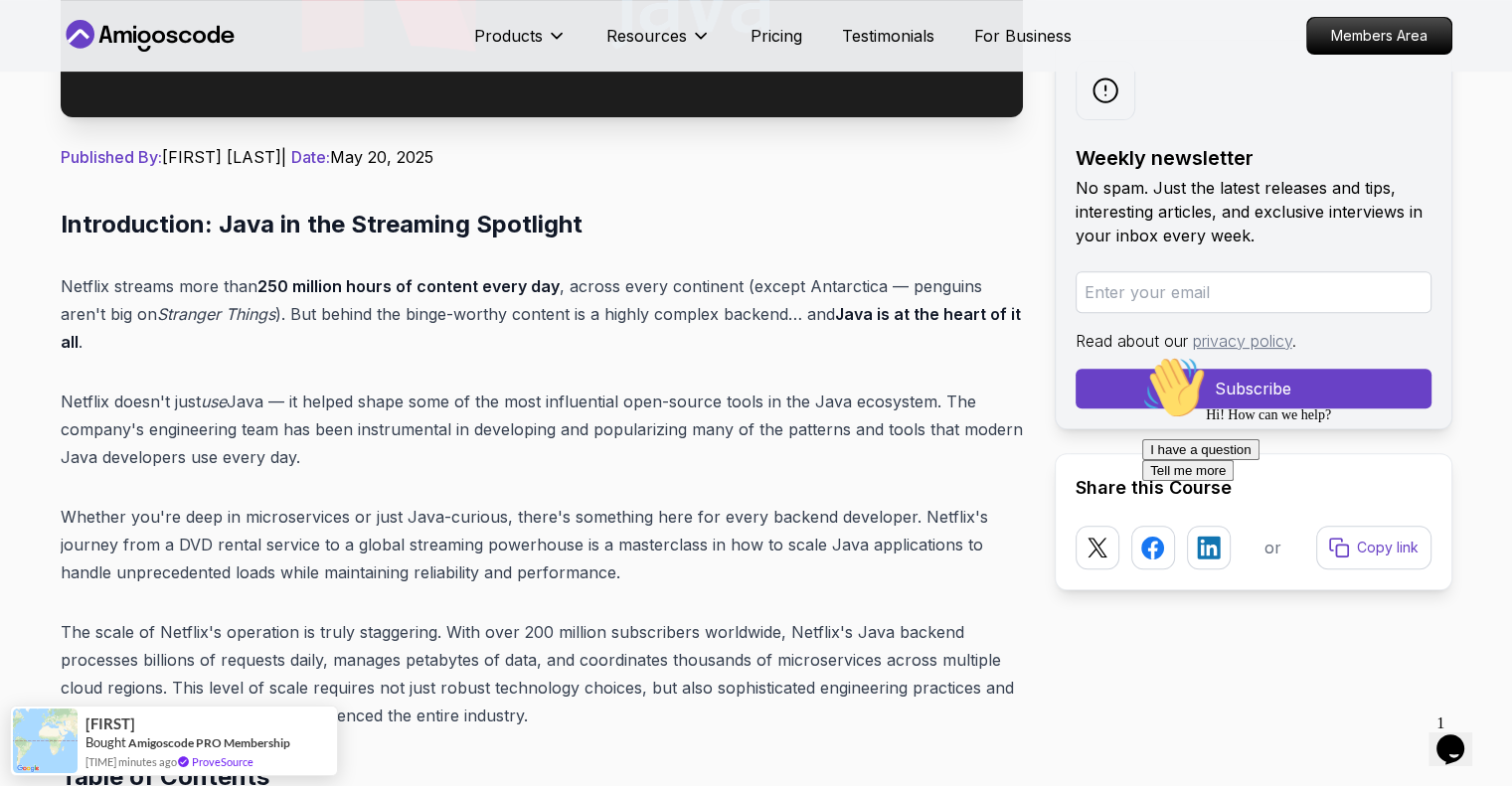 scroll, scrollTop: 795, scrollLeft: 0, axis: vertical 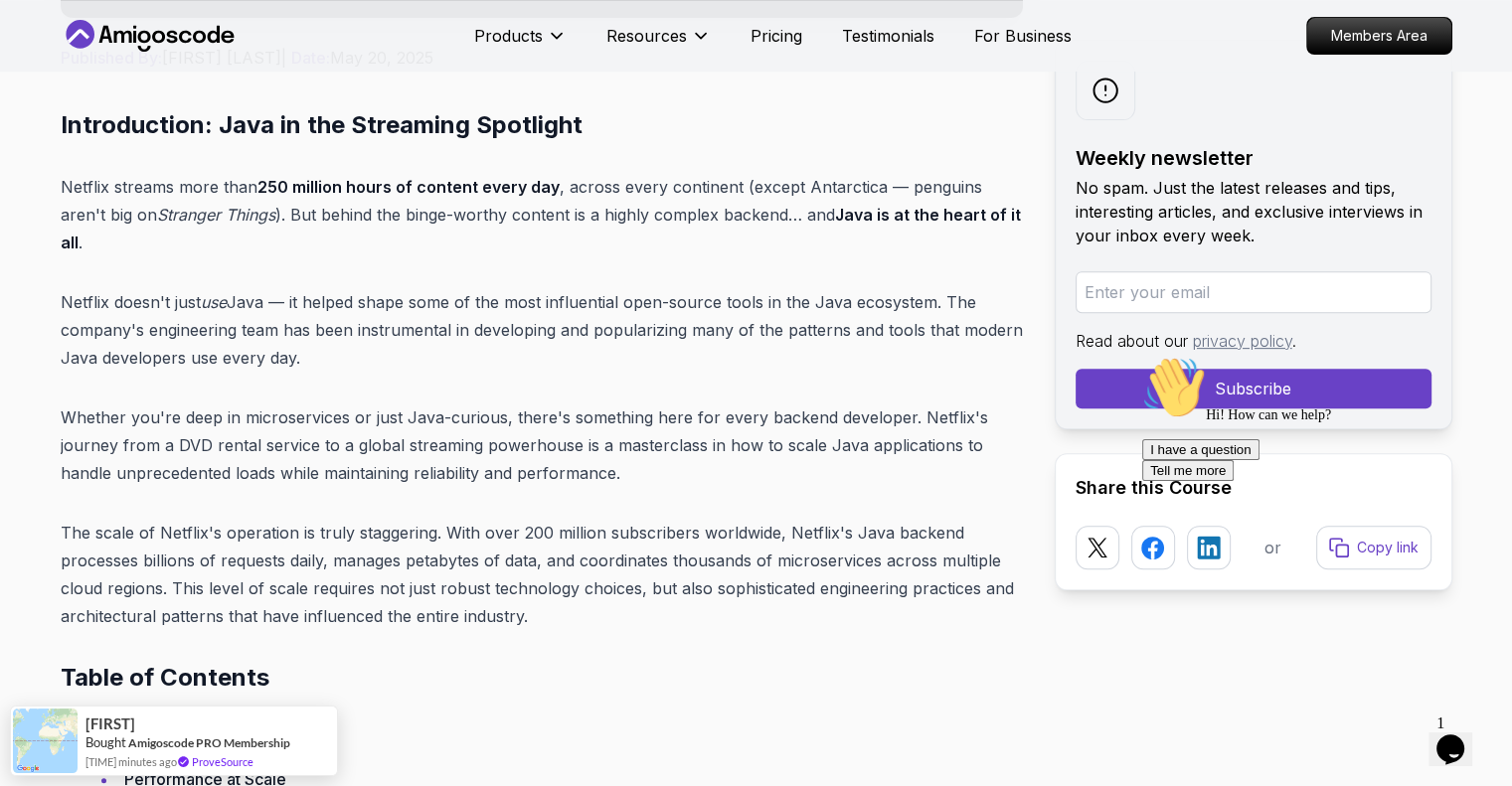 drag, startPoint x: 300, startPoint y: 265, endPoint x: 371, endPoint y: 344, distance: 106.21676 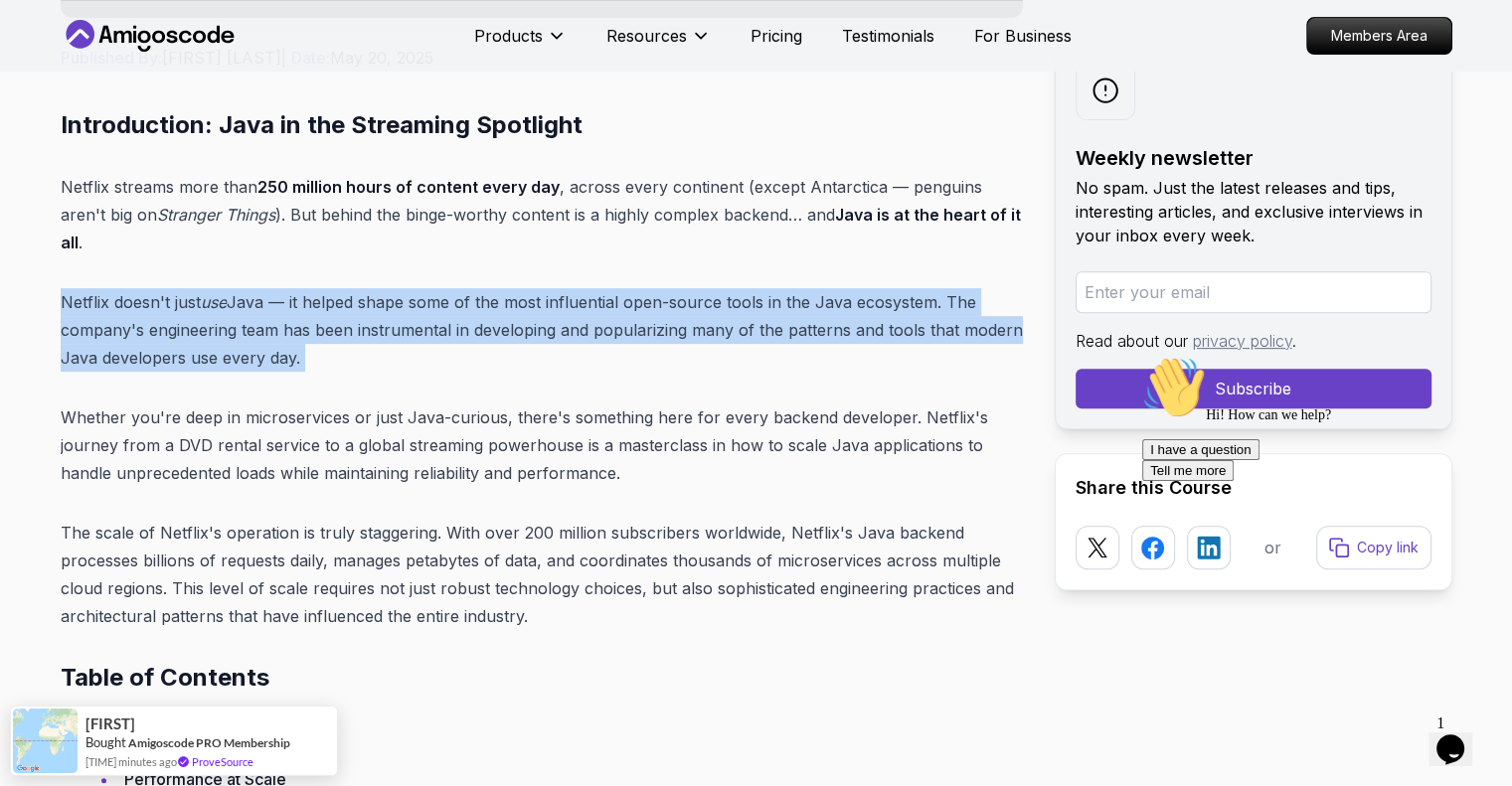 drag, startPoint x: 371, startPoint y: 344, endPoint x: 72, endPoint y: 262, distance: 310.04032 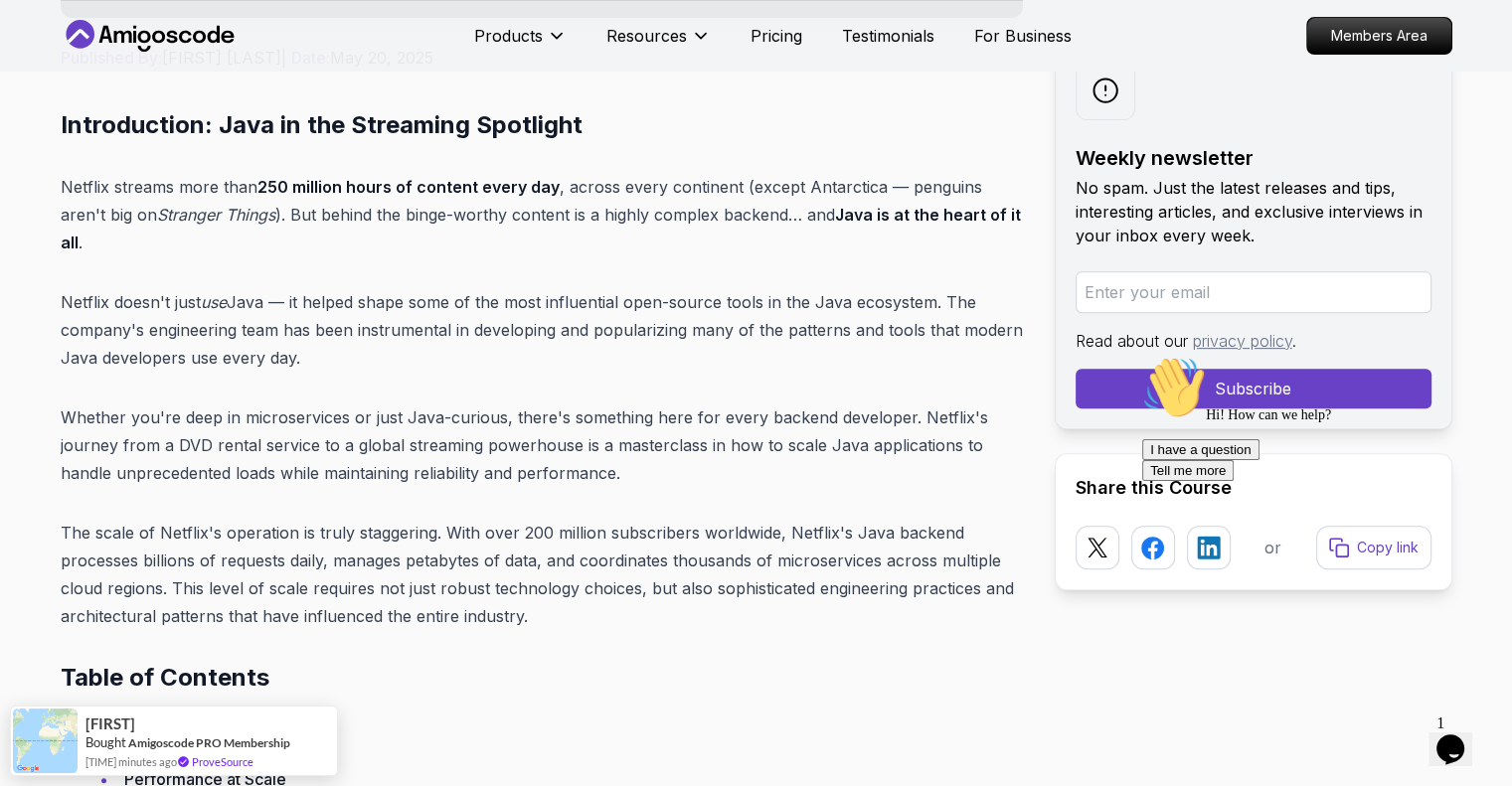 drag, startPoint x: 394, startPoint y: 350, endPoint x: 51, endPoint y: 282, distance: 349.6756 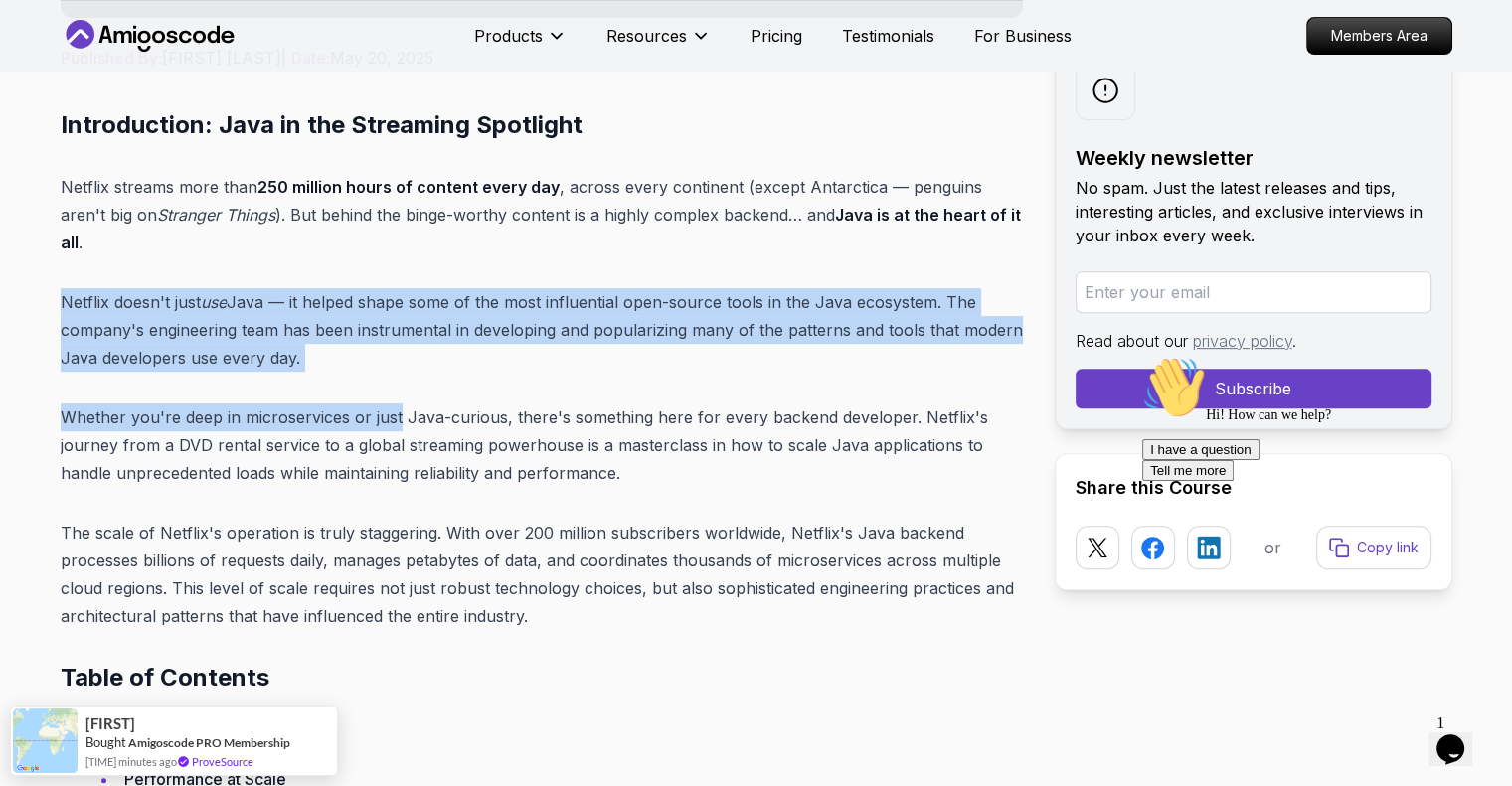 drag, startPoint x: 51, startPoint y: 282, endPoint x: 400, endPoint y: 385, distance: 363.8818 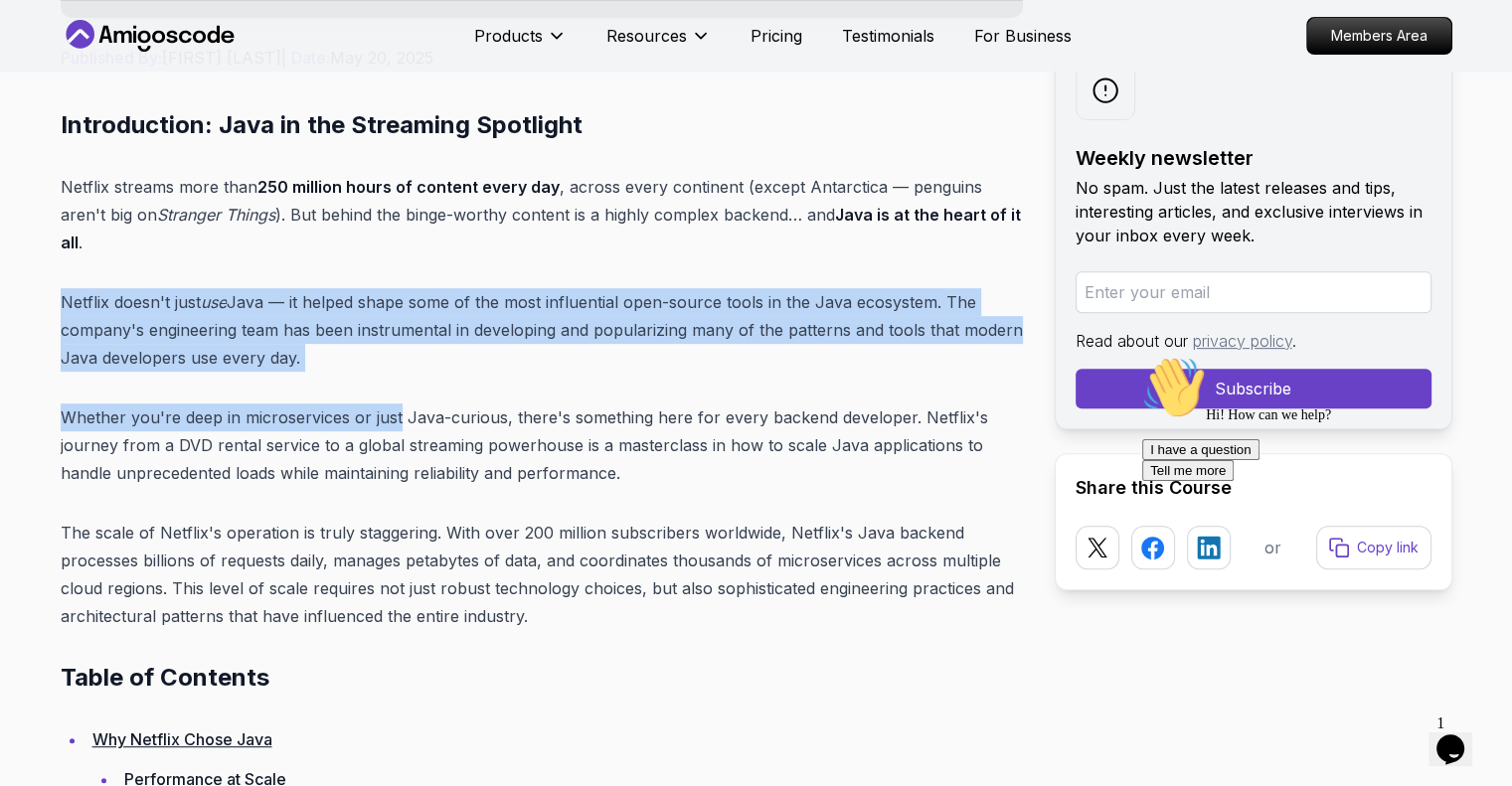 drag, startPoint x: 405, startPoint y: 371, endPoint x: 0, endPoint y: 280, distance: 415.09758 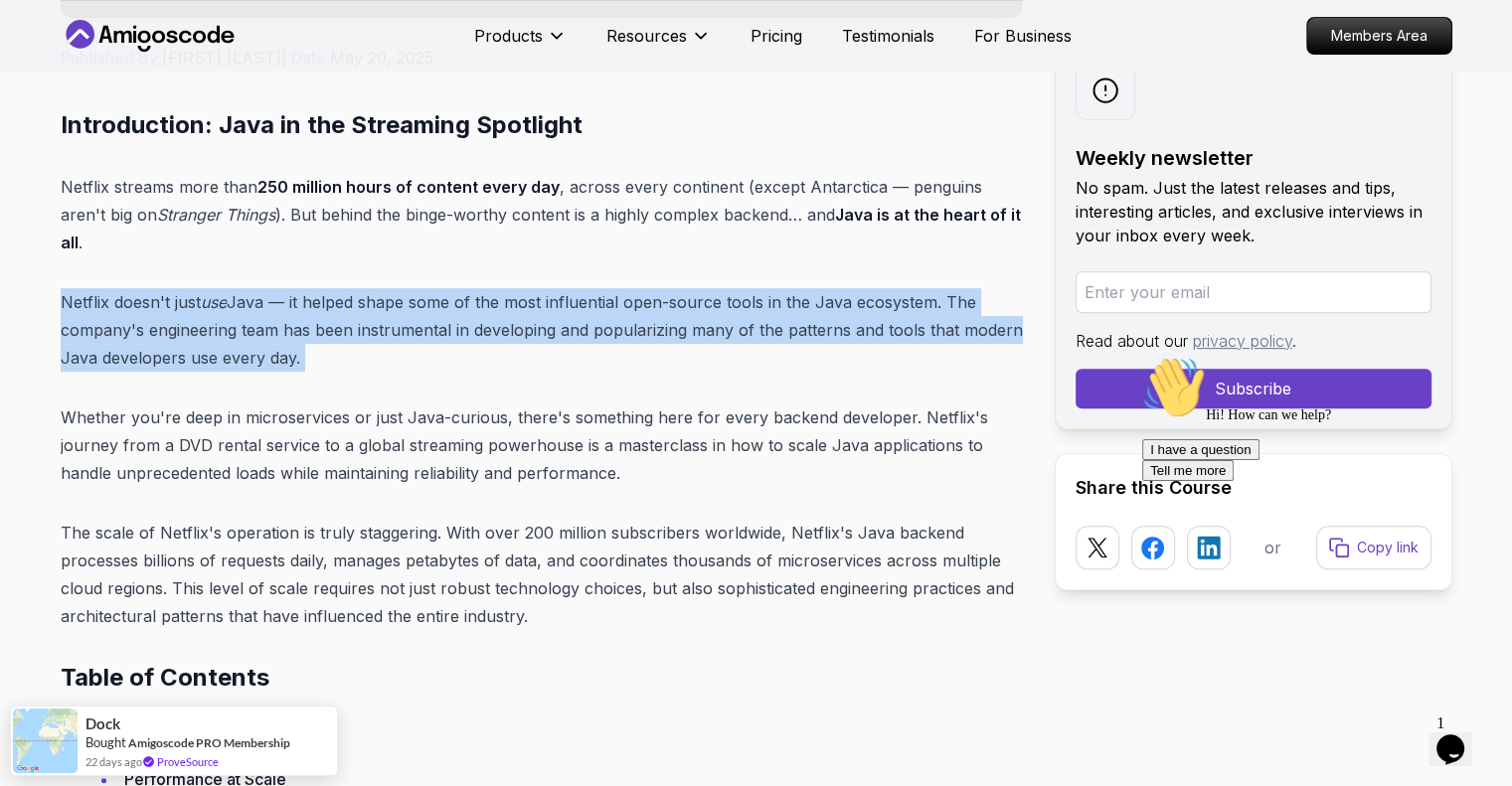drag, startPoint x: 0, startPoint y: 280, endPoint x: 447, endPoint y: 356, distance: 453.41482 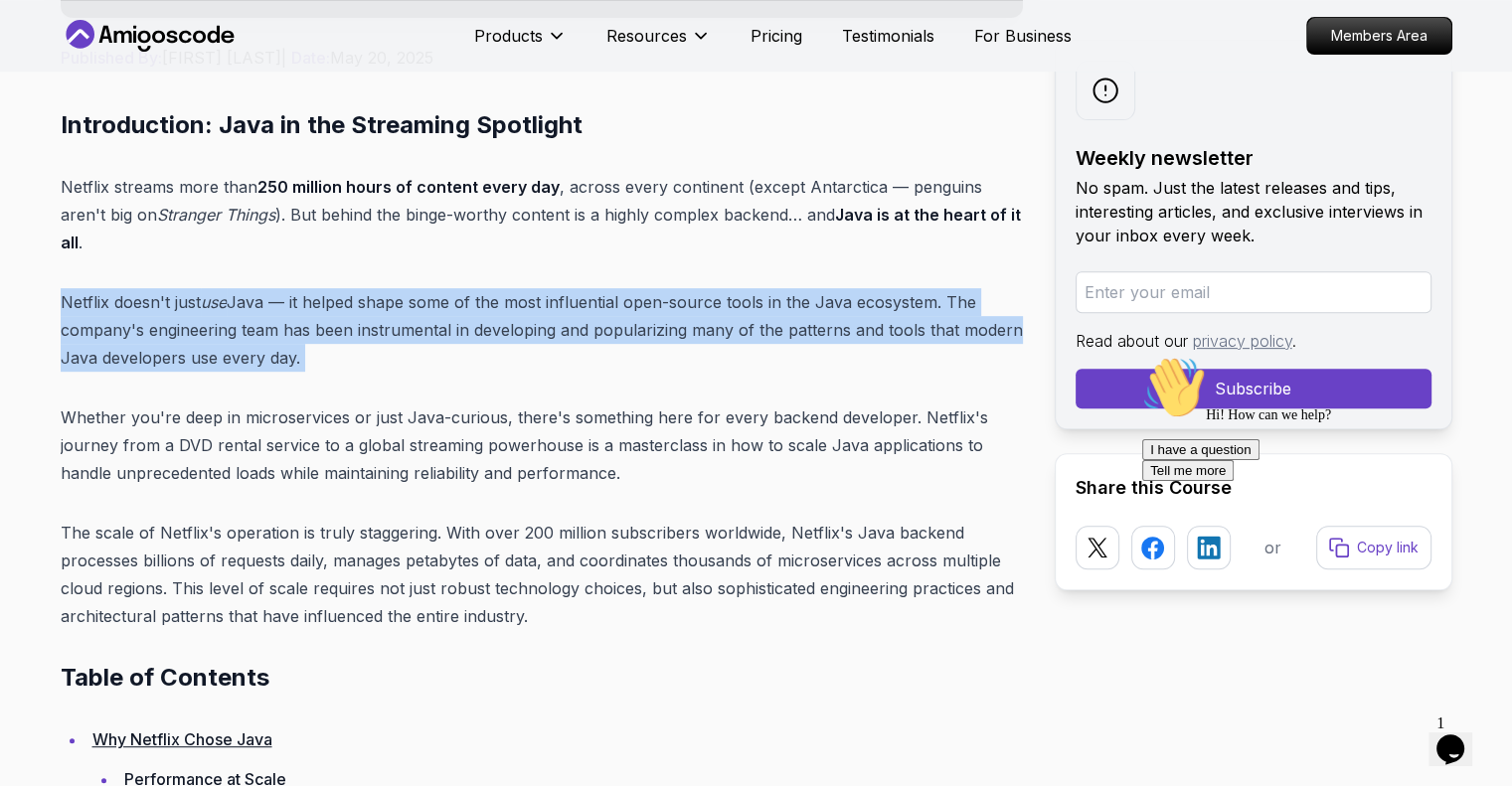 drag, startPoint x: 636, startPoint y: 459, endPoint x: 537, endPoint y: 371, distance: 132.45754 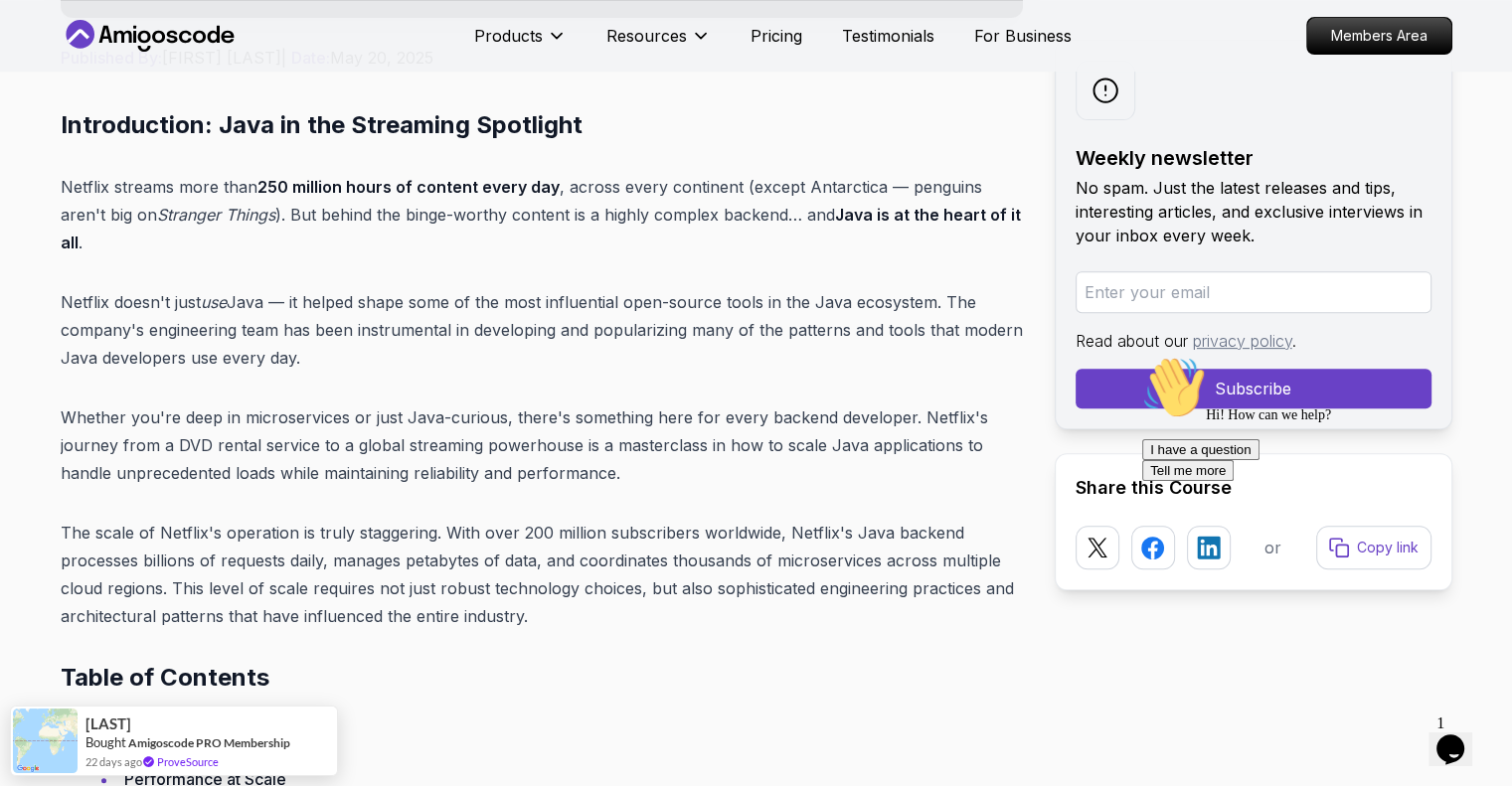 scroll, scrollTop: 894, scrollLeft: 0, axis: vertical 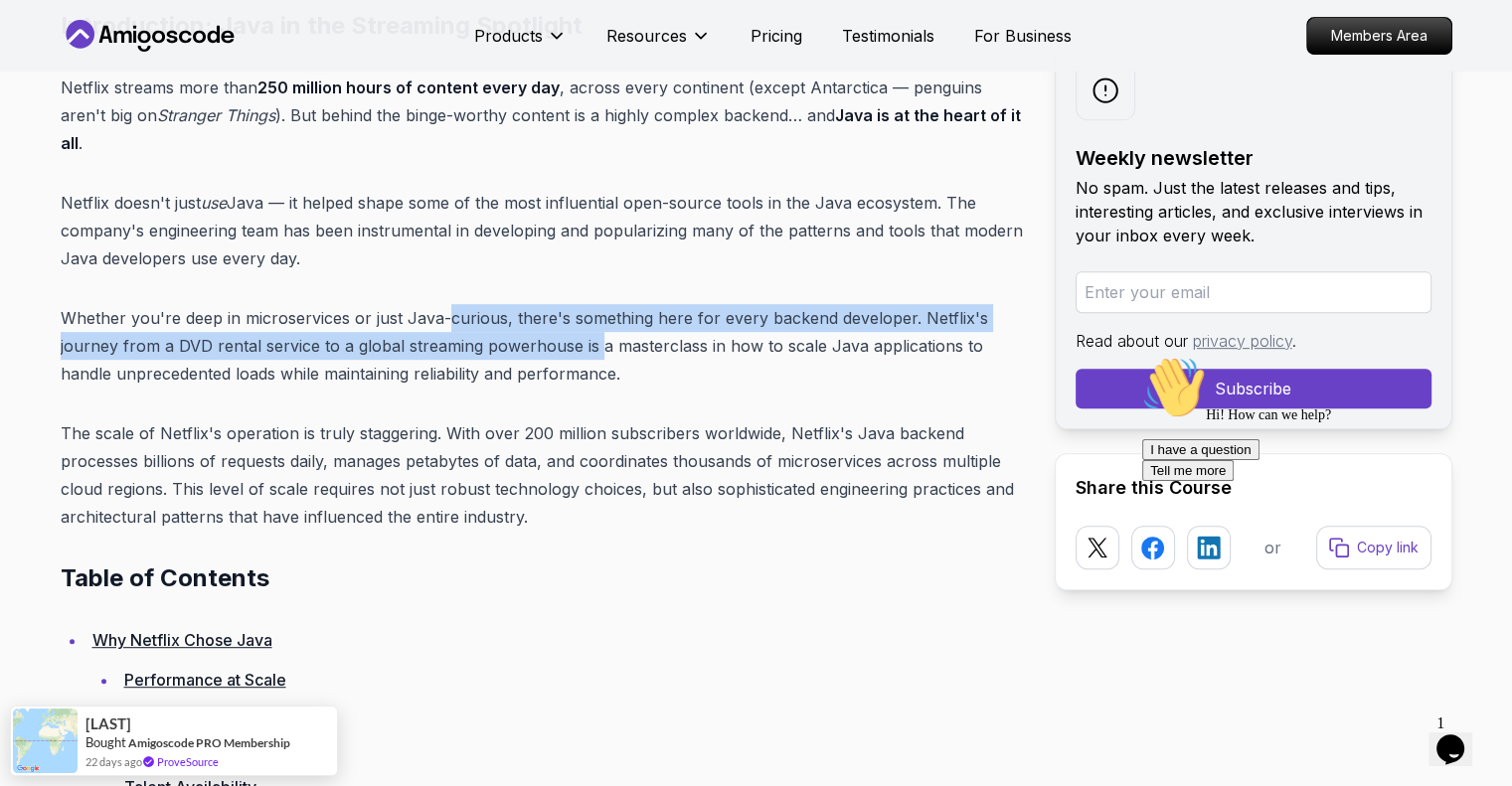 drag, startPoint x: 592, startPoint y: 352, endPoint x: 450, endPoint y: 297, distance: 152.27935 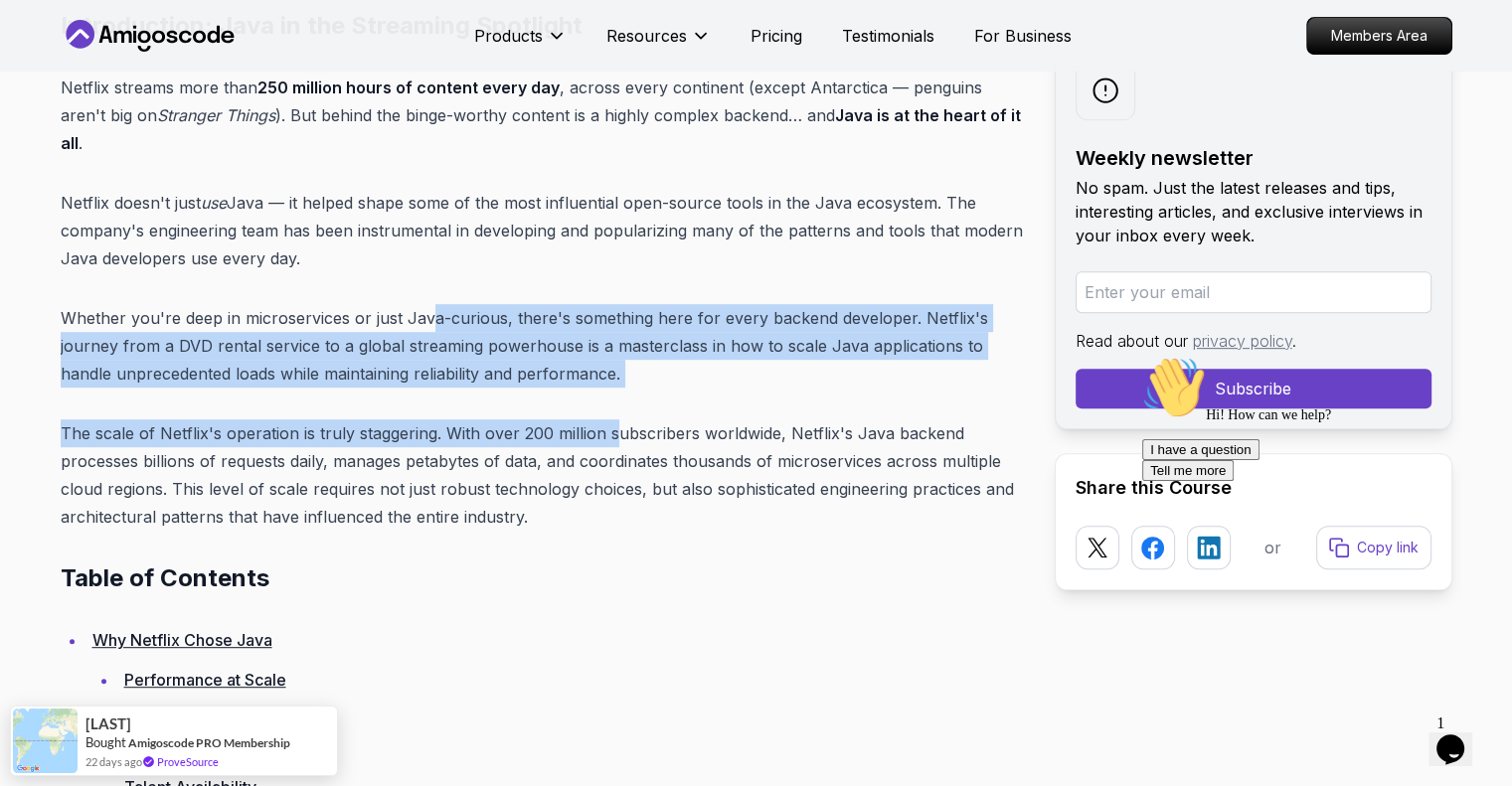 drag, startPoint x: 437, startPoint y: 285, endPoint x: 624, endPoint y: 398, distance: 218.4903 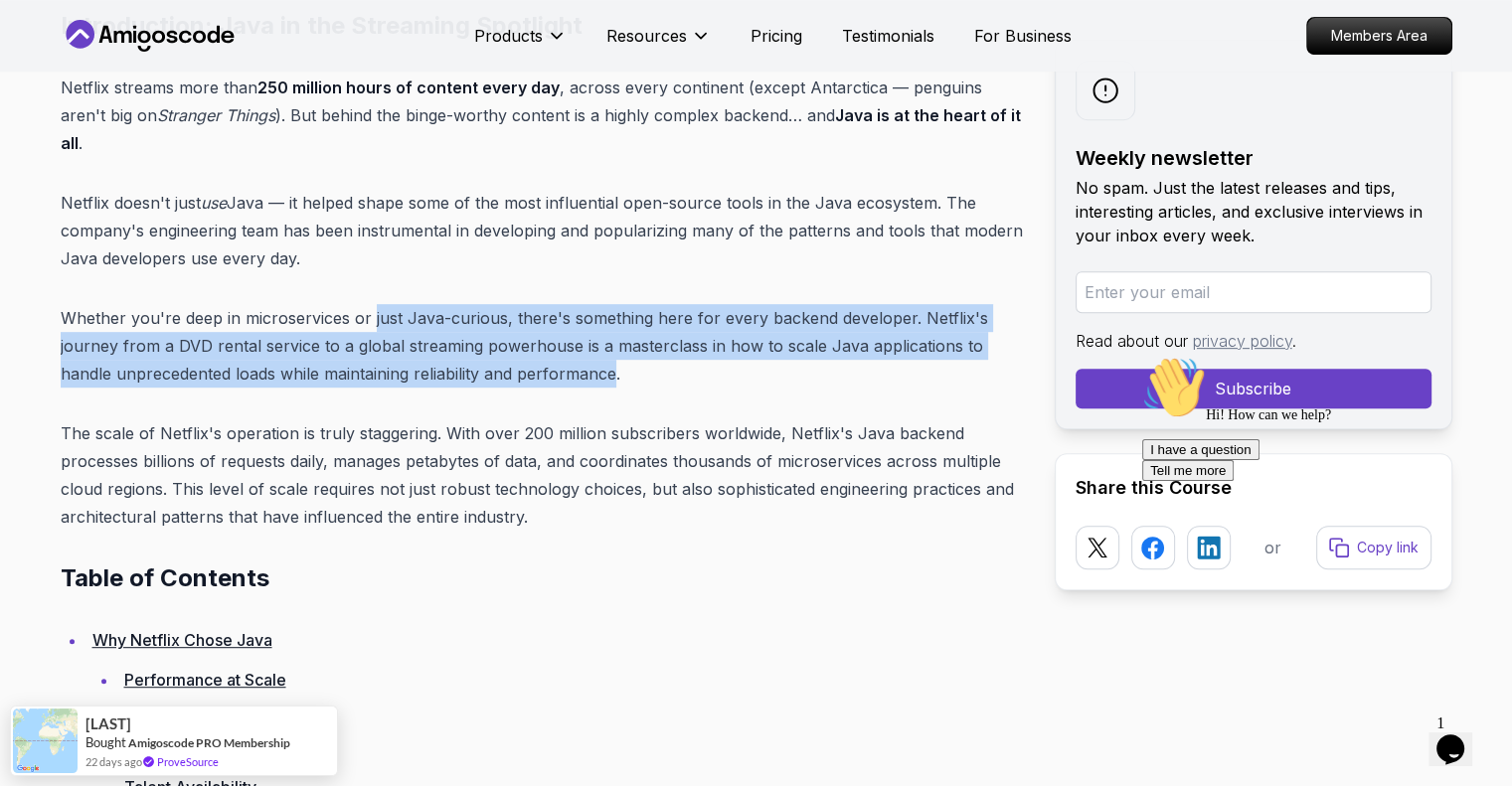 drag, startPoint x: 390, startPoint y: 271, endPoint x: 600, endPoint y: 362, distance: 228.86896 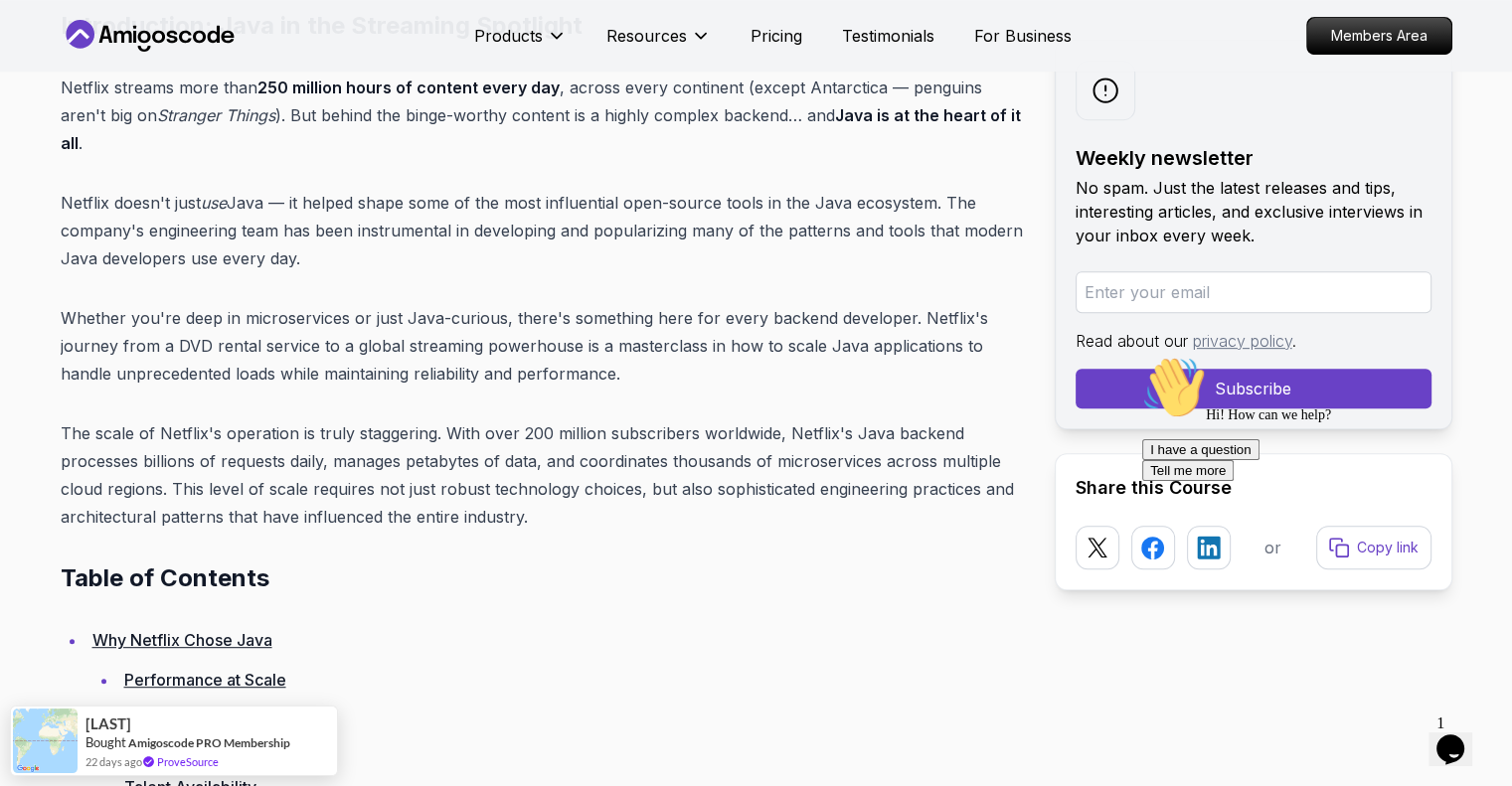 scroll, scrollTop: 994, scrollLeft: 0, axis: vertical 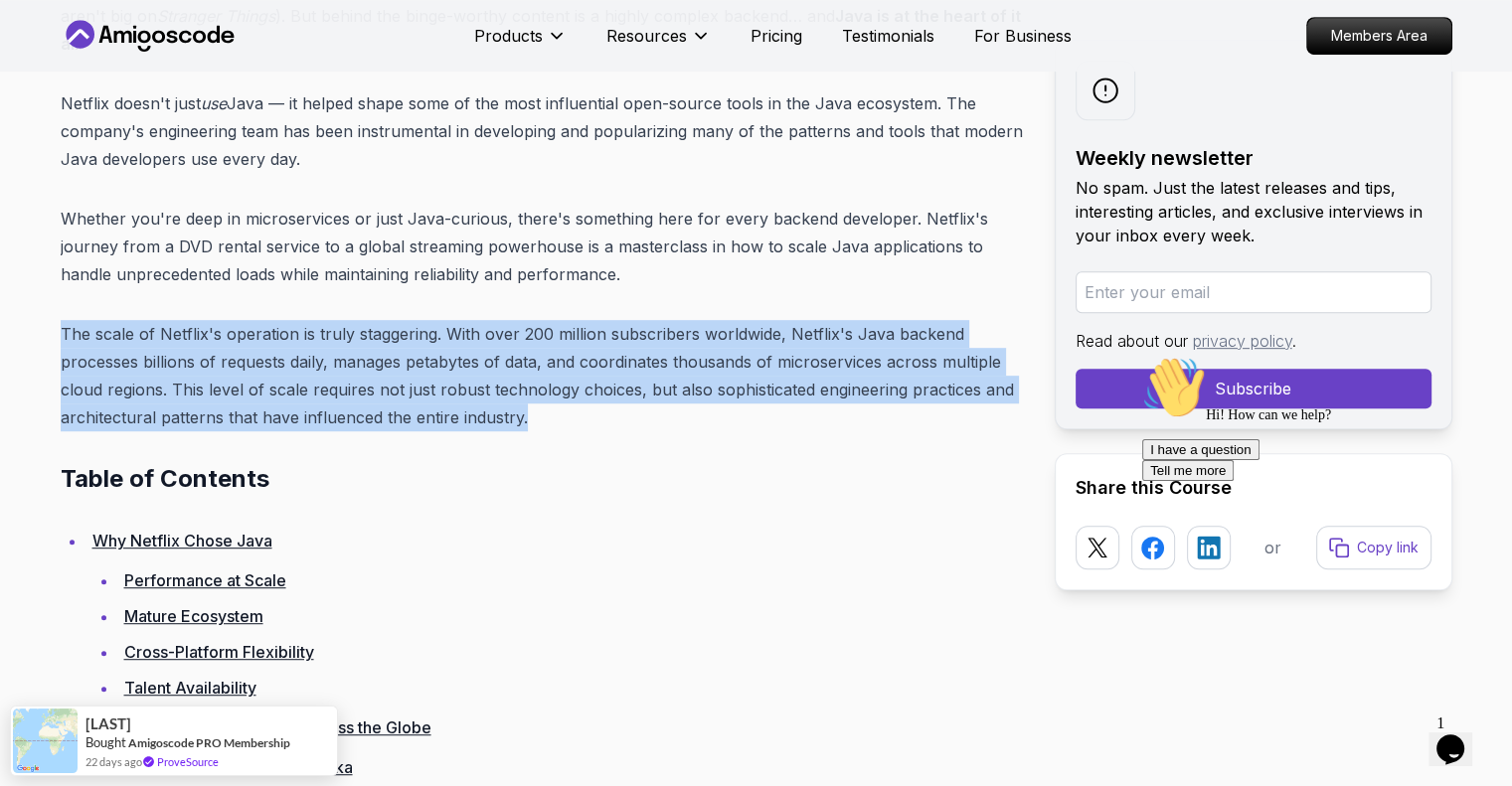 drag, startPoint x: 0, startPoint y: 321, endPoint x: 565, endPoint y: 420, distance: 573.60788 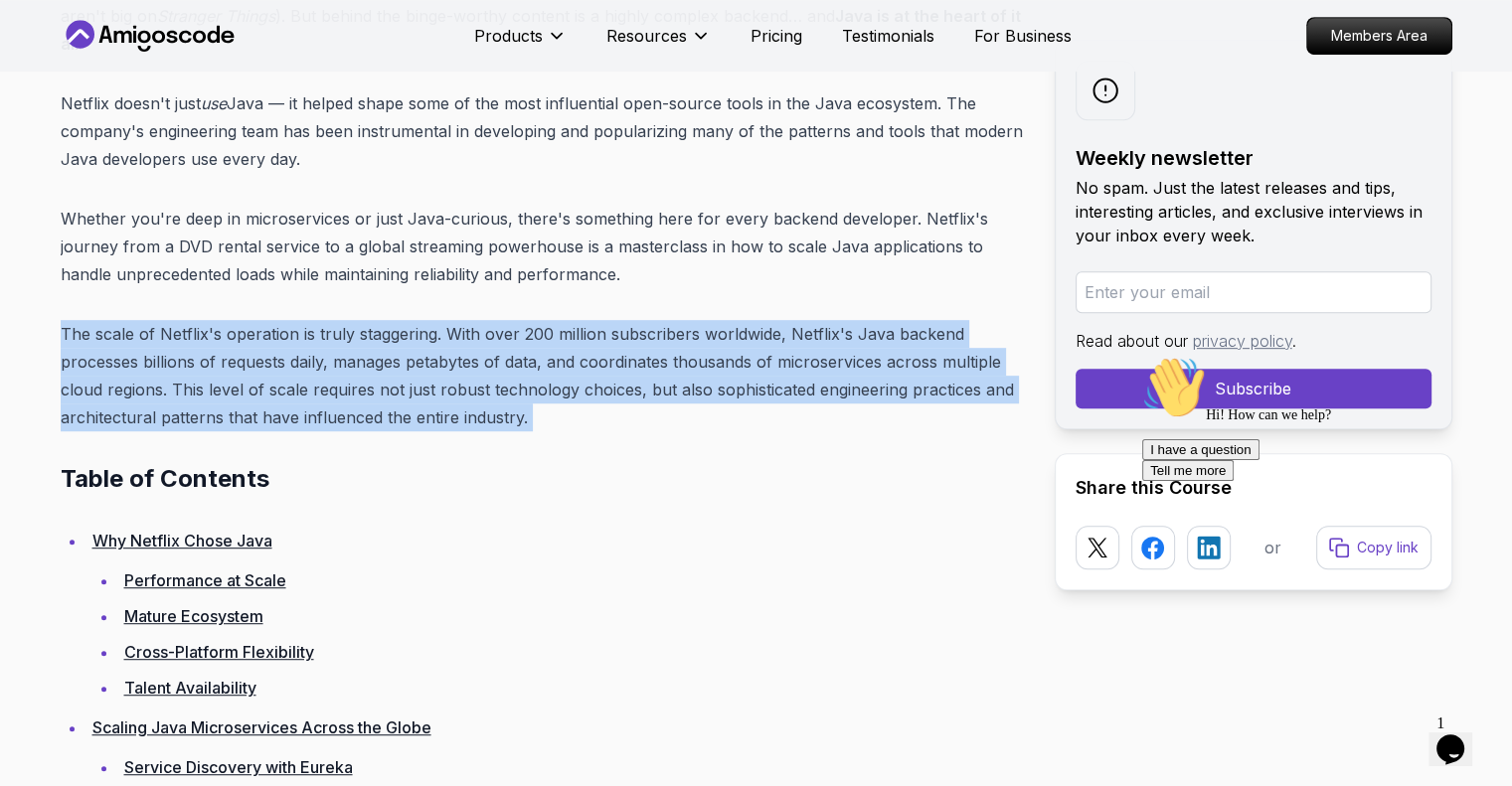 drag, startPoint x: 565, startPoint y: 420, endPoint x: 35, endPoint y: 337, distance: 536.45969 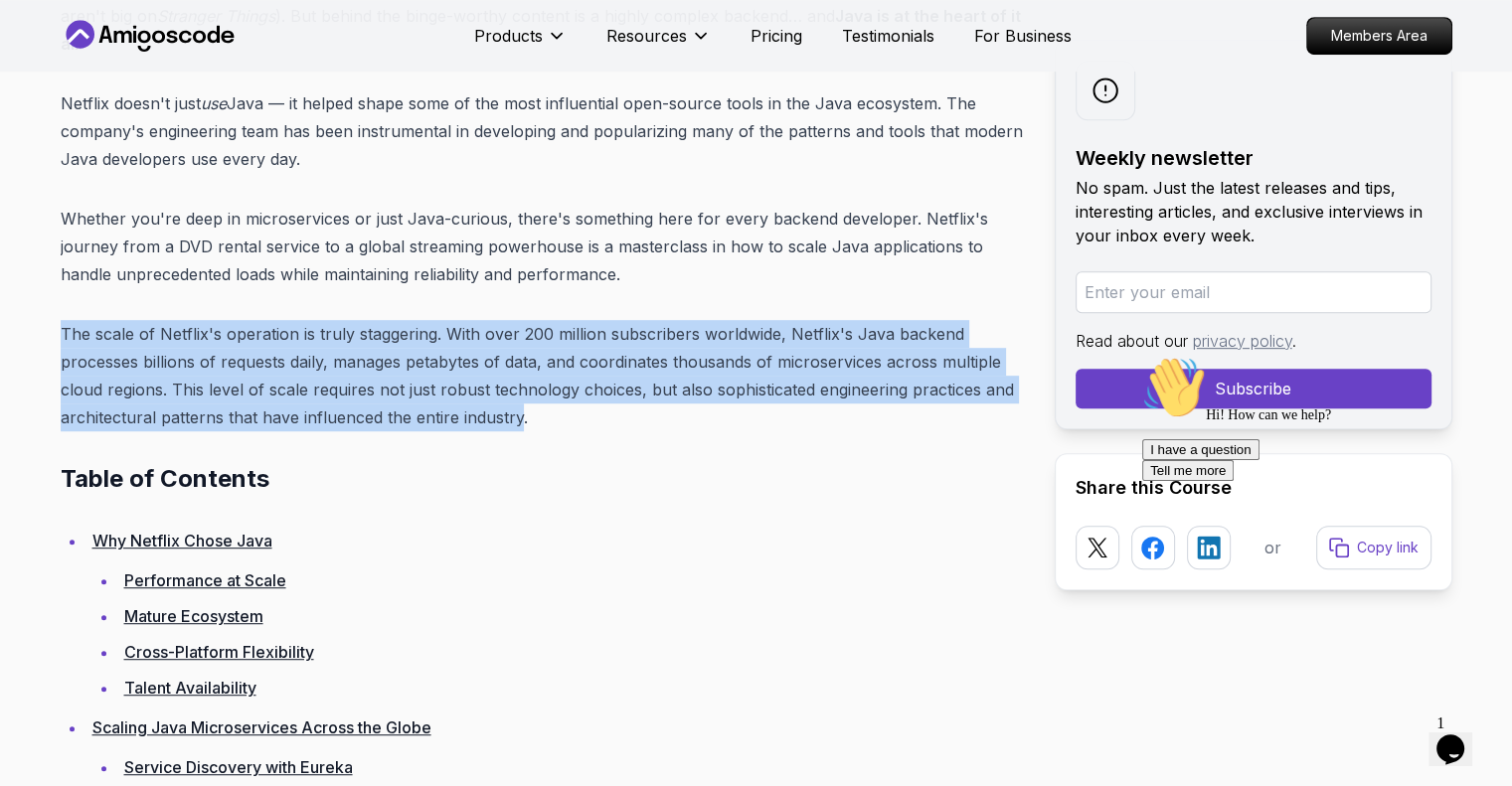 drag, startPoint x: 35, startPoint y: 337, endPoint x: 531, endPoint y: 421, distance: 503.0626 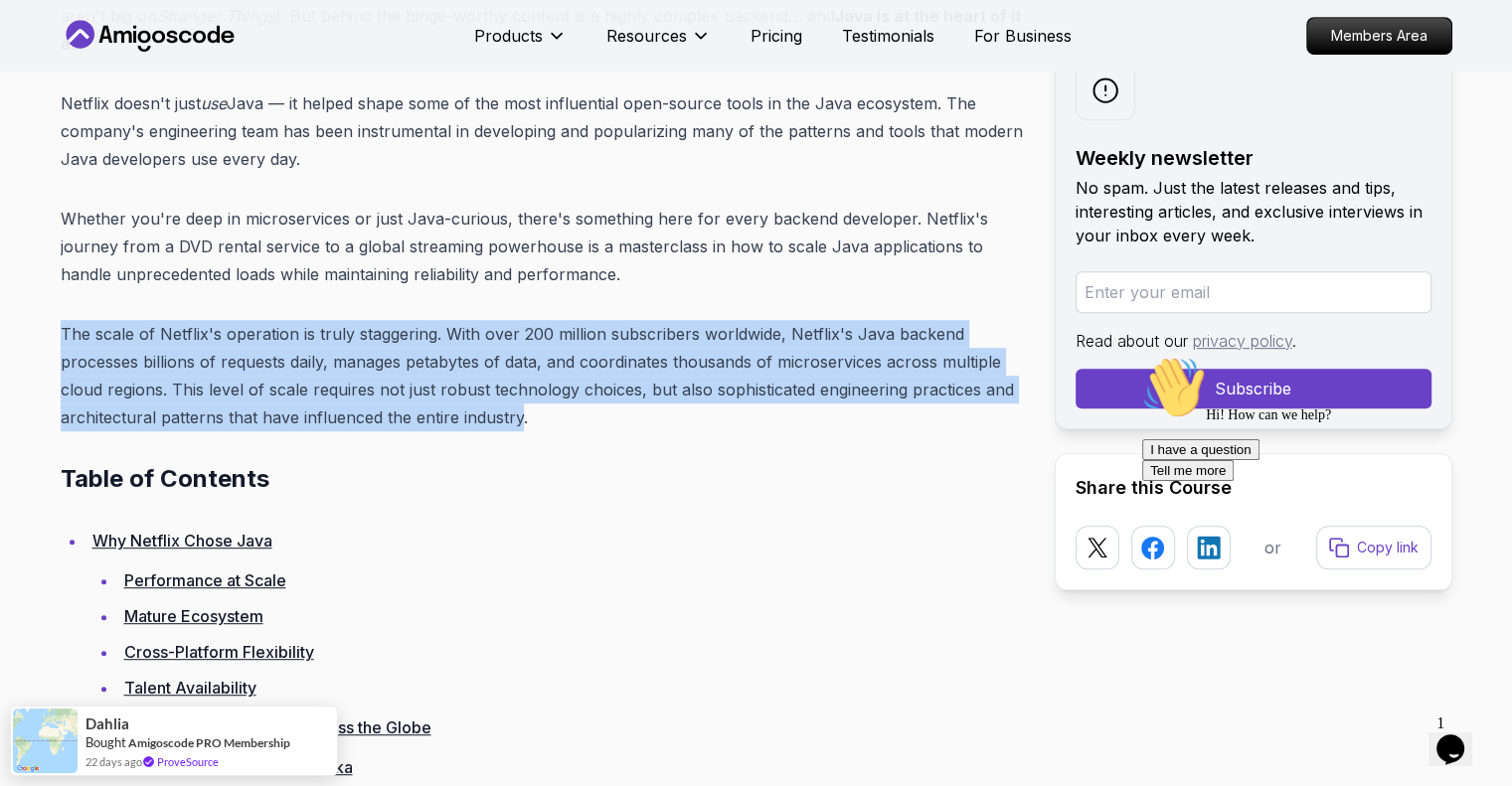 click on "The scale of Netflix's operation is truly staggering. With over 200 million subscribers worldwide, Netflix's Java backend processes billions of requests daily, manages petabytes of data, and coordinates thousands of microservices across multiple cloud regions. This level of scale requires not just robust technology choices, but also sophisticated engineering practices and architectural patterns that have influenced the entire industry." at bounding box center (542, 376) 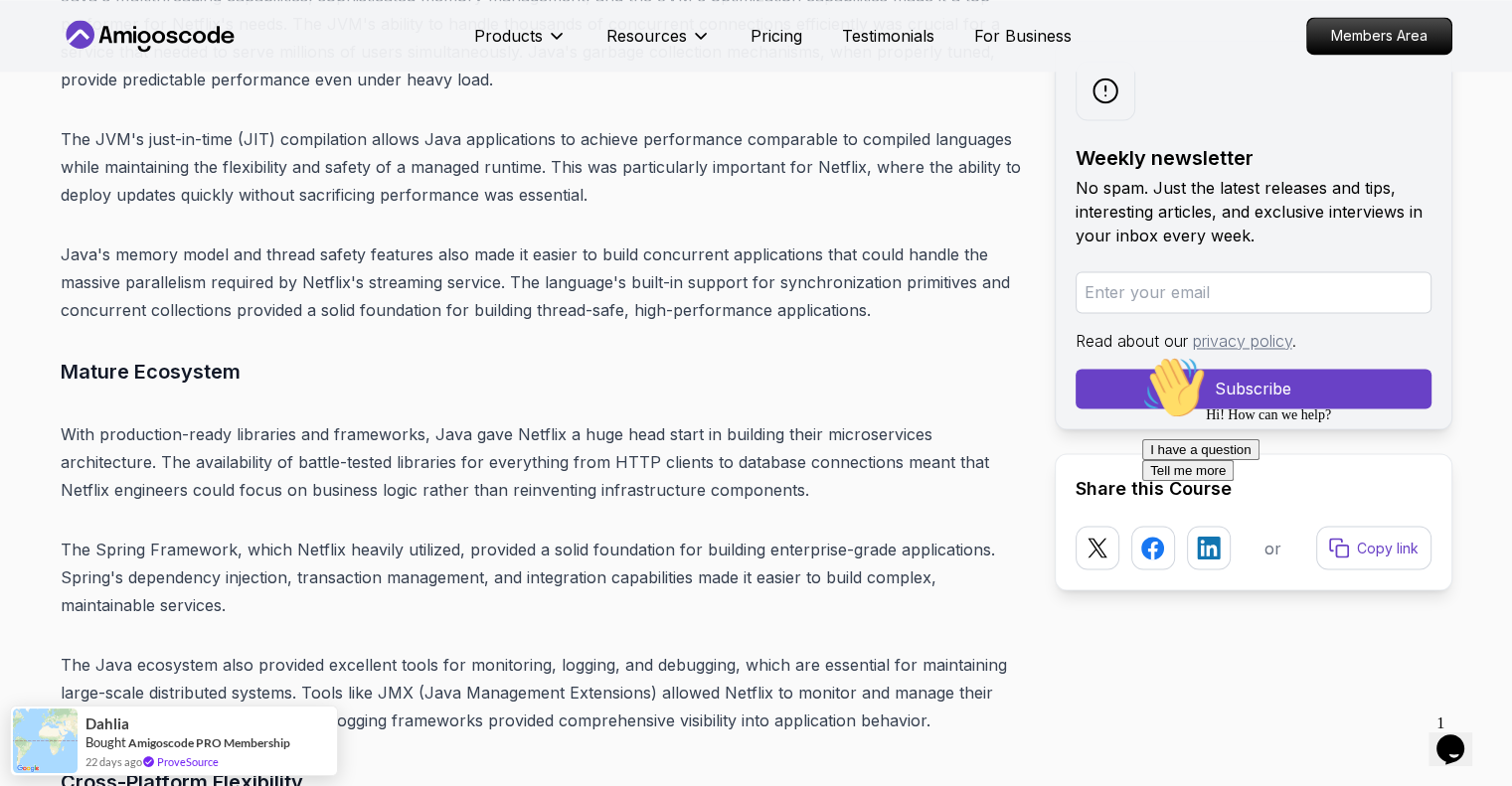 scroll, scrollTop: 2782, scrollLeft: 0, axis: vertical 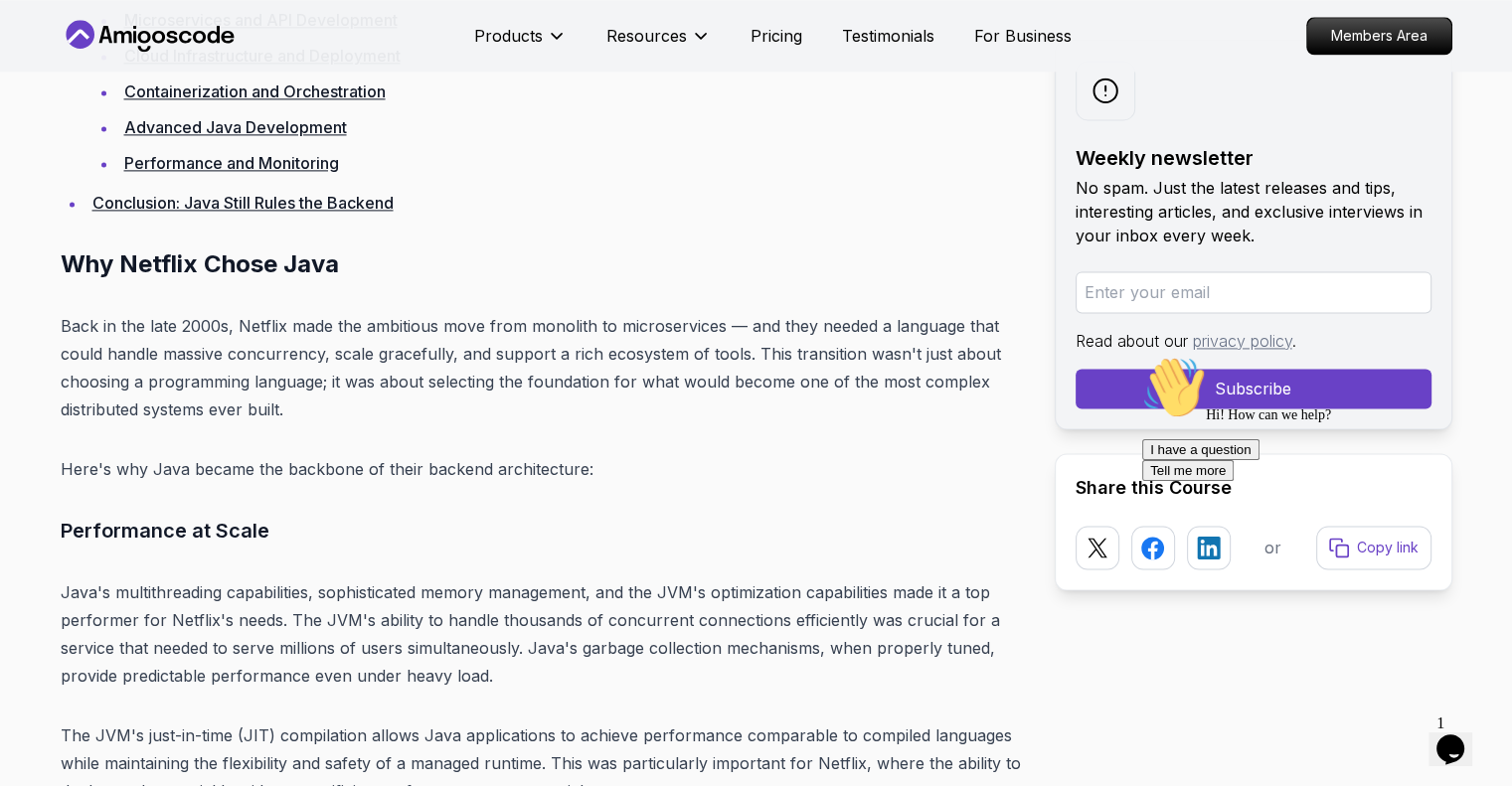 click on "Back in the late 2000s, Netflix made the ambitious move from monolith to microservices — and they needed a language that could handle massive concurrency, scale gracefully, and support a rich ecosystem of tools. This transition wasn't just about choosing a programming language; it was about selecting the foundation for what would become one of the most complex distributed systems ever built." at bounding box center (542, 368) 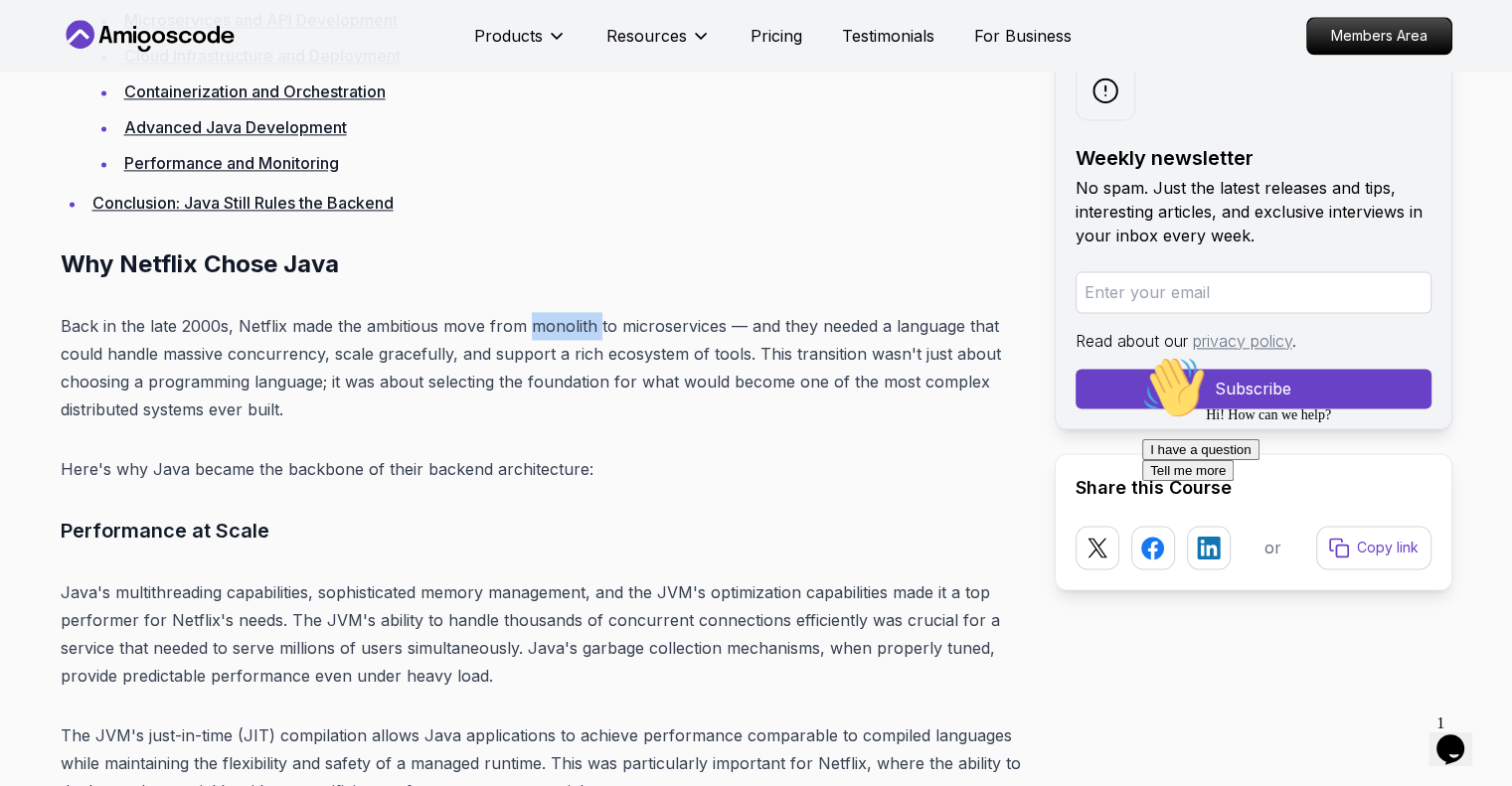 click on "Back in the late 2000s, Netflix made the ambitious move from monolith to microservices — and they needed a language that could handle massive concurrency, scale gracefully, and support a rich ecosystem of tools. This transition wasn't just about choosing a programming language; it was about selecting the foundation for what would become one of the most complex distributed systems ever built." at bounding box center (542, 368) 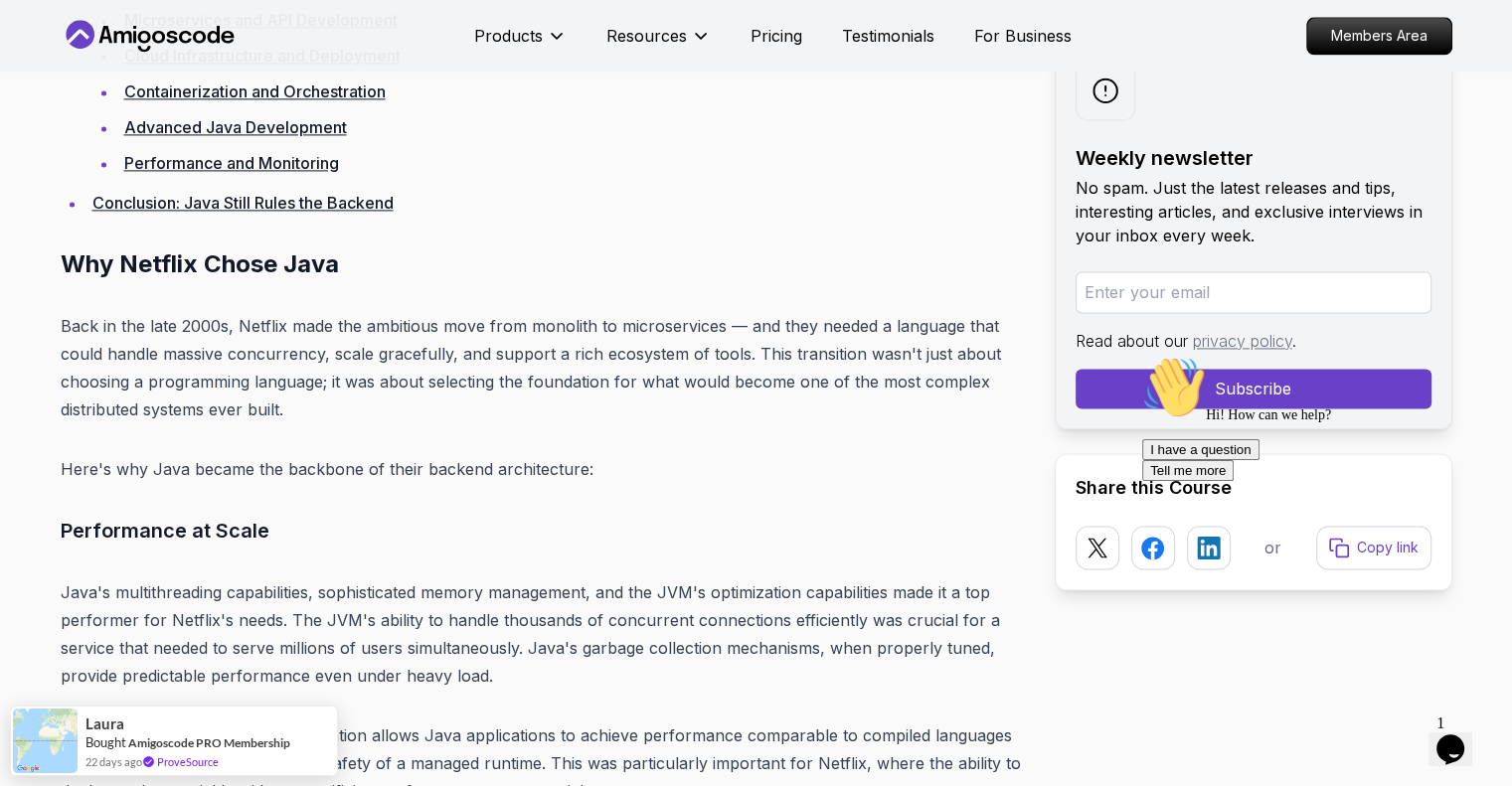 click on "Why Netflix Chose Java" at bounding box center (542, 264) 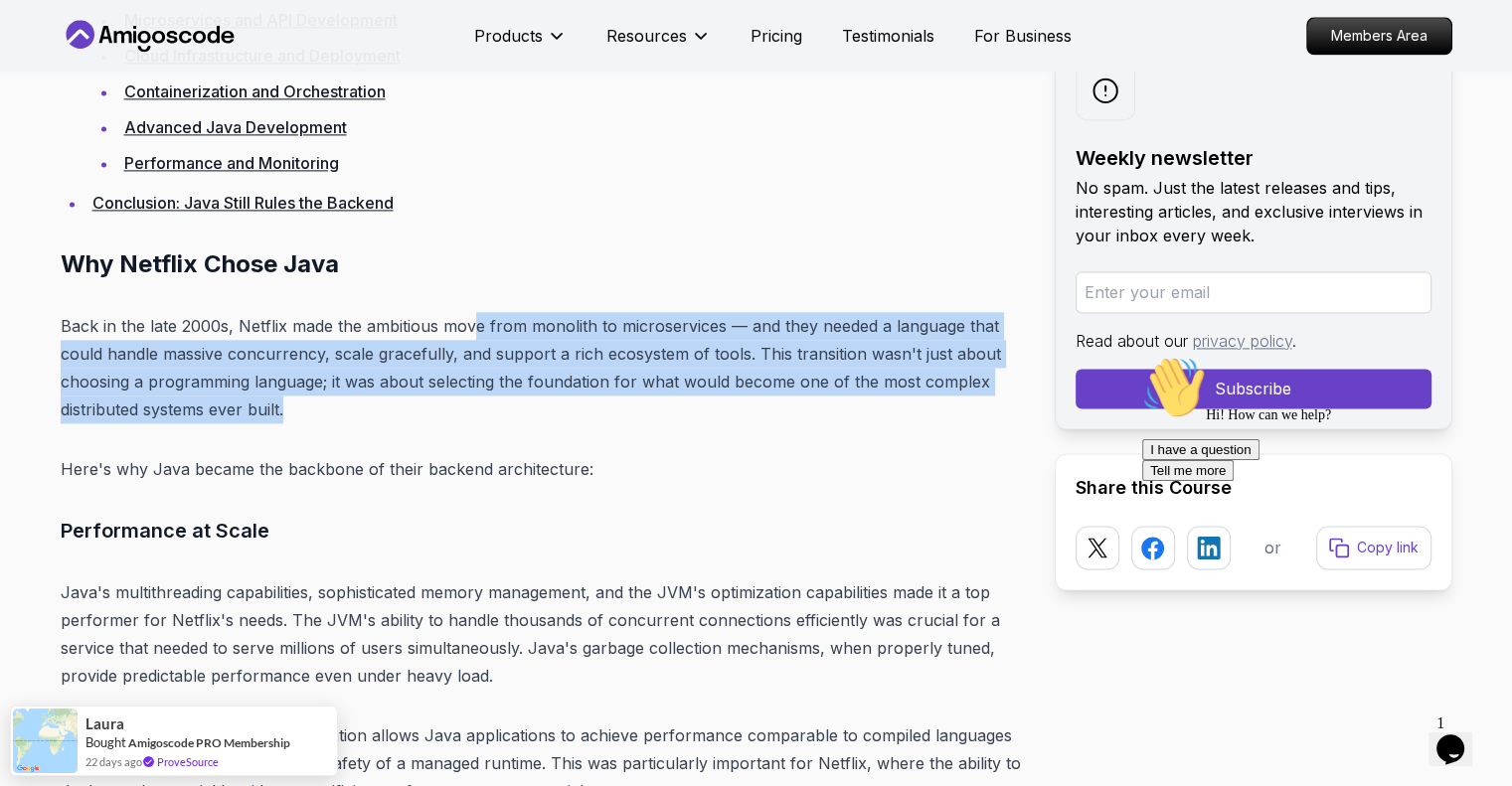 drag, startPoint x: 485, startPoint y: 281, endPoint x: 515, endPoint y: 418, distance: 140.24621 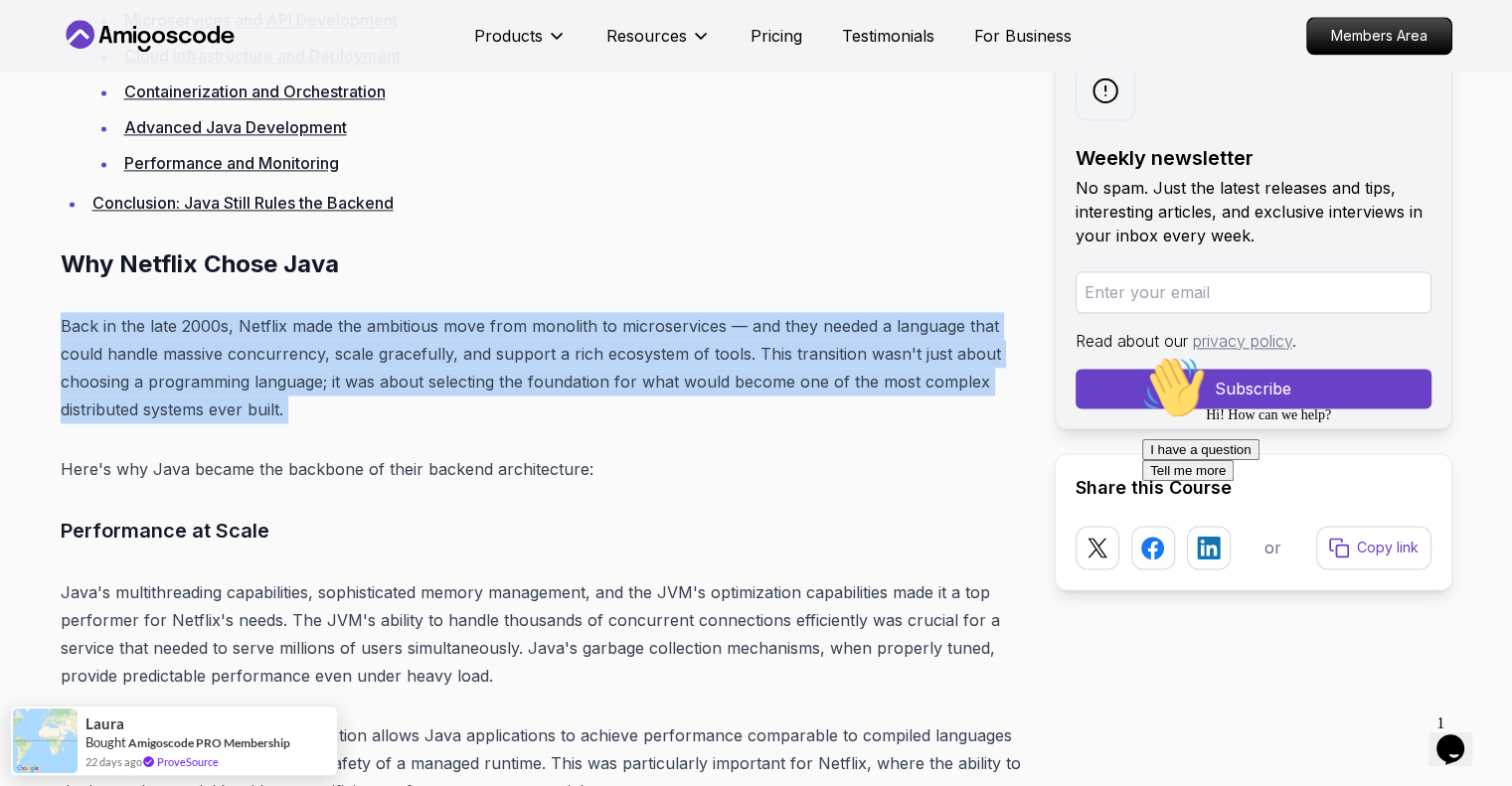 drag, startPoint x: 515, startPoint y: 418, endPoint x: 459, endPoint y: 265, distance: 162.9264 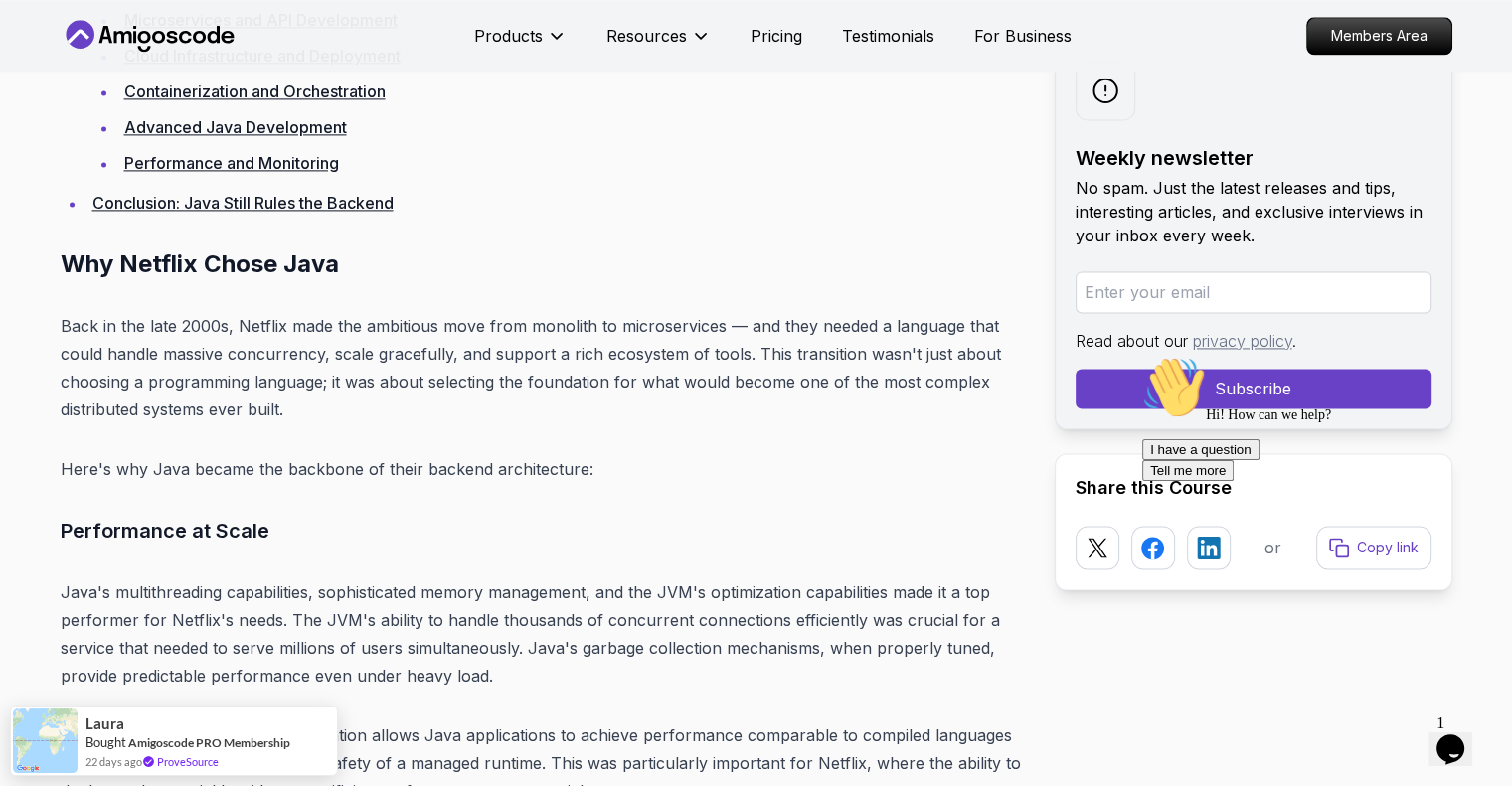scroll, scrollTop: 2882, scrollLeft: 0, axis: vertical 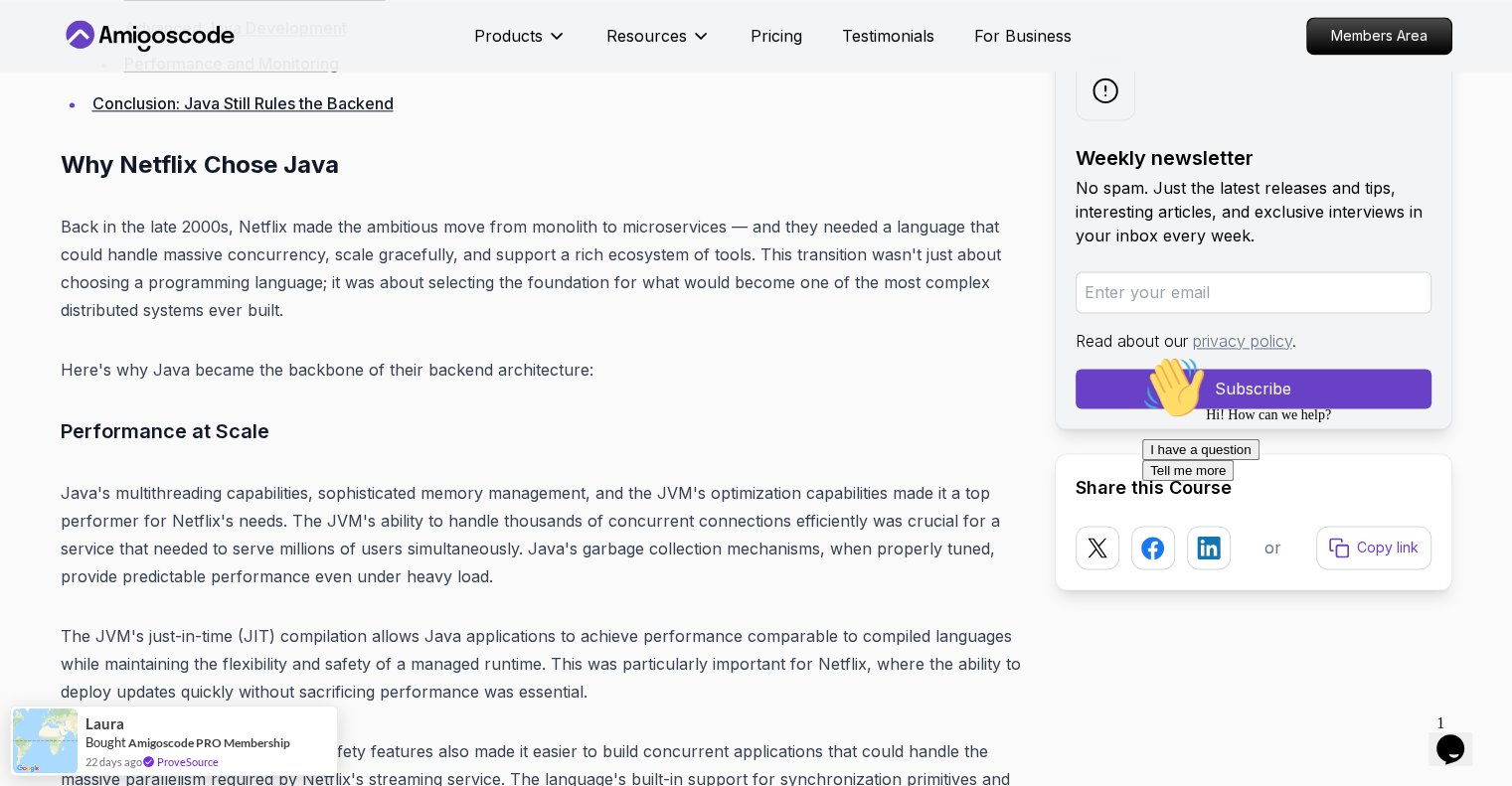 drag, startPoint x: 451, startPoint y: 180, endPoint x: 477, endPoint y: 288, distance: 111.08555 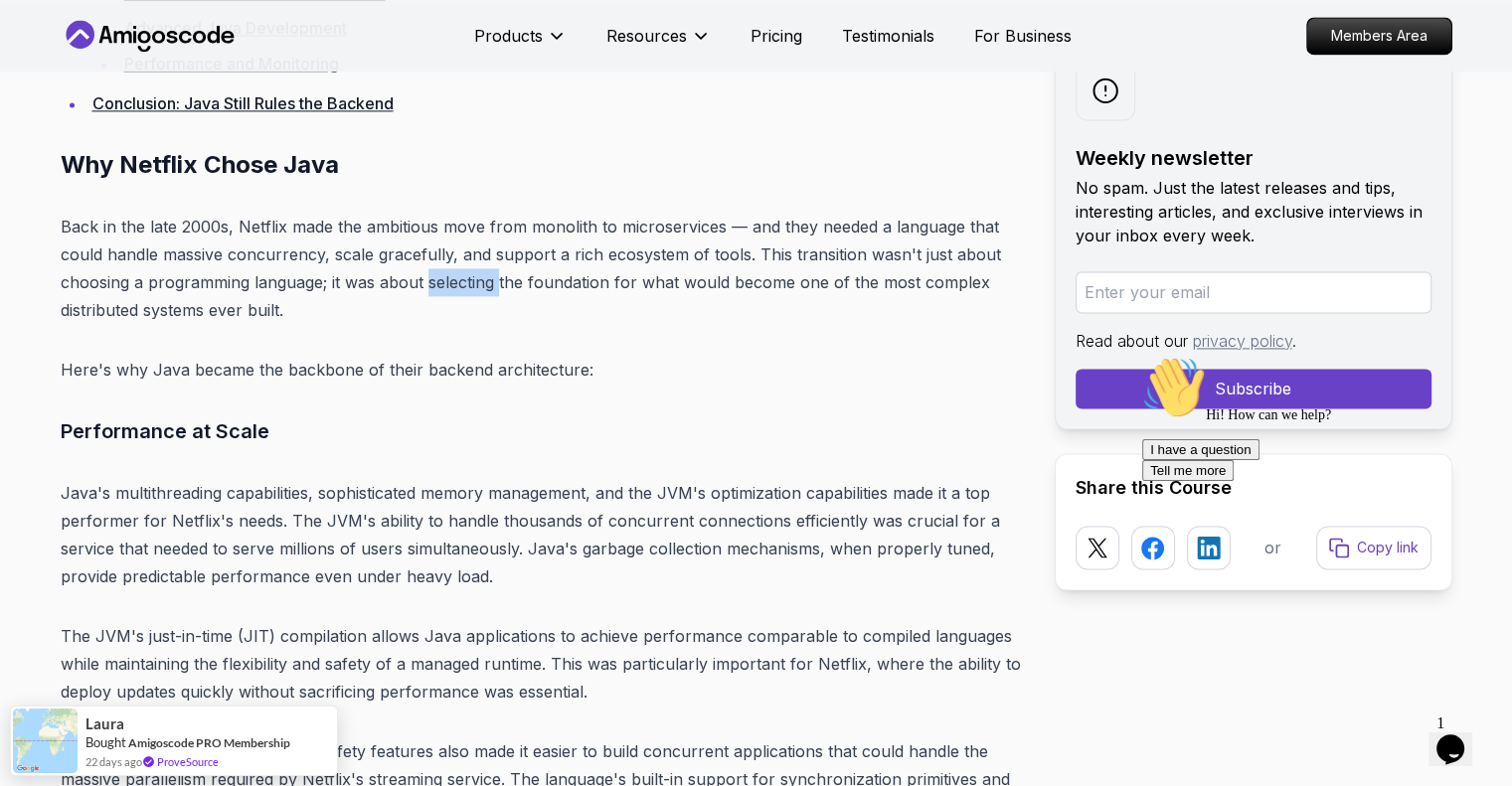 click on "Back in the late 2000s, Netflix made the ambitious move from monolith to microservices — and they needed a language that could handle massive concurrency, scale gracefully, and support a rich ecosystem of tools. This transition wasn't just about choosing a programming language; it was about selecting the foundation for what would become one of the most complex distributed systems ever built." at bounding box center (542, 268) 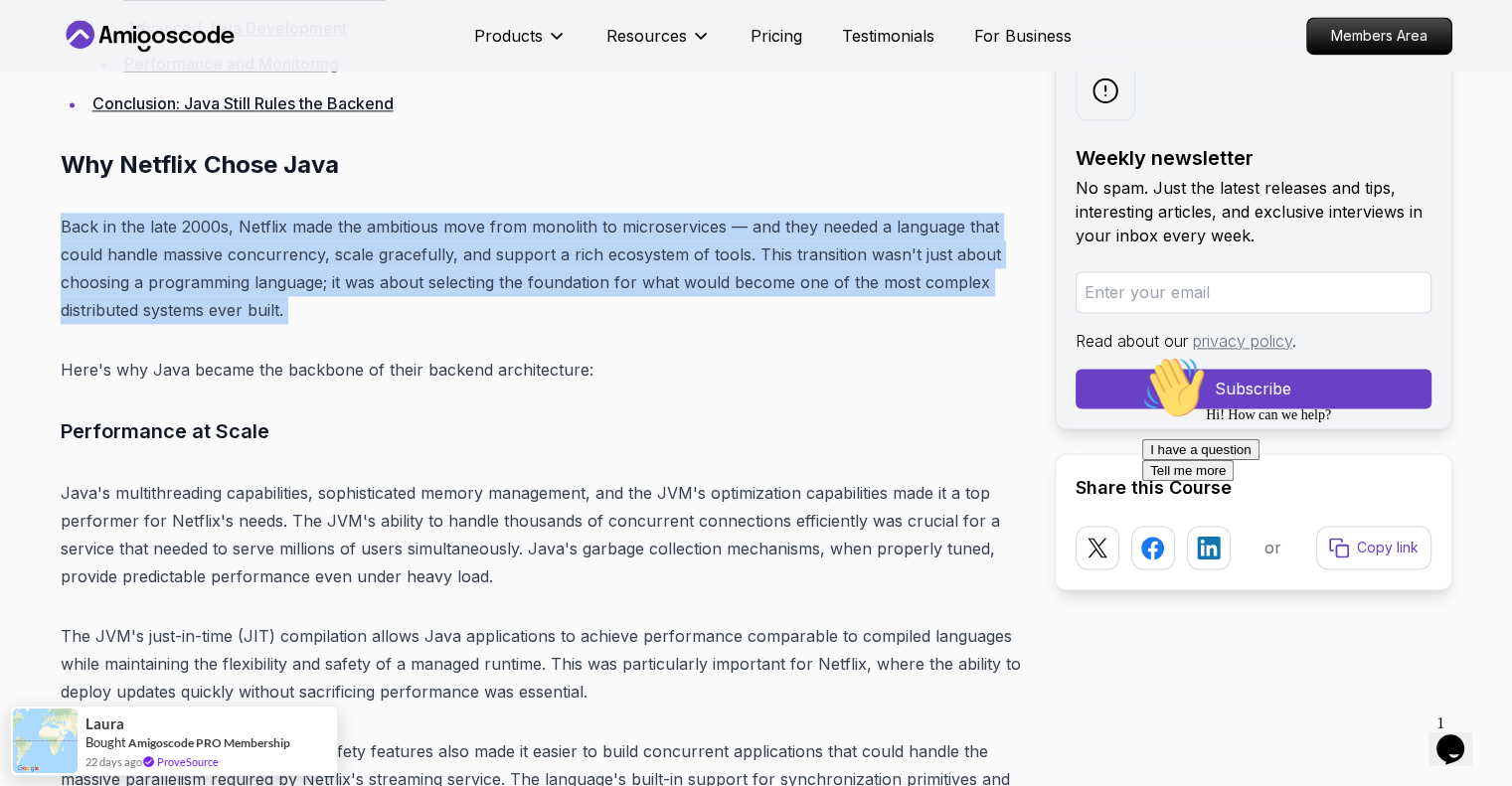 click on "Back in the late 2000s, Netflix made the ambitious move from monolith to microservices — and they needed a language that could handle massive concurrency, scale gracefully, and support a rich ecosystem of tools. This transition wasn't just about choosing a programming language; it was about selecting the foundation for what would become one of the most complex distributed systems ever built." at bounding box center (542, 268) 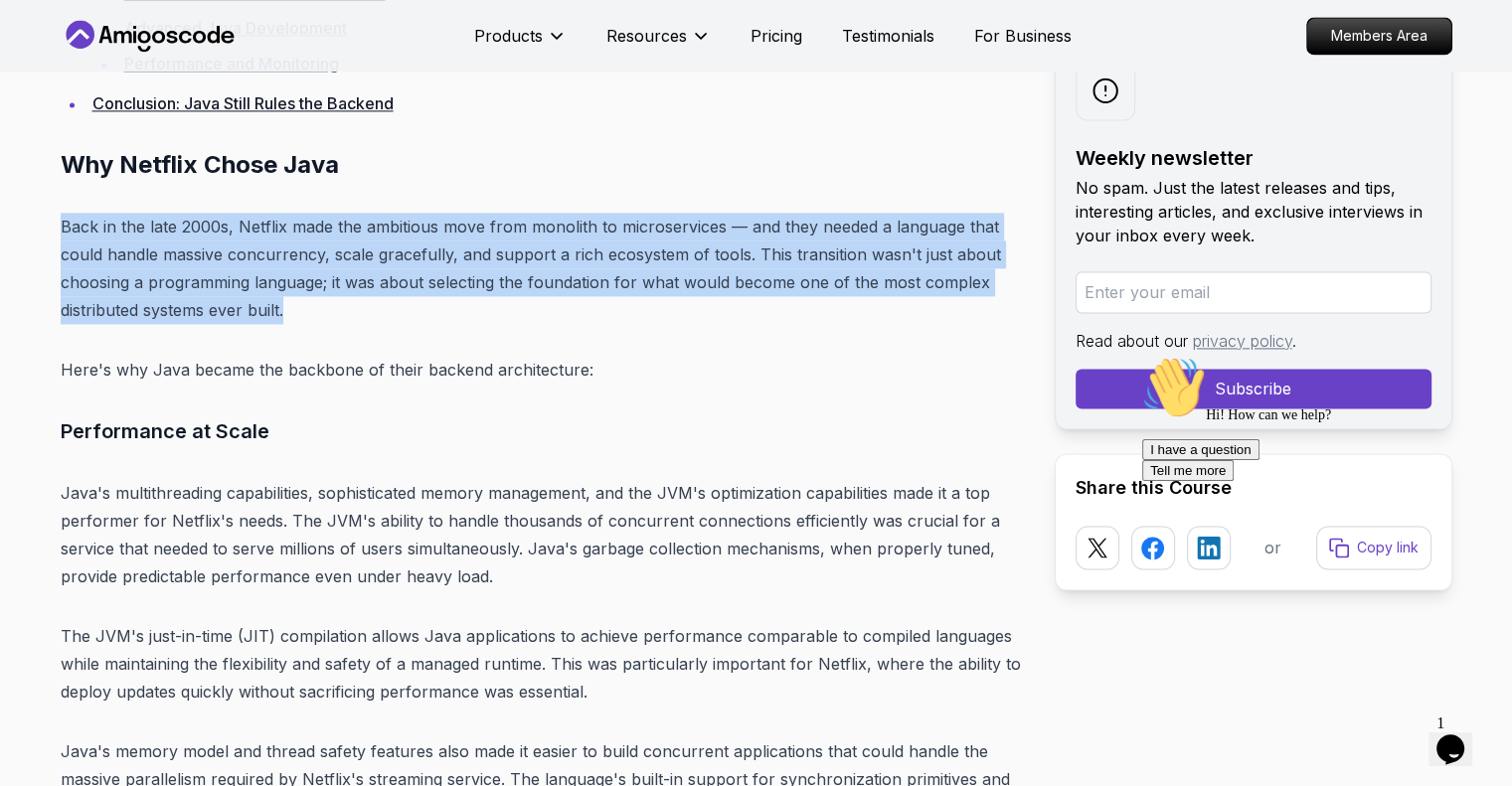 drag, startPoint x: 499, startPoint y: 307, endPoint x: 457, endPoint y: 167, distance: 146.16429 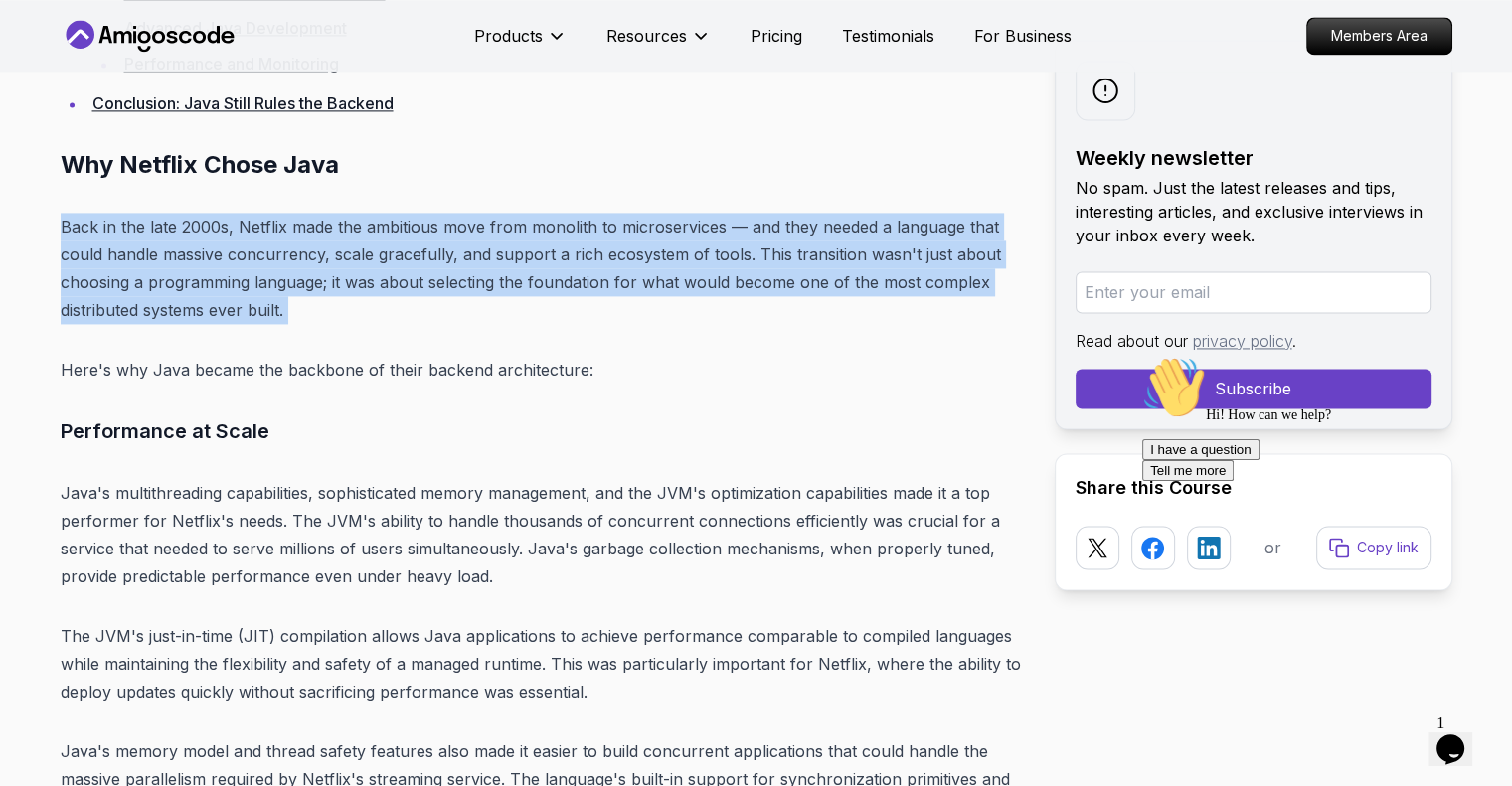 drag, startPoint x: 457, startPoint y: 167, endPoint x: 521, endPoint y: 301, distance: 148.49916 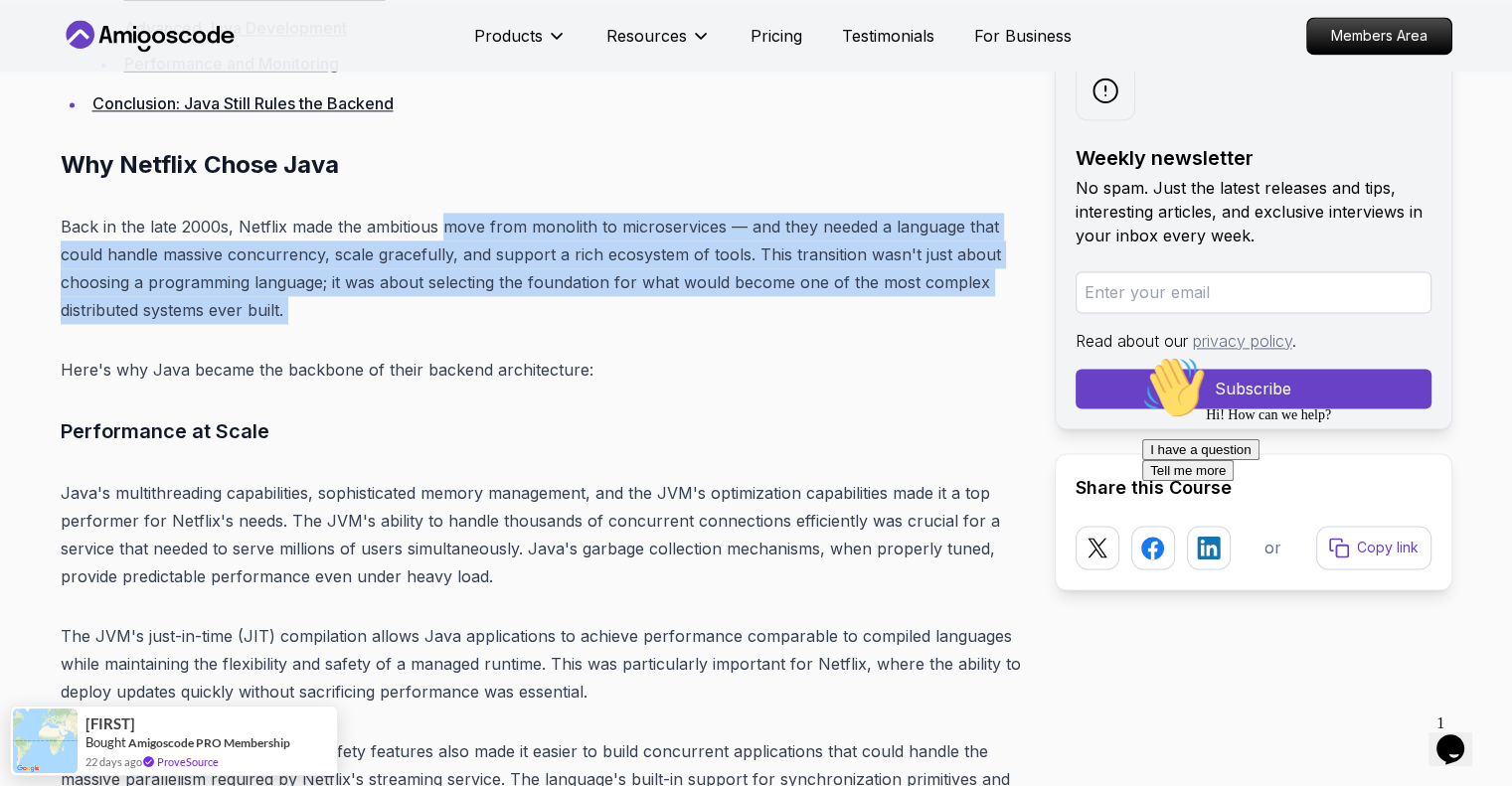 drag, startPoint x: 521, startPoint y: 301, endPoint x: 455, endPoint y: 184, distance: 134.33168 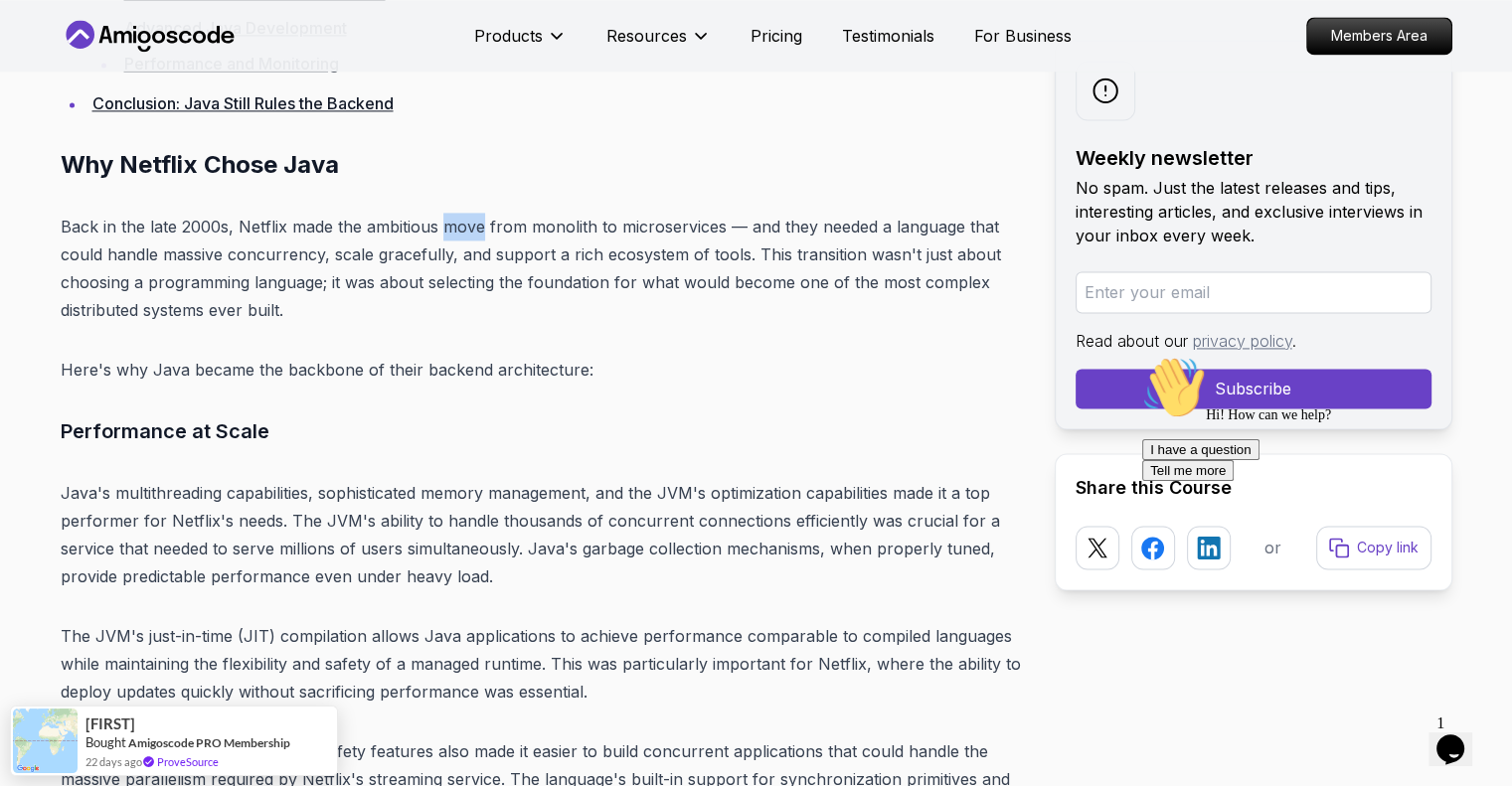 drag, startPoint x: 455, startPoint y: 184, endPoint x: 466, endPoint y: 213, distance: 31.016125 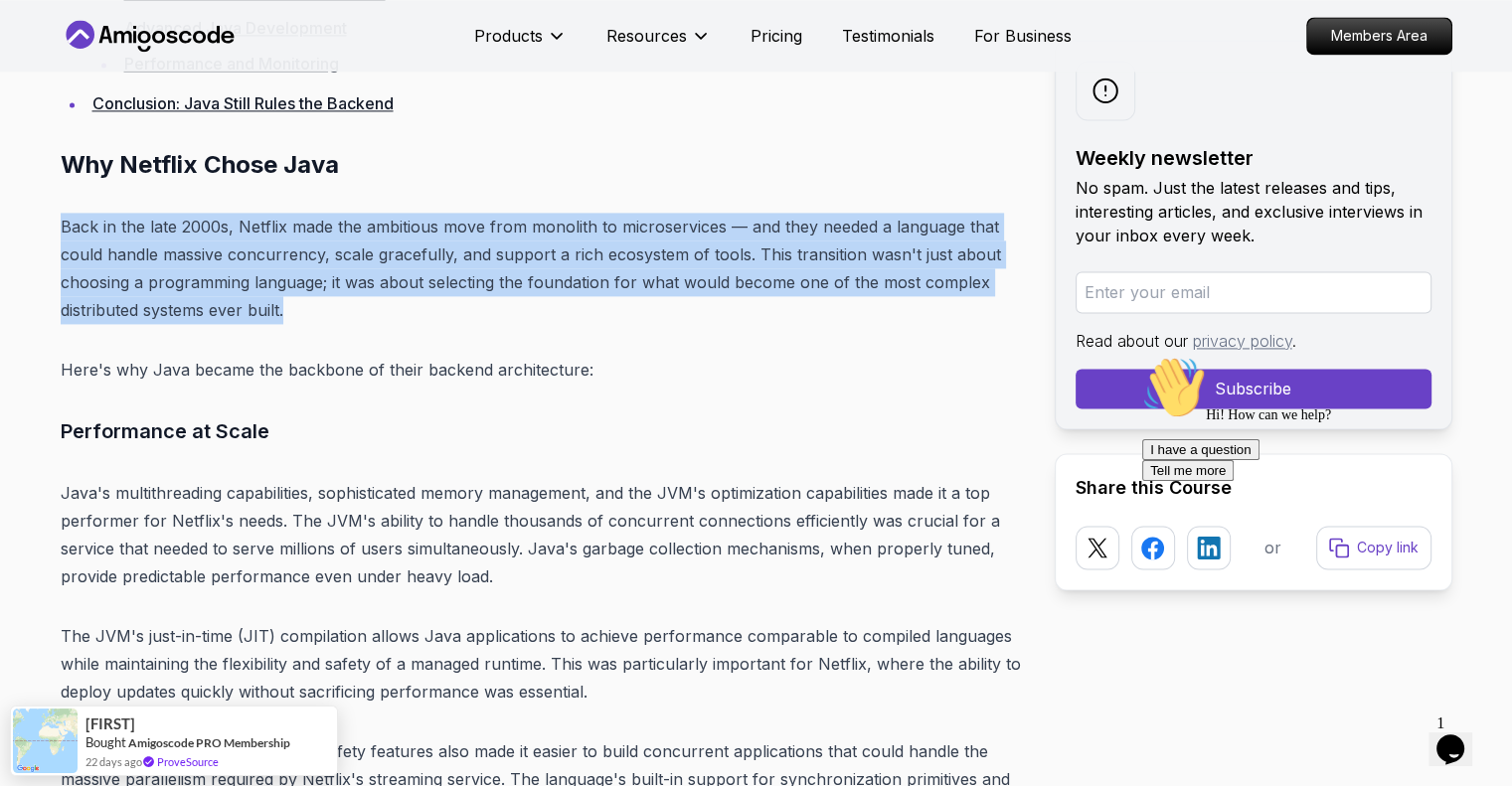 drag, startPoint x: 458, startPoint y: 160, endPoint x: 515, endPoint y: 303, distance: 153.94155 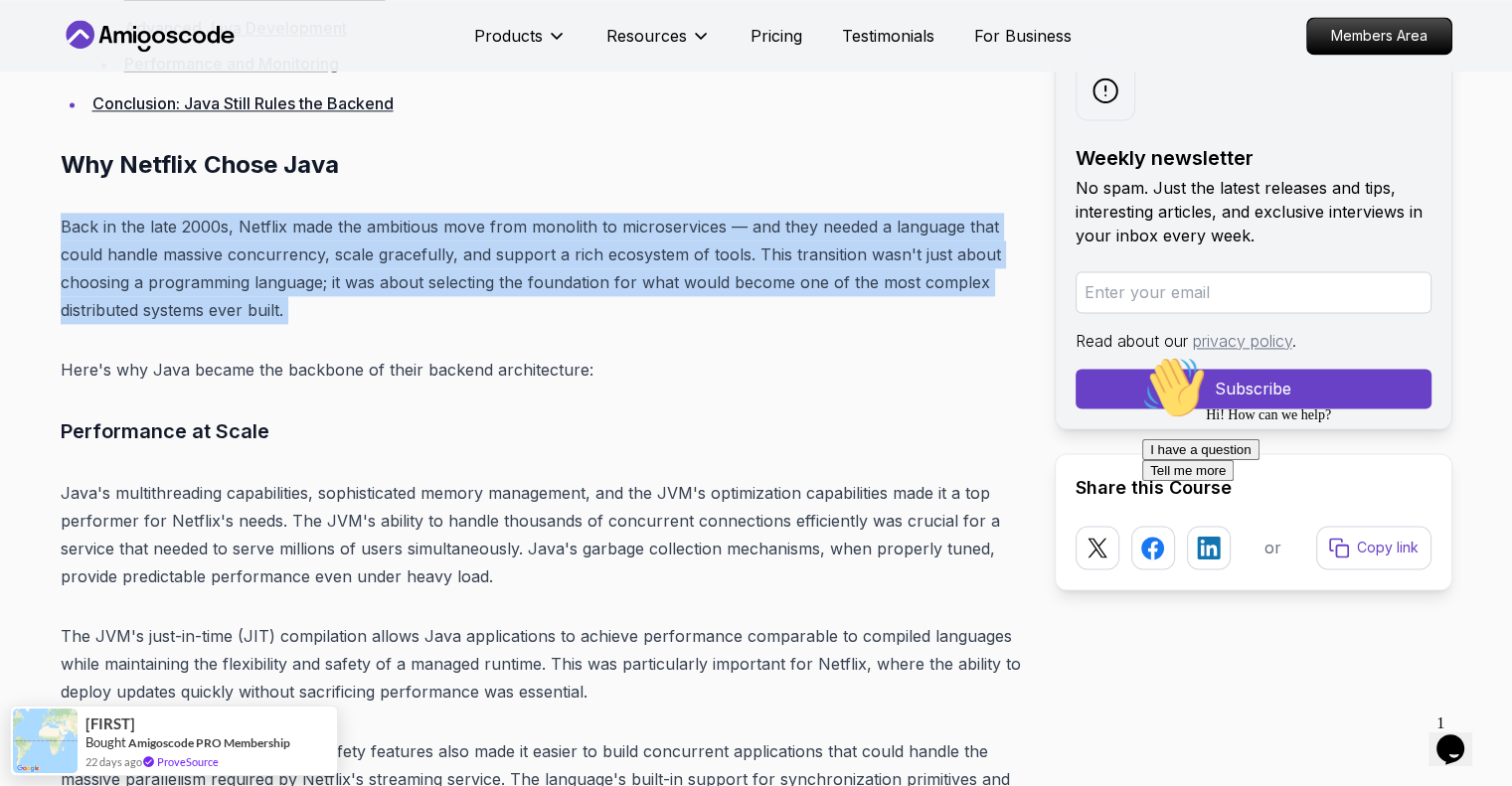 drag, startPoint x: 515, startPoint y: 303, endPoint x: 448, endPoint y: 171, distance: 148.0304 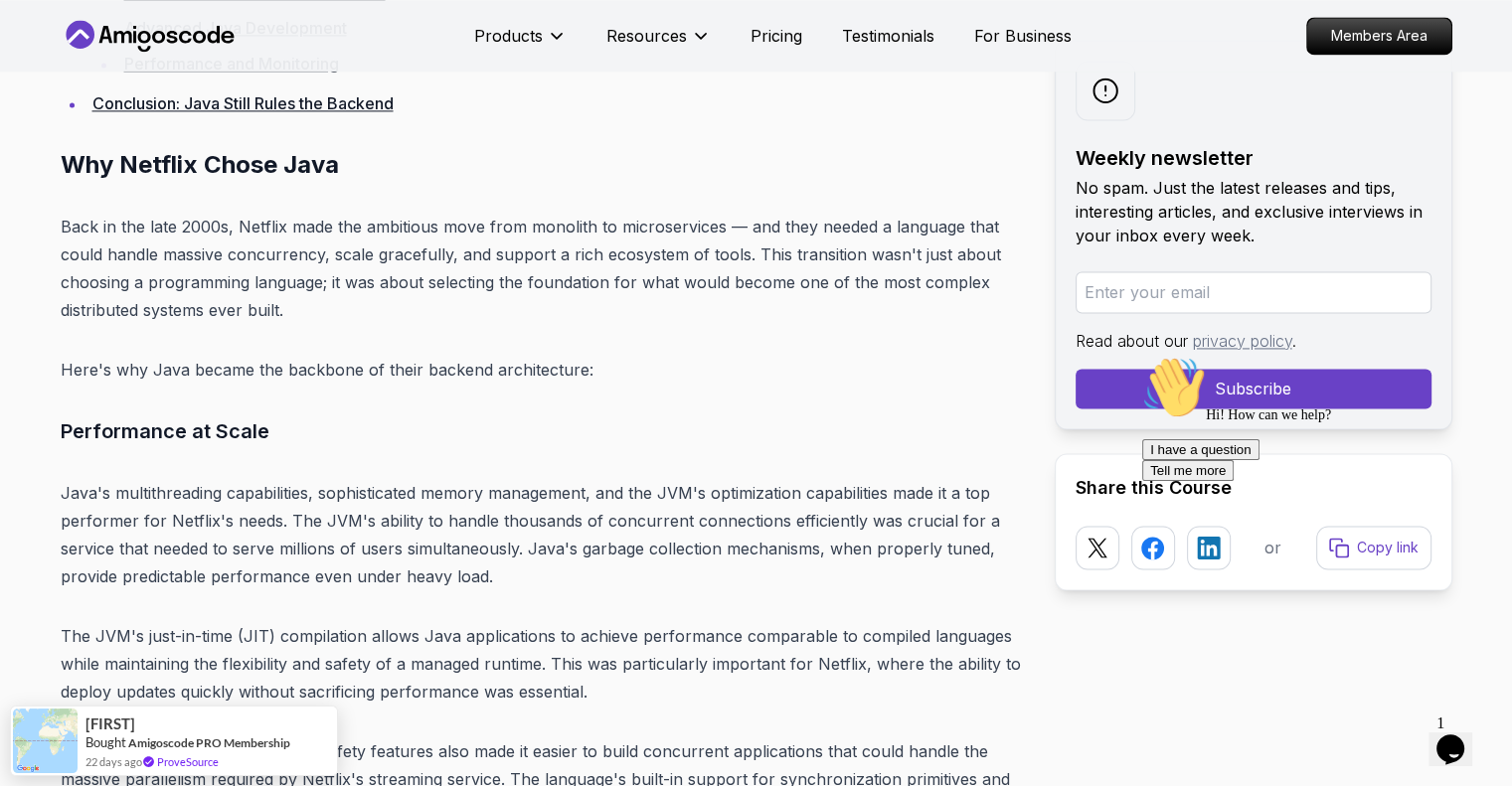 scroll, scrollTop: 2981, scrollLeft: 0, axis: vertical 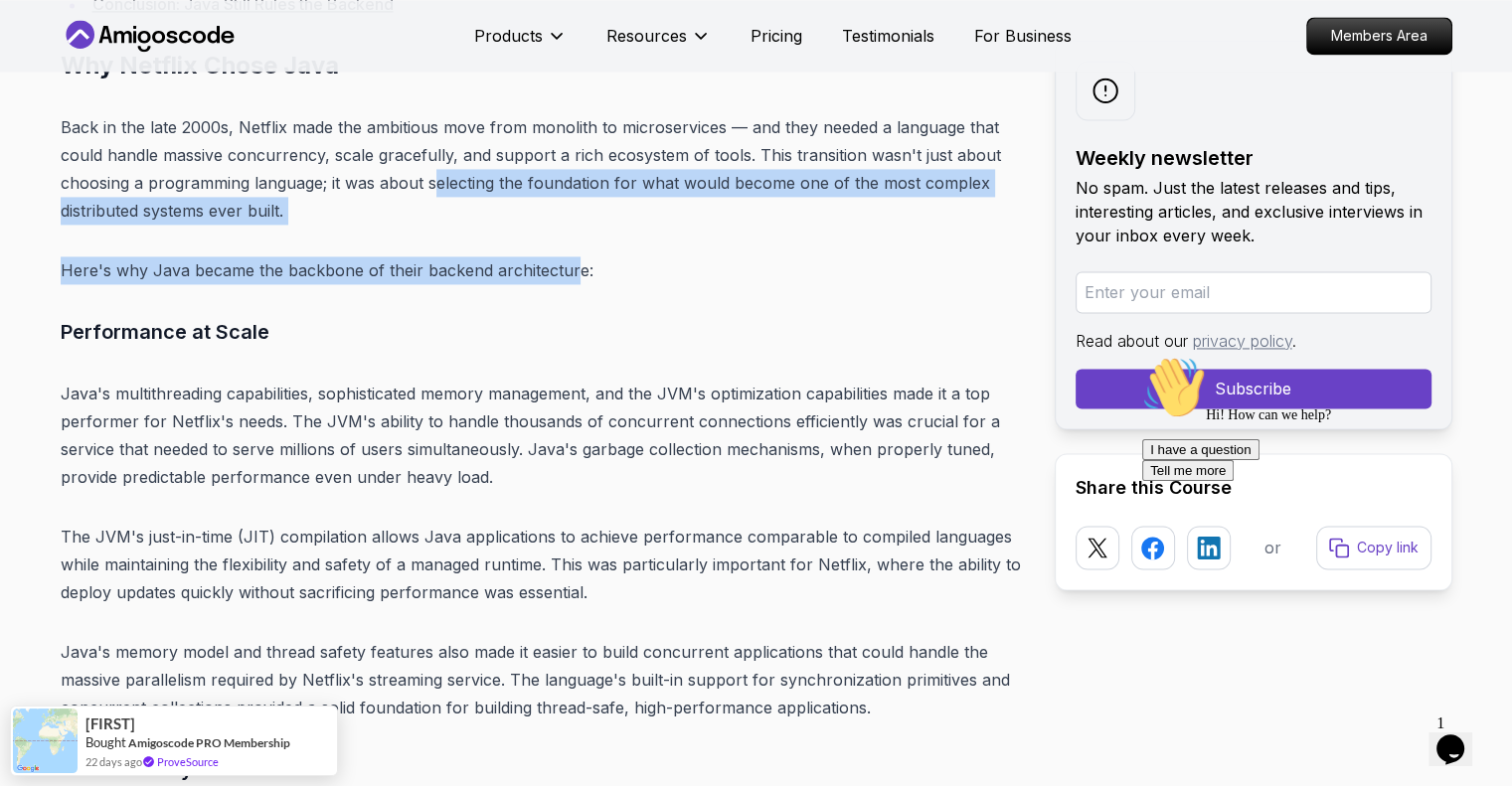 drag, startPoint x: 442, startPoint y: 192, endPoint x: 574, endPoint y: 277, distance: 157 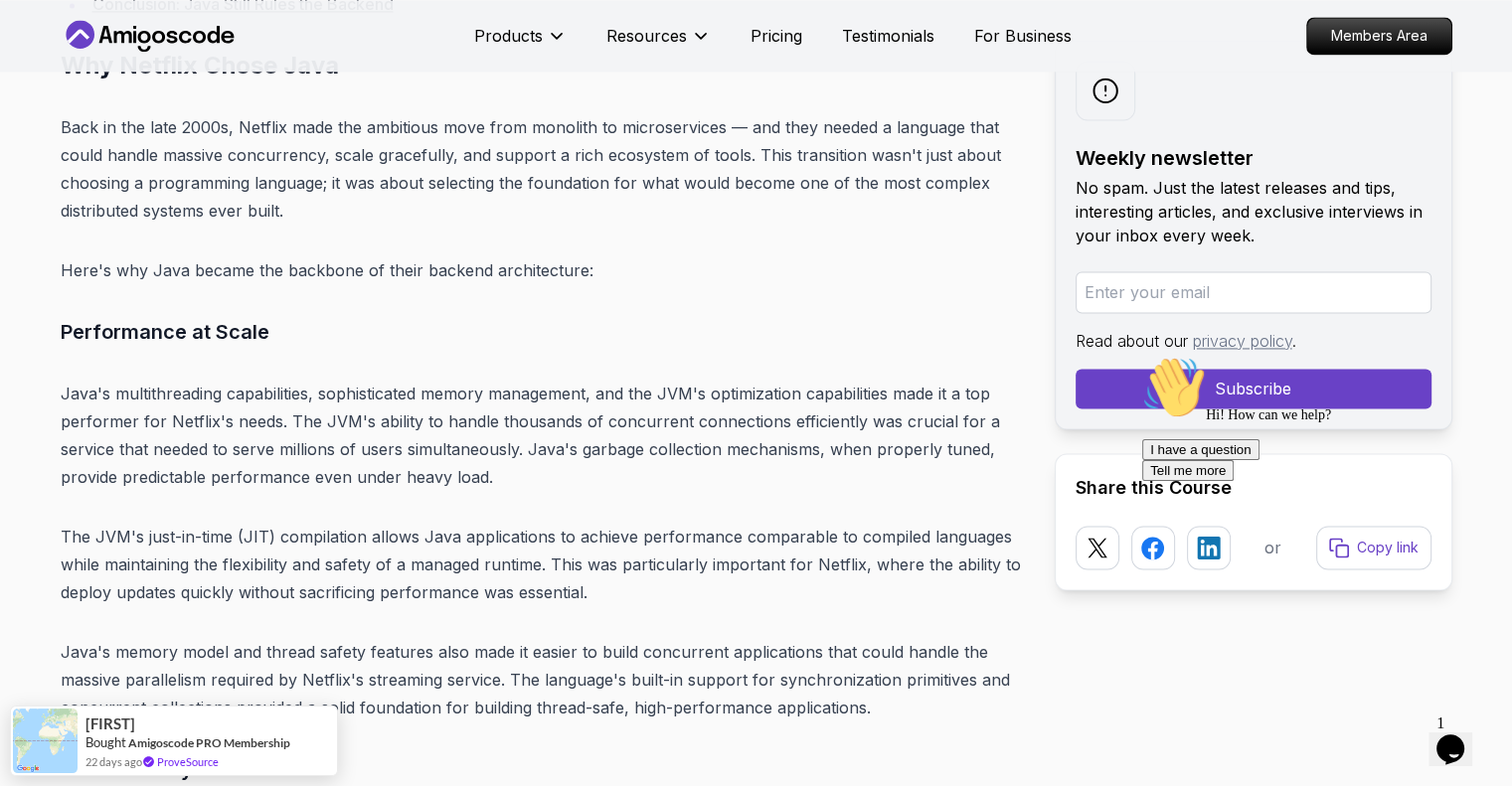 scroll, scrollTop: 3180, scrollLeft: 0, axis: vertical 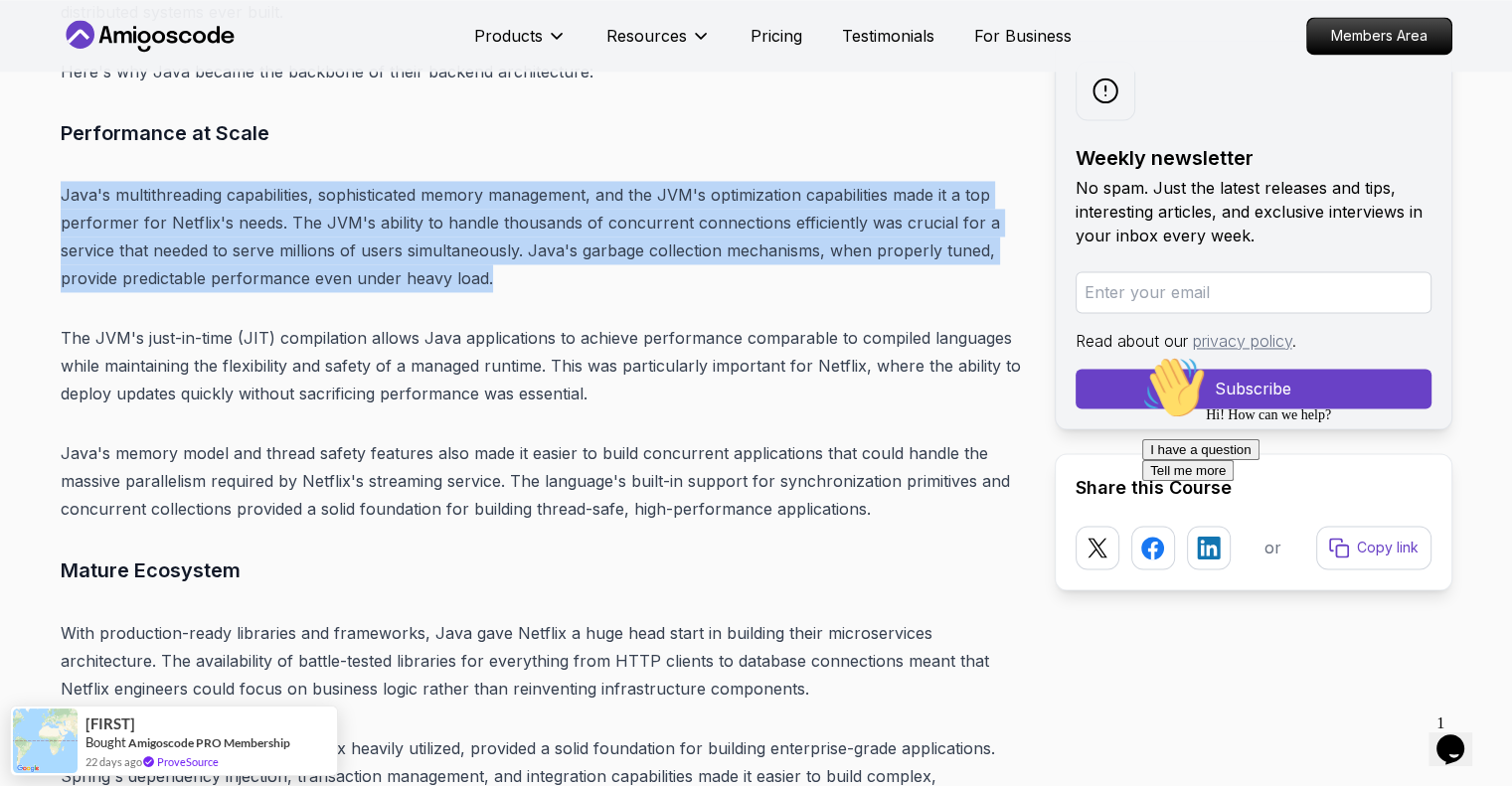 drag, startPoint x: 302, startPoint y: 138, endPoint x: 545, endPoint y: 287, distance: 285.04386 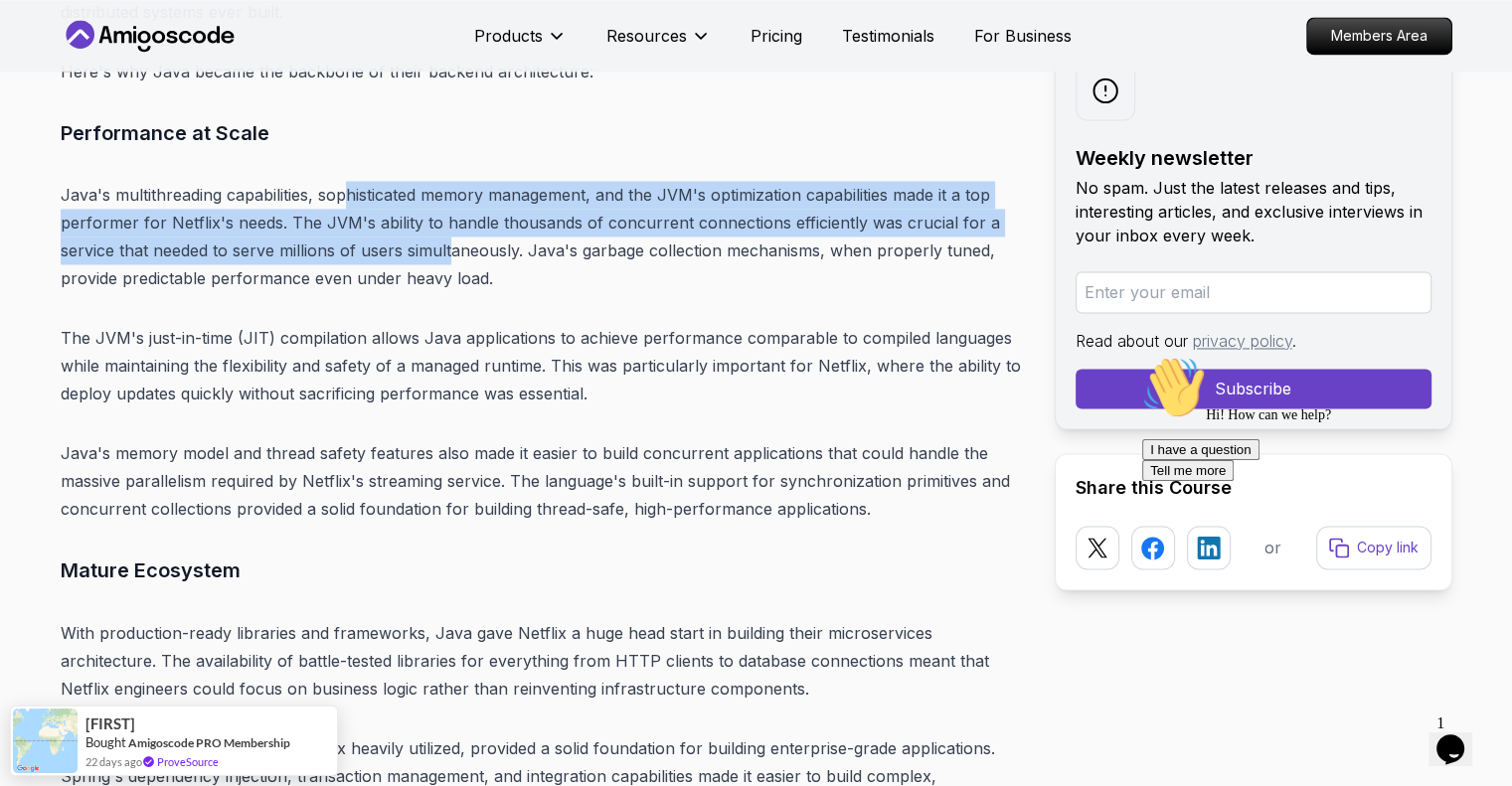 drag, startPoint x: 347, startPoint y: 151, endPoint x: 461, endPoint y: 250, distance: 150.9868 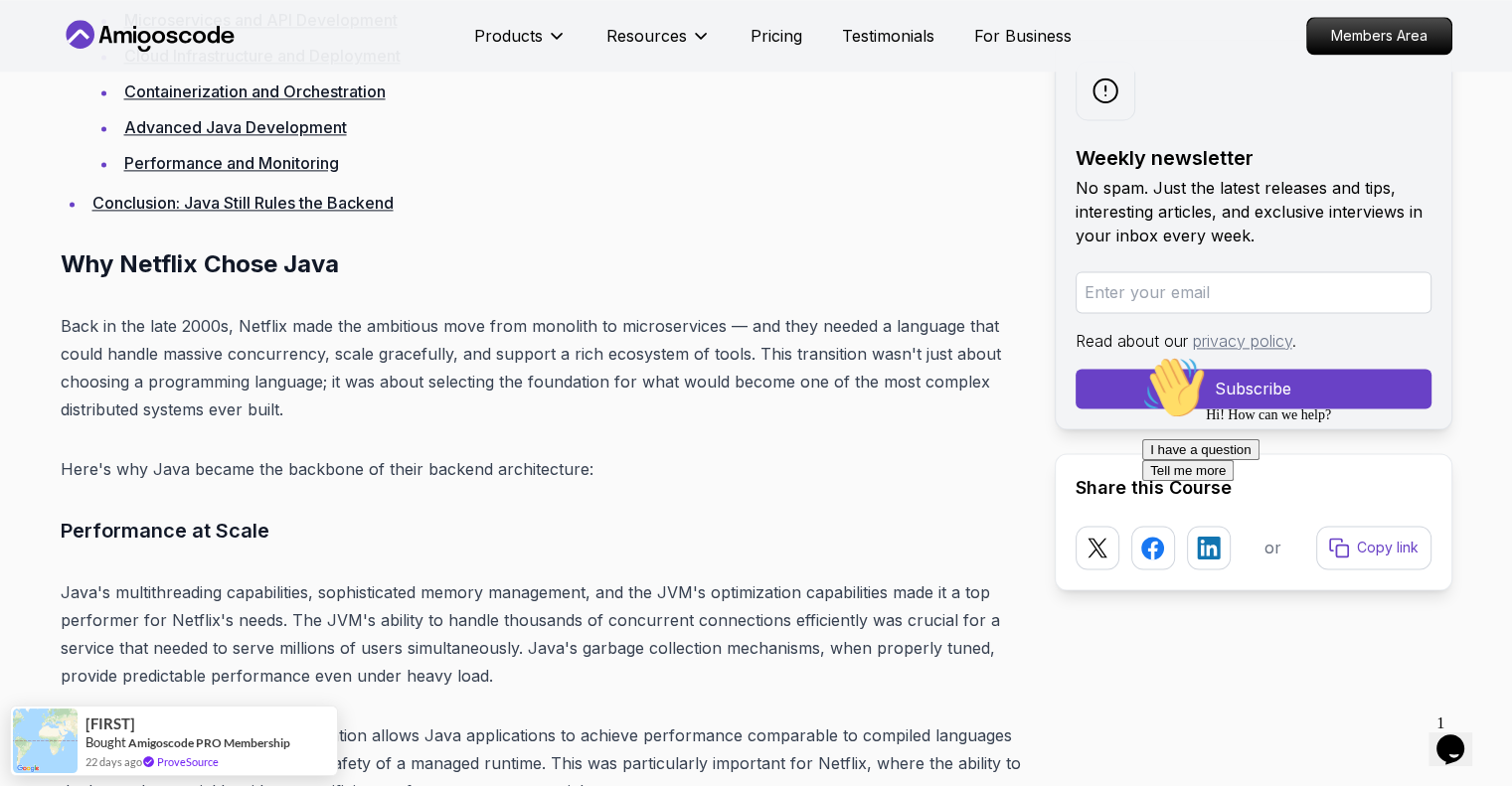 scroll, scrollTop: 2981, scrollLeft: 0, axis: vertical 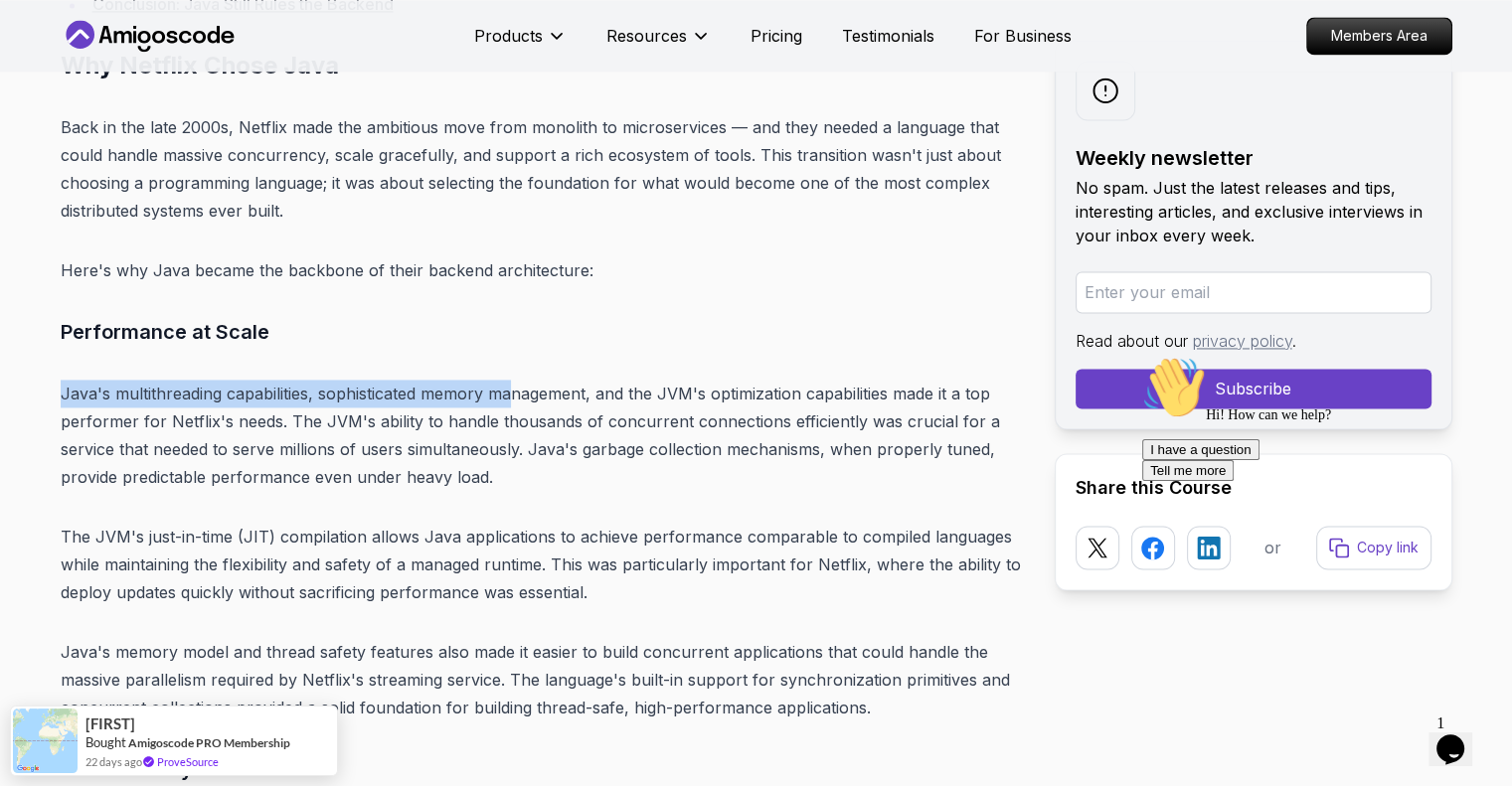 drag, startPoint x: 454, startPoint y: 325, endPoint x: 524, endPoint y: 395, distance: 98.99495 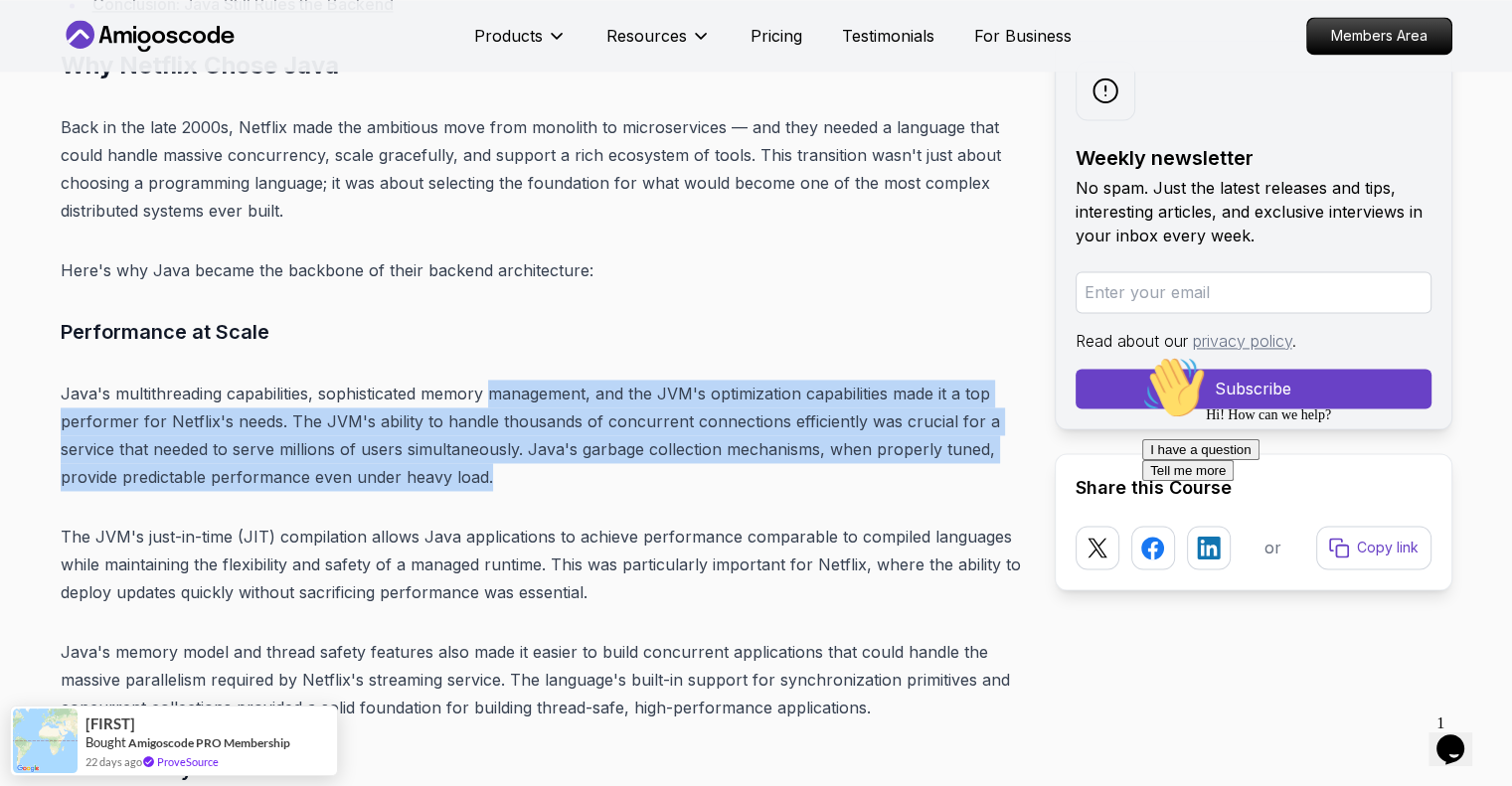 drag, startPoint x: 500, startPoint y: 349, endPoint x: 592, endPoint y: 473, distance: 154.40207 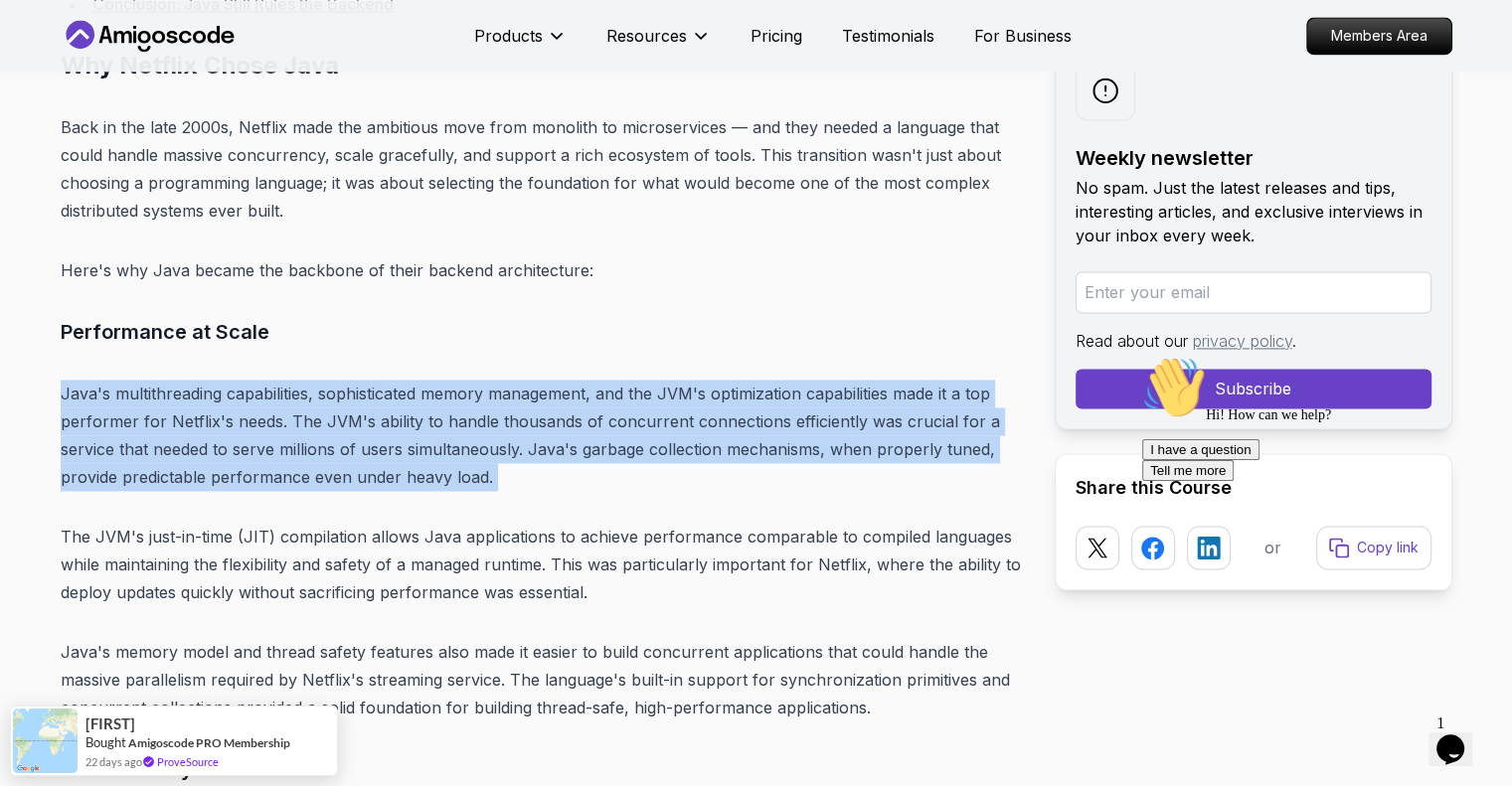 drag, startPoint x: 592, startPoint y: 473, endPoint x: 473, endPoint y: 334, distance: 182.98087 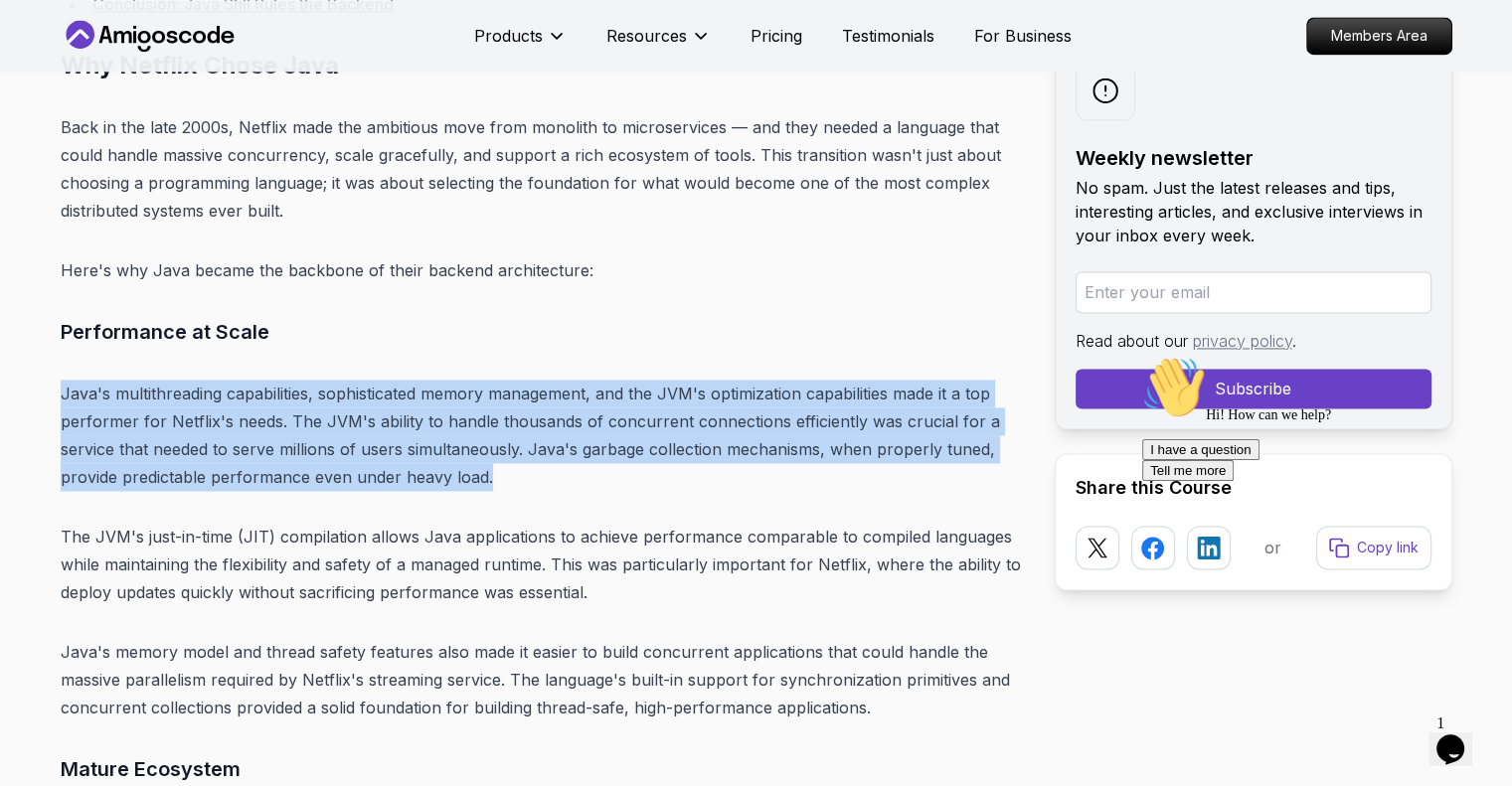 drag, startPoint x: 474, startPoint y: 337, endPoint x: 614, endPoint y: 476, distance: 197.28406 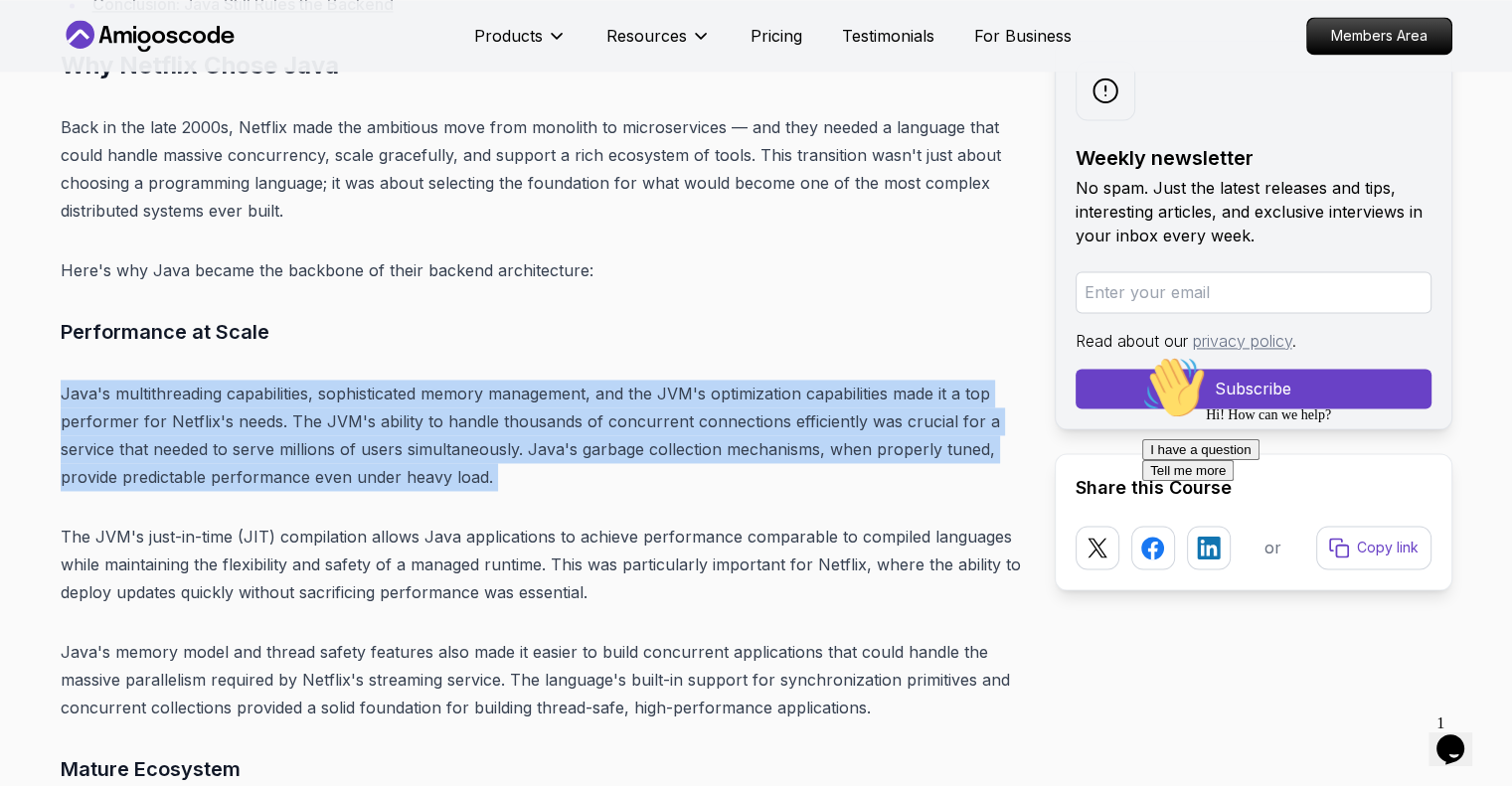 drag, startPoint x: 614, startPoint y: 476, endPoint x: 472, endPoint y: 335, distance: 200.11247 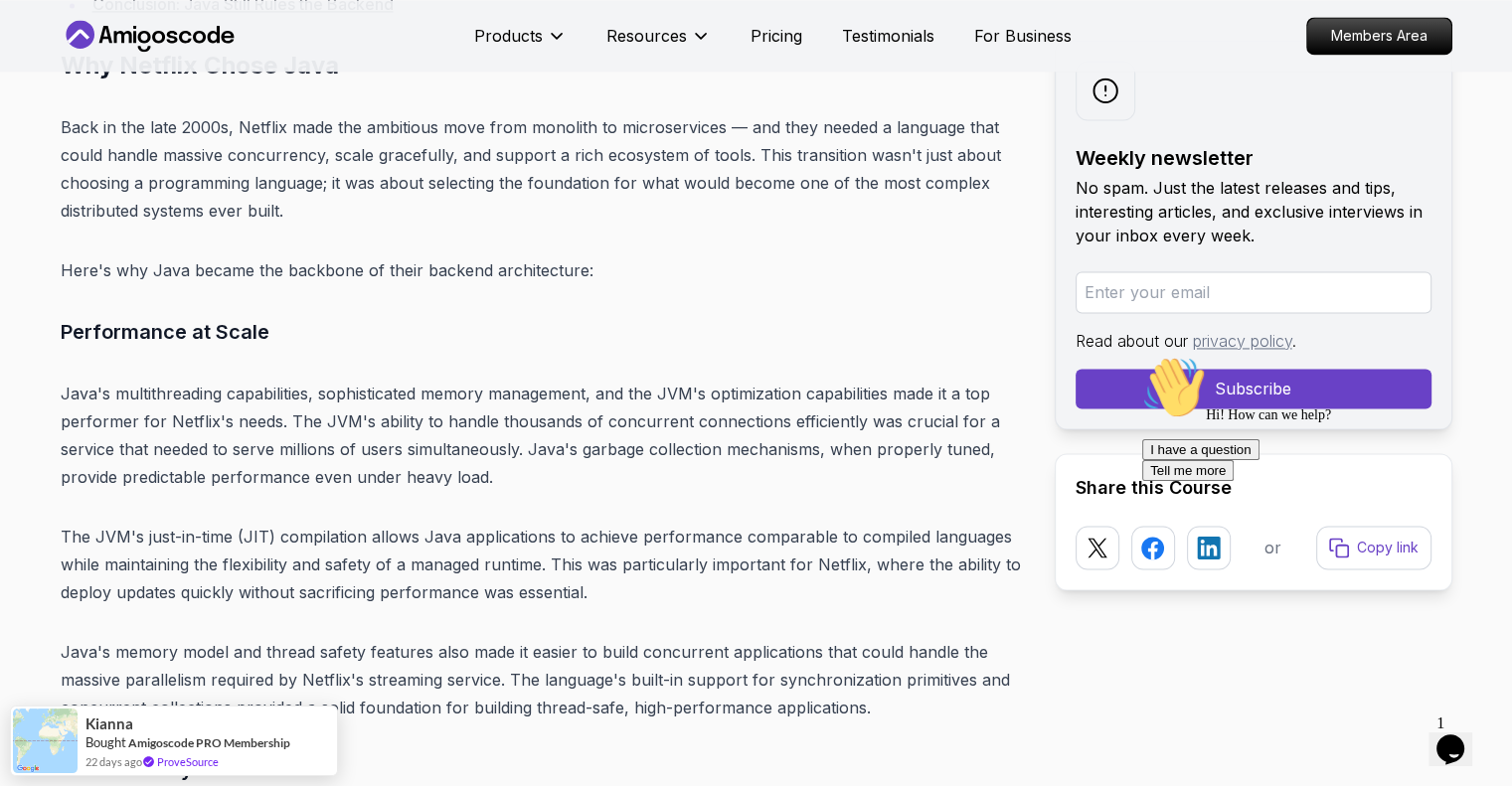 click on "Performance at Scale" at bounding box center [542, 332] 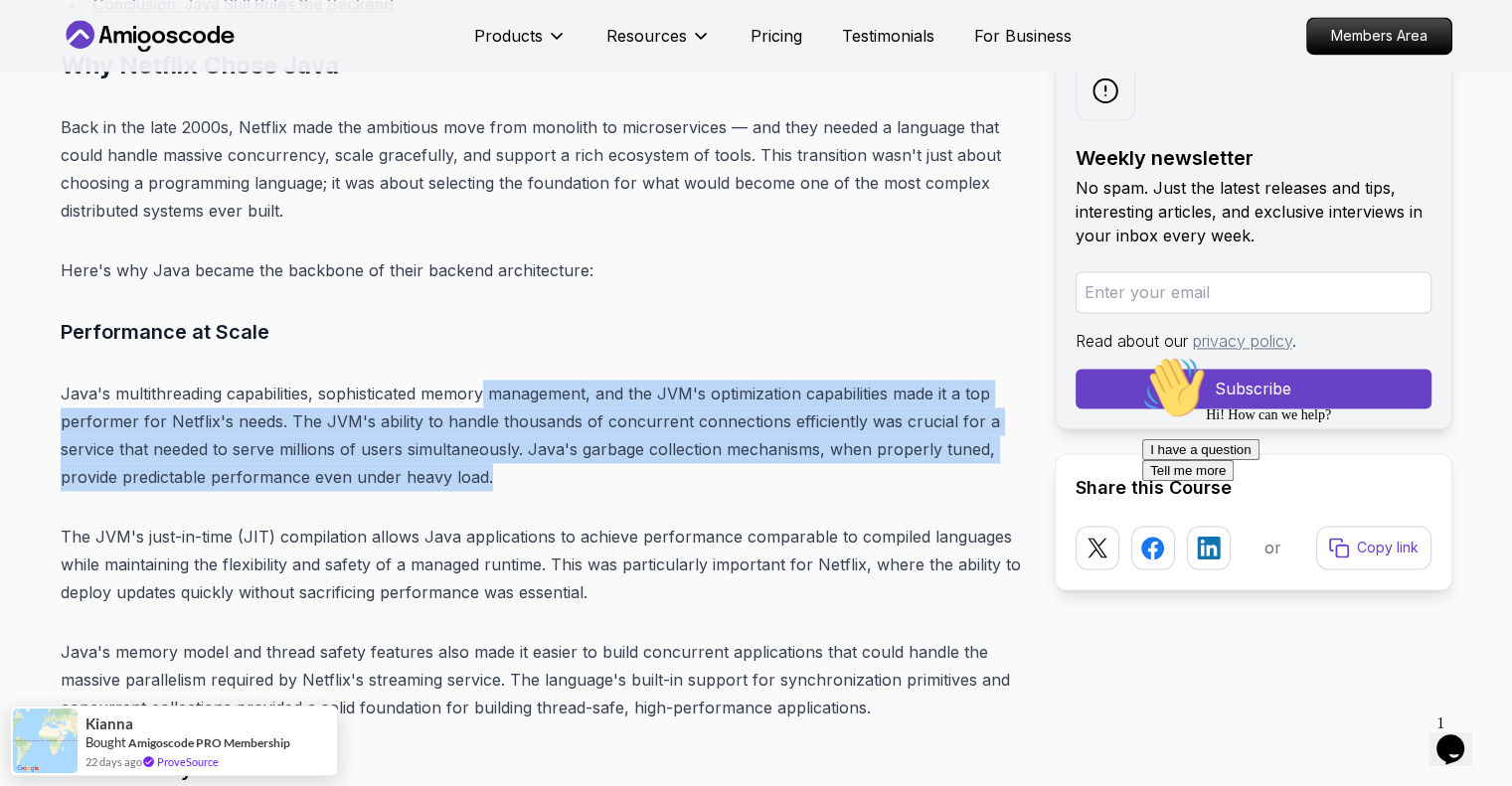 drag, startPoint x: 493, startPoint y: 354, endPoint x: 565, endPoint y: 466, distance: 133.1465 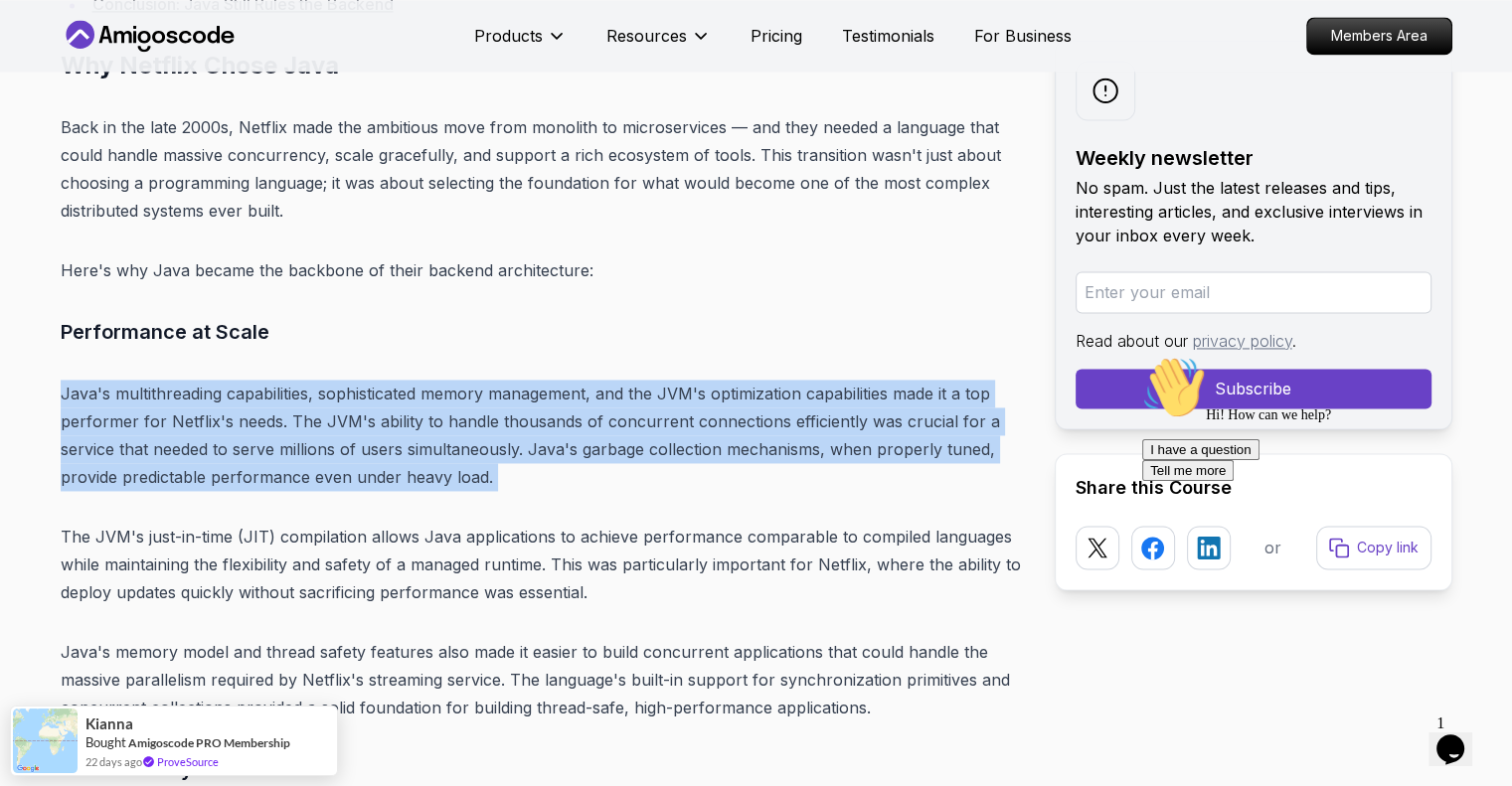 drag, startPoint x: 565, startPoint y: 466, endPoint x: 470, endPoint y: 344, distance: 154.62535 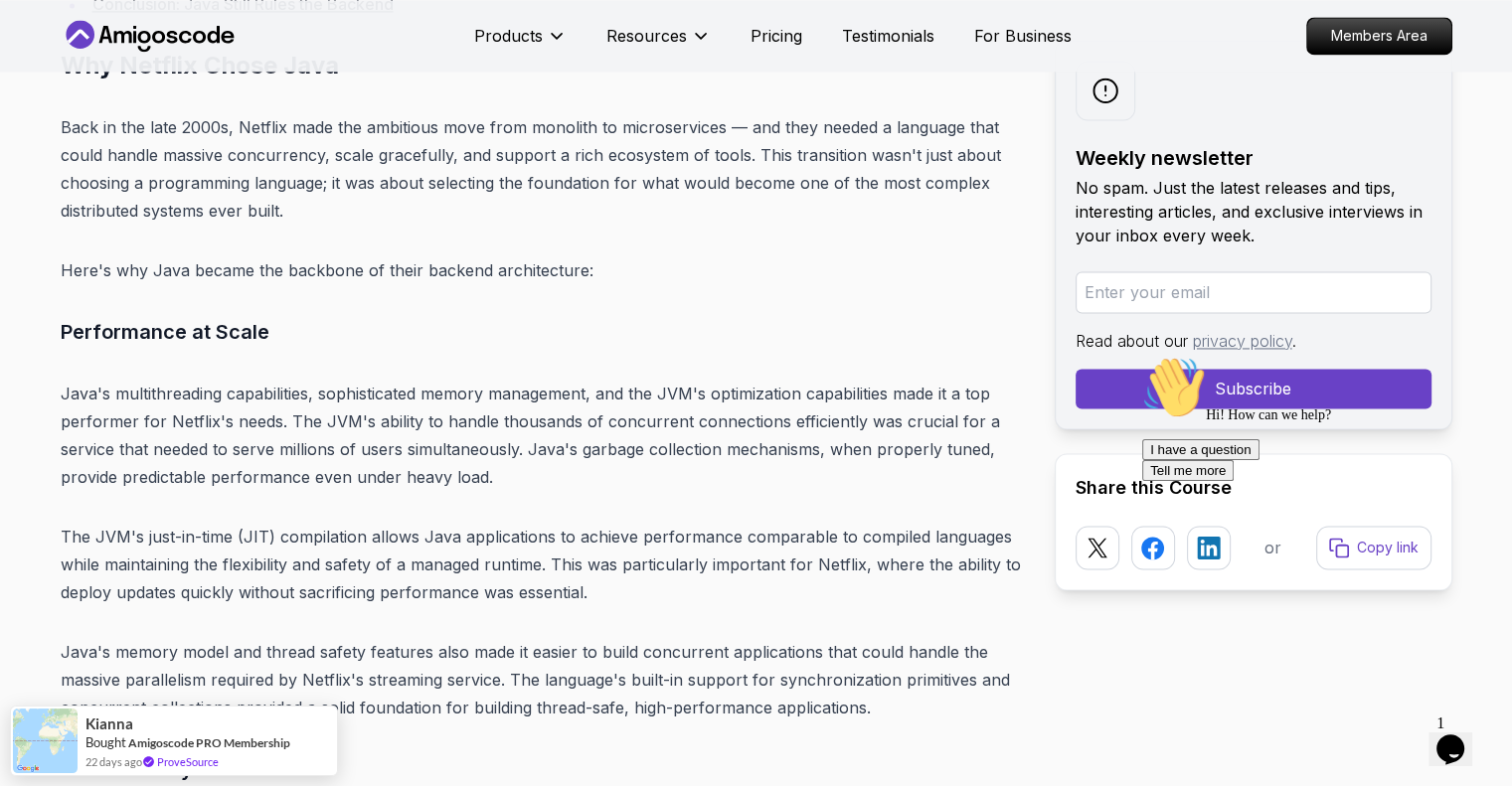 click on "Performance at Scale" at bounding box center [542, 332] 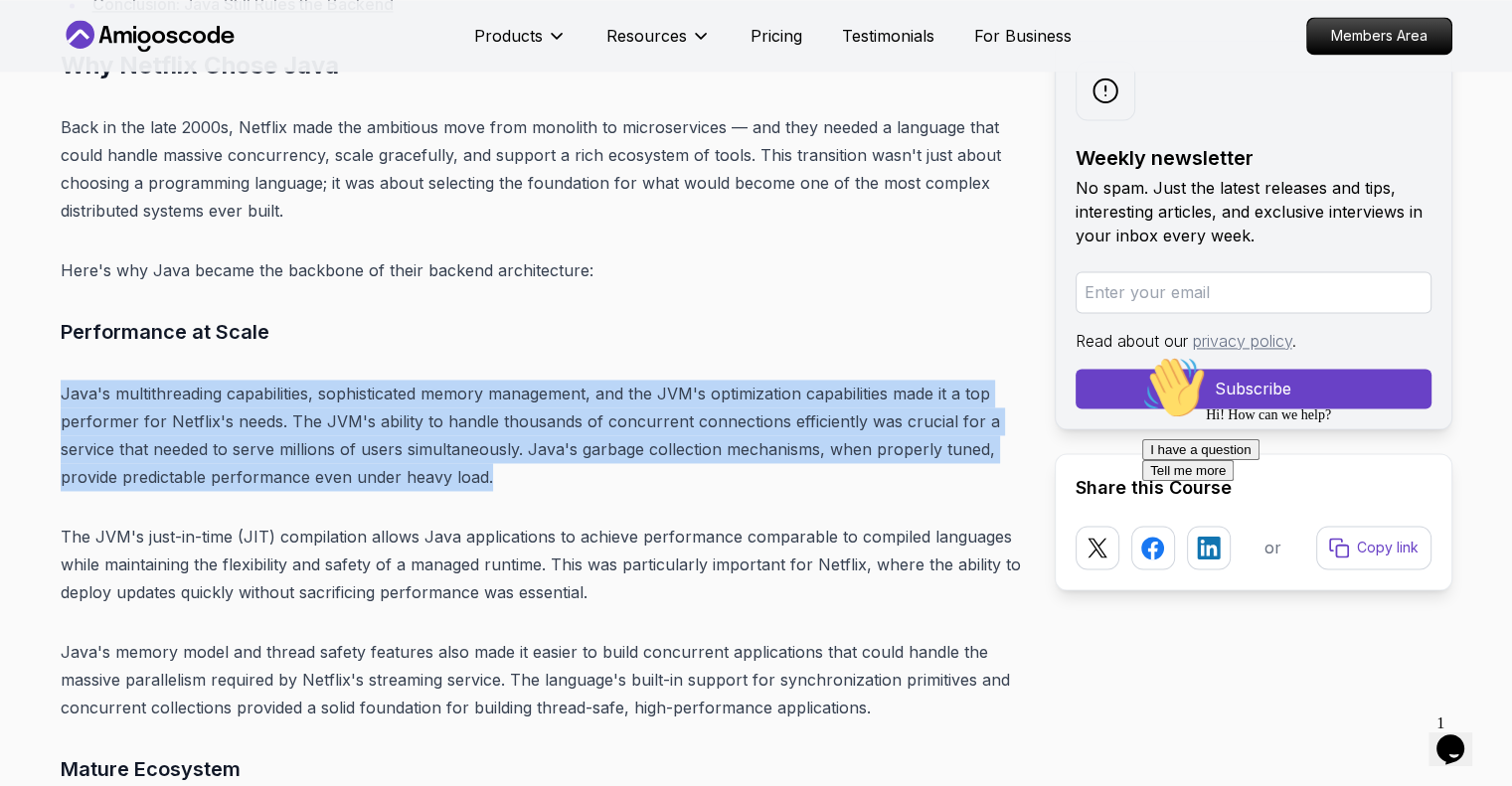 drag, startPoint x: 469, startPoint y: 343, endPoint x: 595, endPoint y: 467, distance: 176.78235 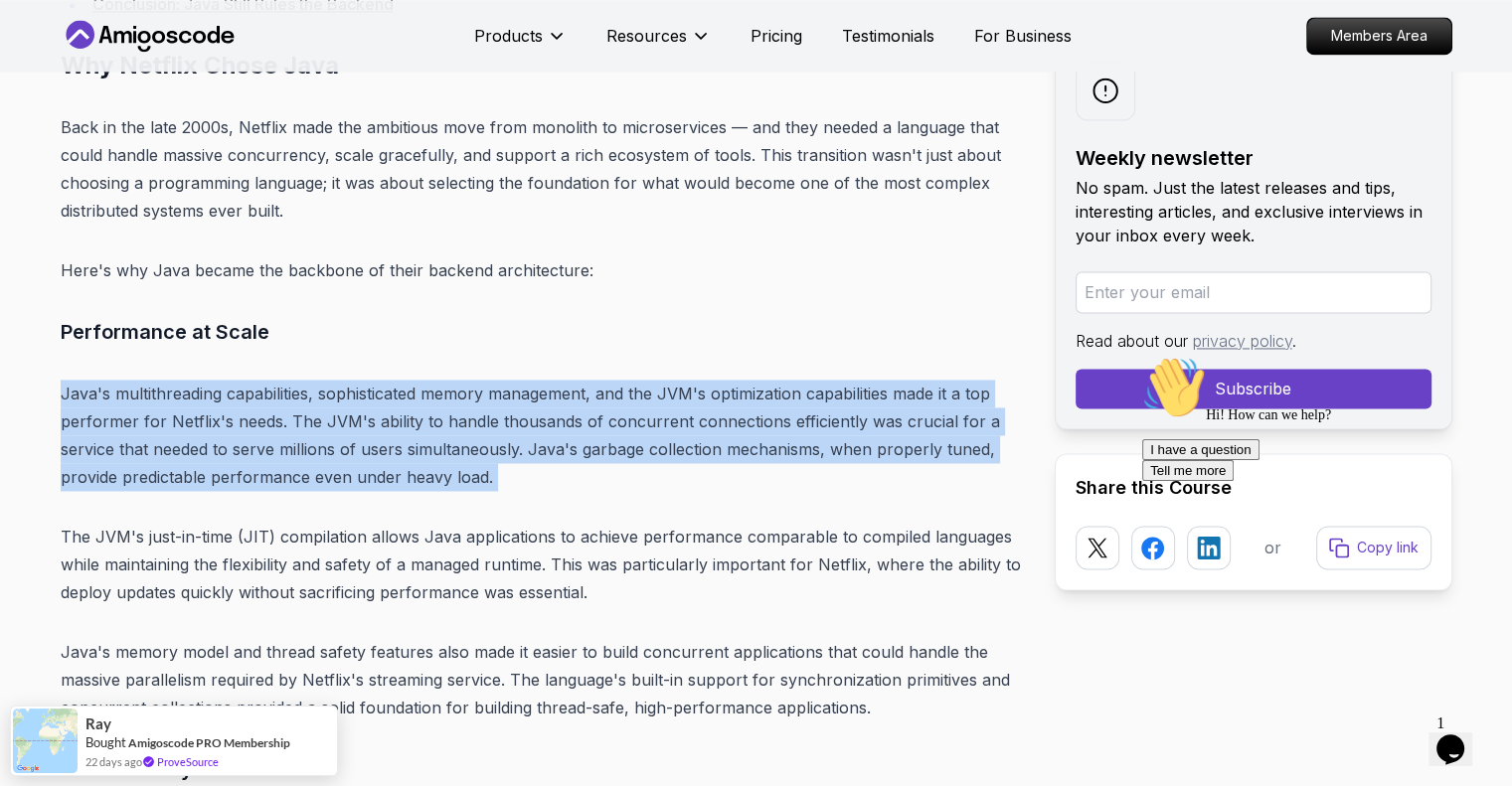 drag, startPoint x: 595, startPoint y: 467, endPoint x: 485, endPoint y: 345, distance: 164.26807 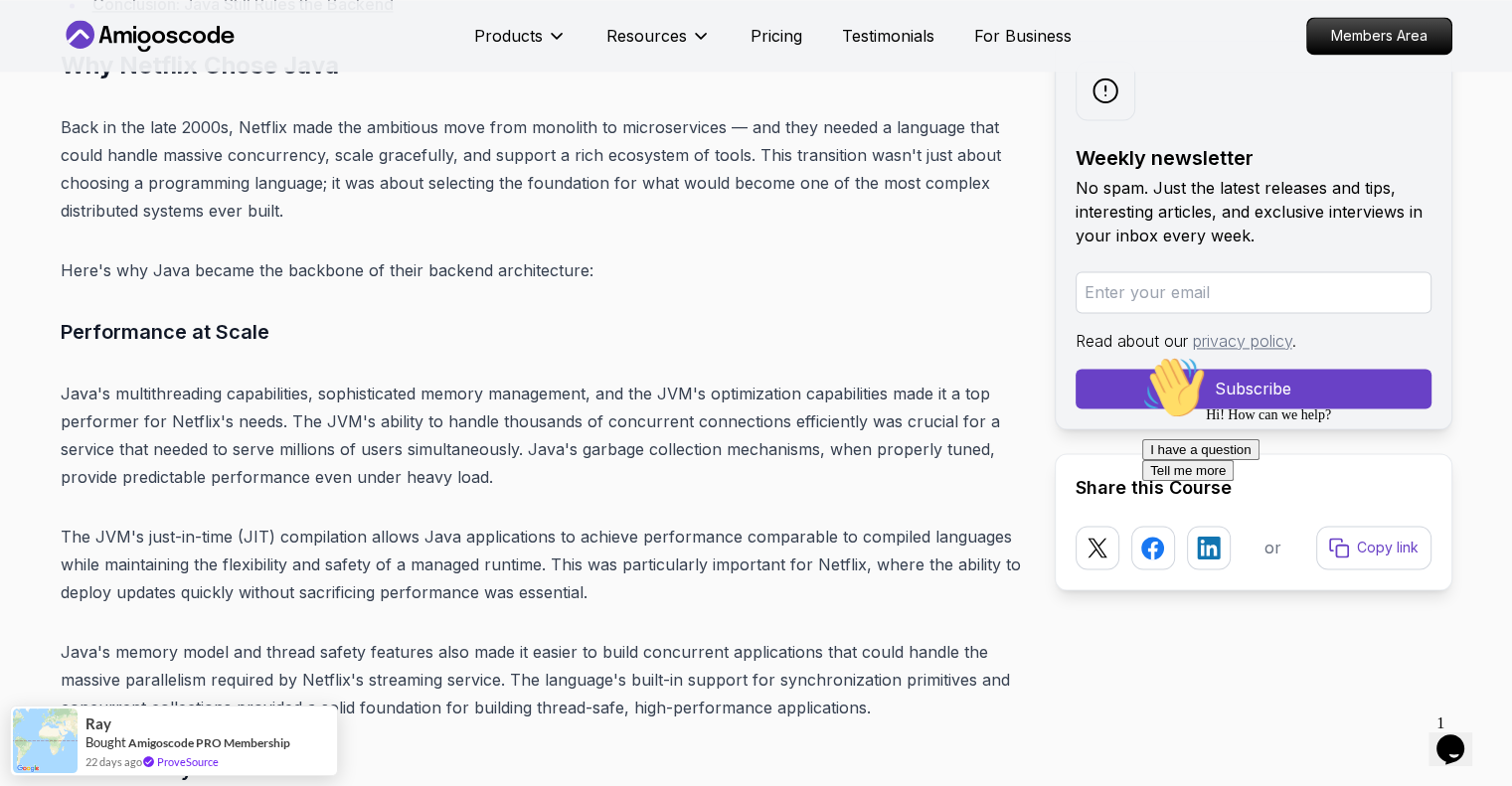 scroll, scrollTop: 3180, scrollLeft: 0, axis: vertical 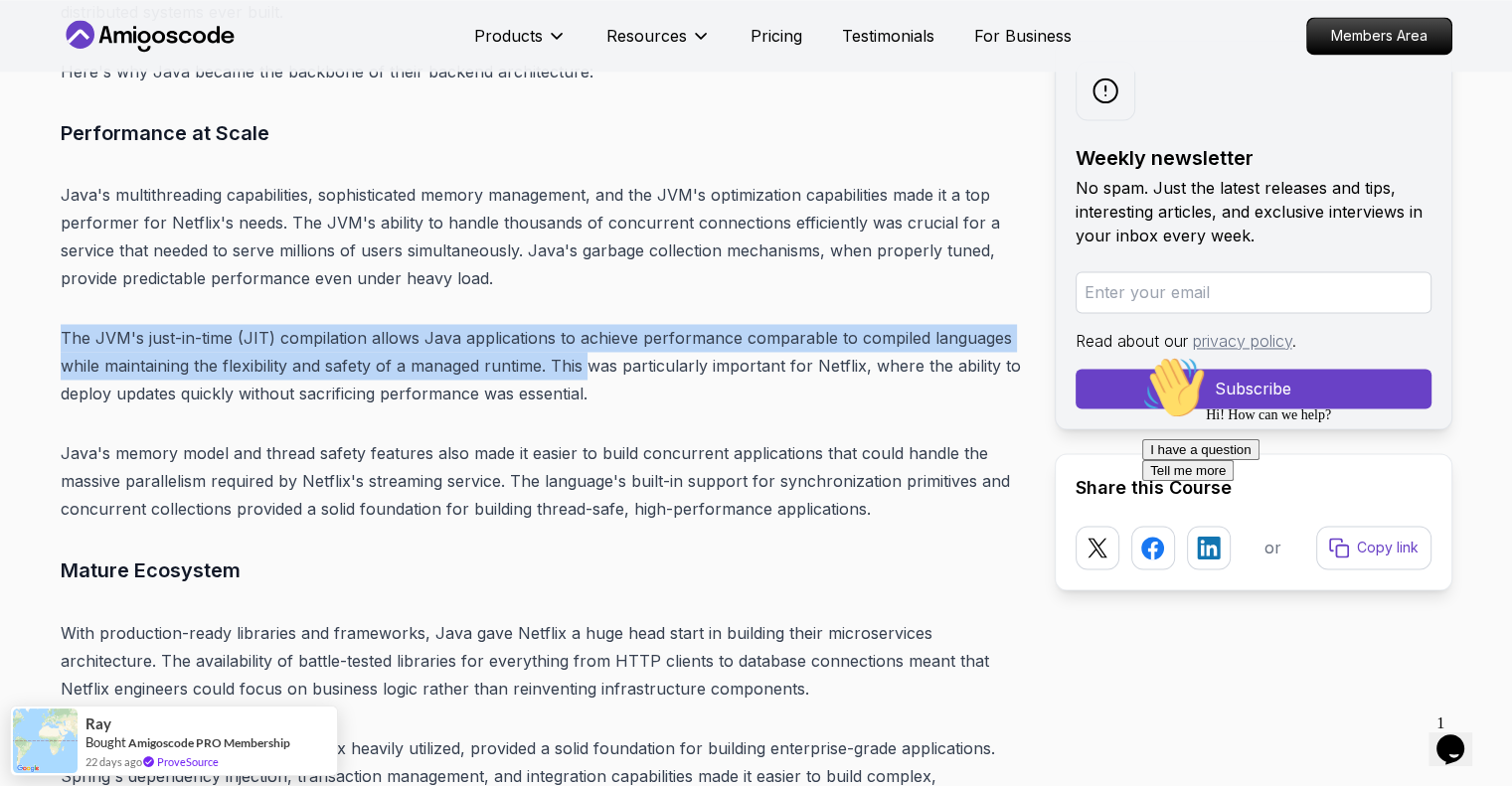 drag, startPoint x: 492, startPoint y: 288, endPoint x: 594, endPoint y: 355, distance: 122.03688 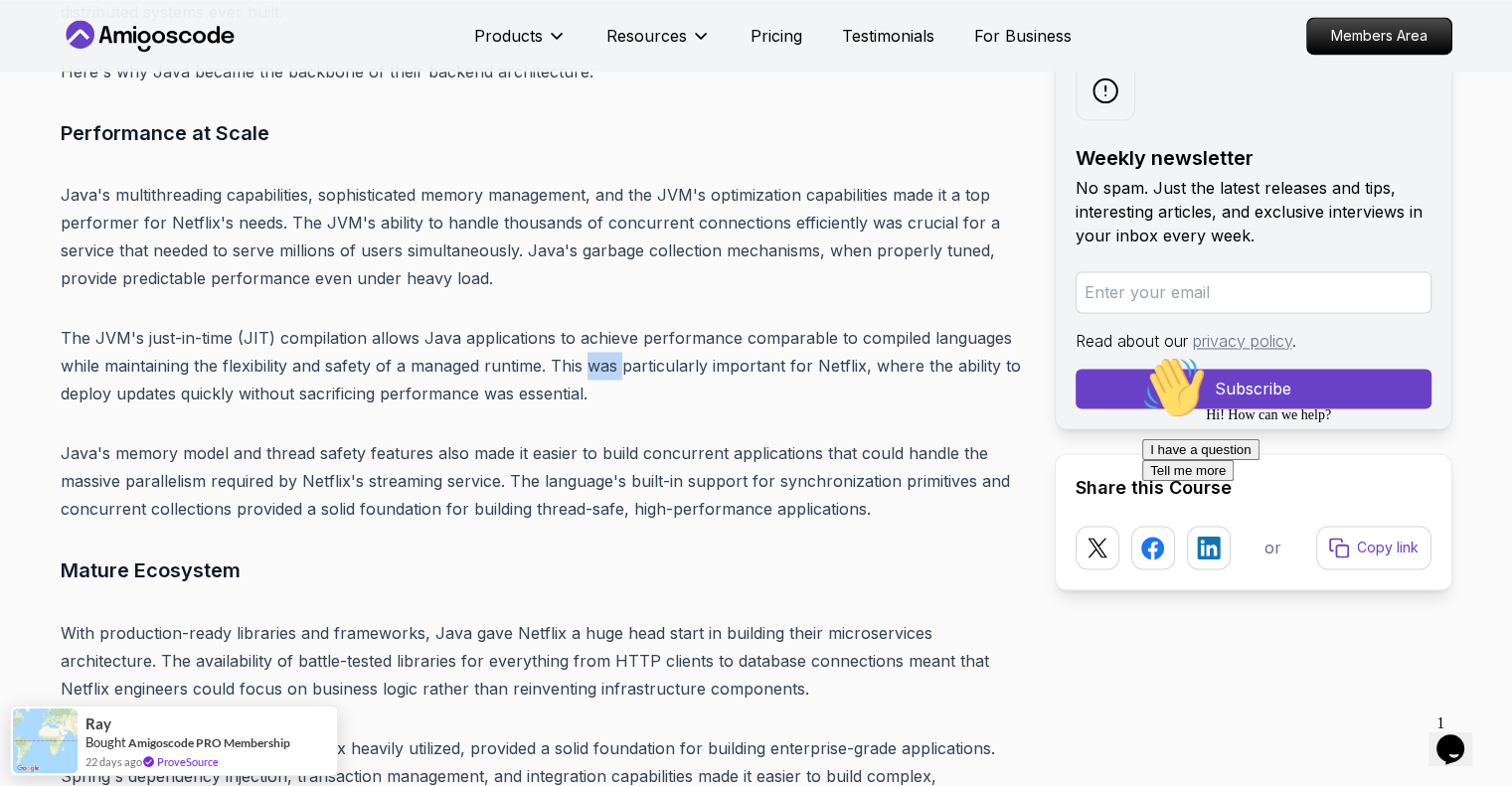 click on "The JVM's just-in-time (JIT) compilation allows Java applications to achieve performance comparable to compiled languages while maintaining the flexibility and safety of a managed runtime. This was particularly important for Netflix, where the ability to deploy updates quickly without sacrificing performance was essential." at bounding box center [542, 366] 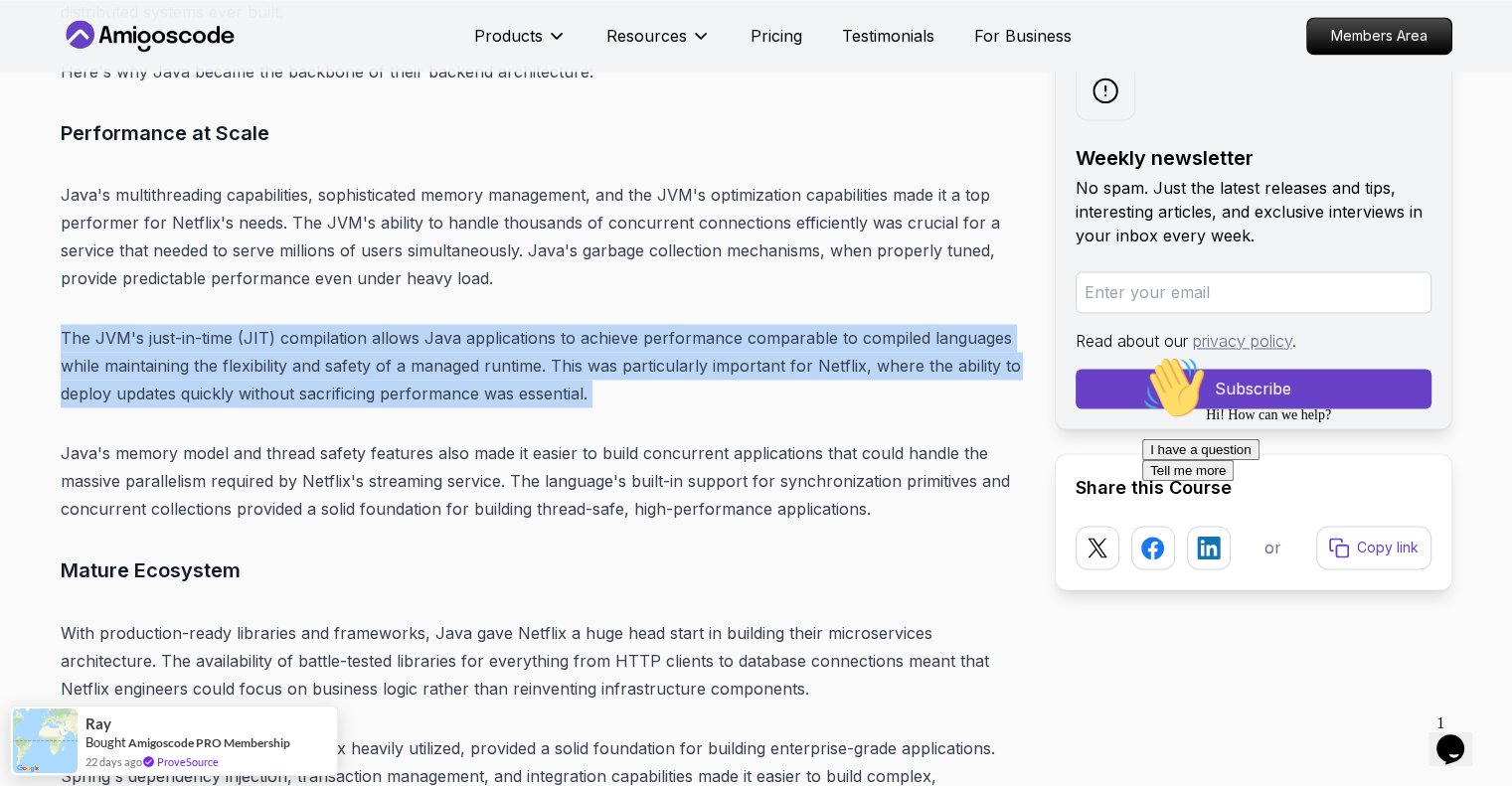 click on "The JVM's just-in-time (JIT) compilation allows Java applications to achieve performance comparable to compiled languages while maintaining the flexibility and safety of a managed runtime. This was particularly important for Netflix, where the ability to deploy updates quickly without sacrificing performance was essential." at bounding box center [542, 366] 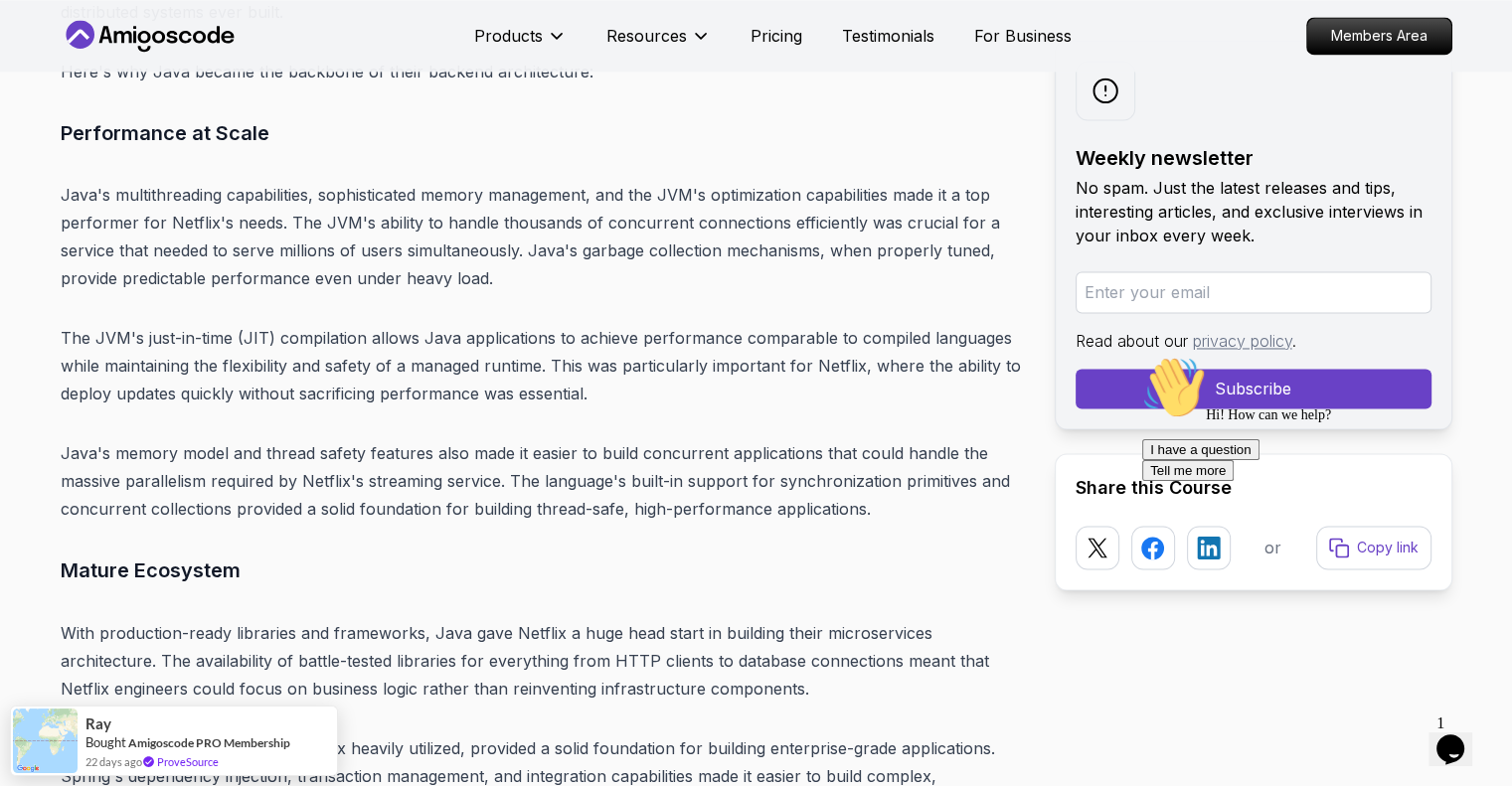 click on "The JVM's just-in-time (JIT) compilation allows Java applications to achieve performance comparable to compiled languages while maintaining the flexibility and safety of a managed runtime. This was particularly important for Netflix, where the ability to deploy updates quickly without sacrificing performance was essential." at bounding box center [542, 366] 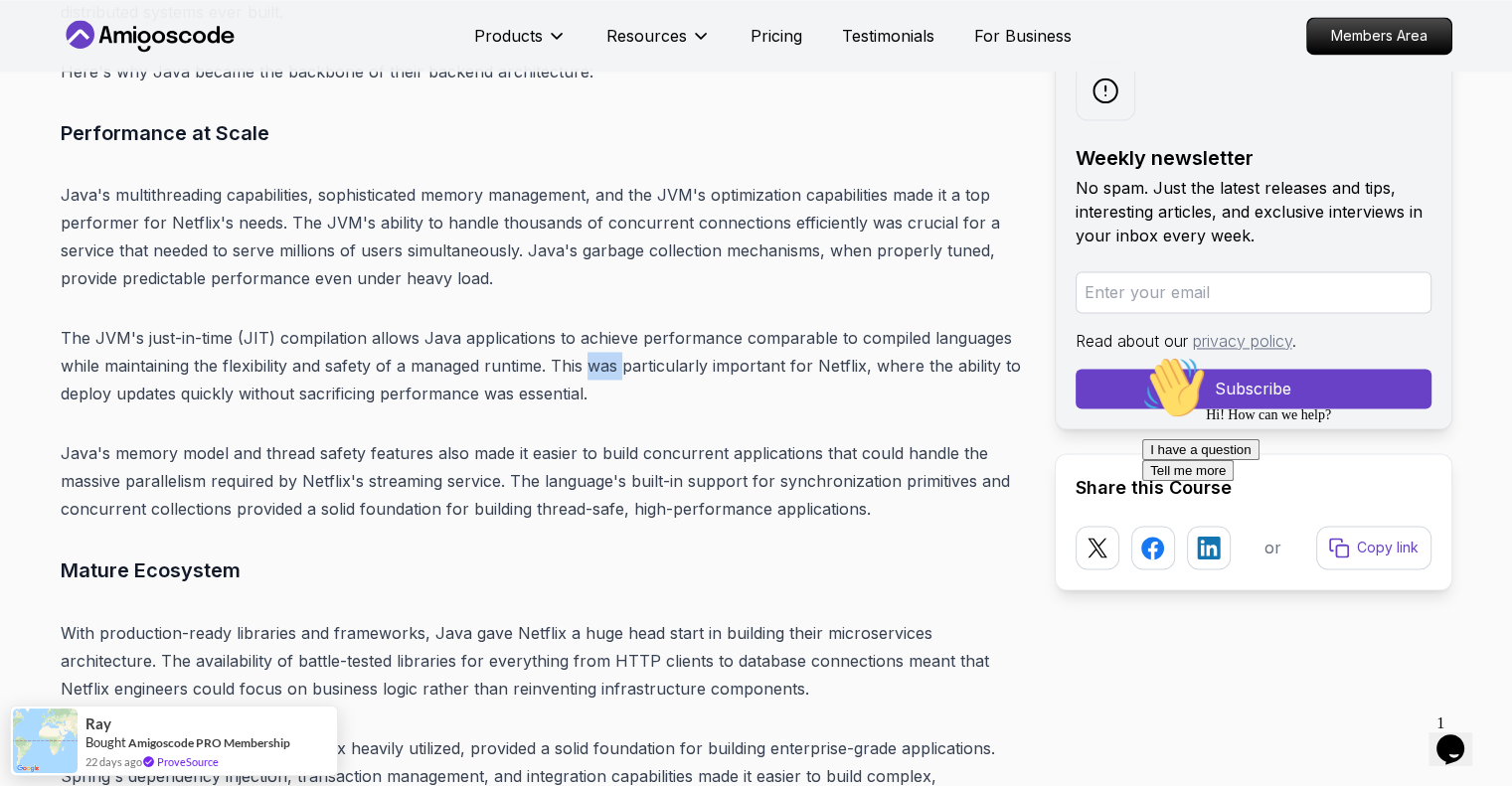 click on "The JVM's just-in-time (JIT) compilation allows Java applications to achieve performance comparable to compiled languages while maintaining the flexibility and safety of a managed runtime. This was particularly important for Netflix, where the ability to deploy updates quickly without sacrificing performance was essential." at bounding box center (542, 366) 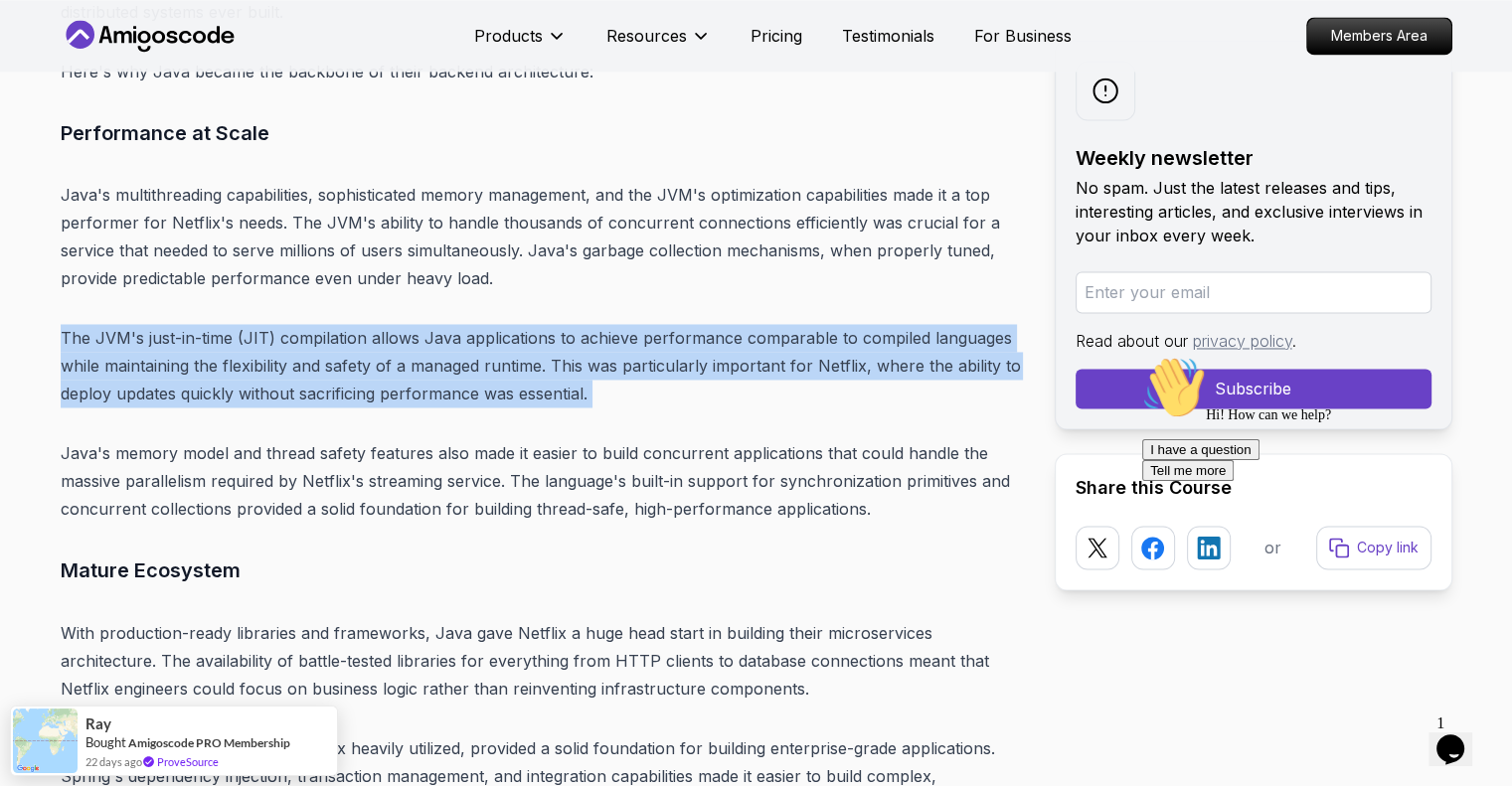 click on "The JVM's just-in-time (JIT) compilation allows Java applications to achieve performance comparable to compiled languages while maintaining the flexibility and safety of a managed runtime. This was particularly important for Netflix, where the ability to deploy updates quickly without sacrificing performance was essential." at bounding box center (542, 366) 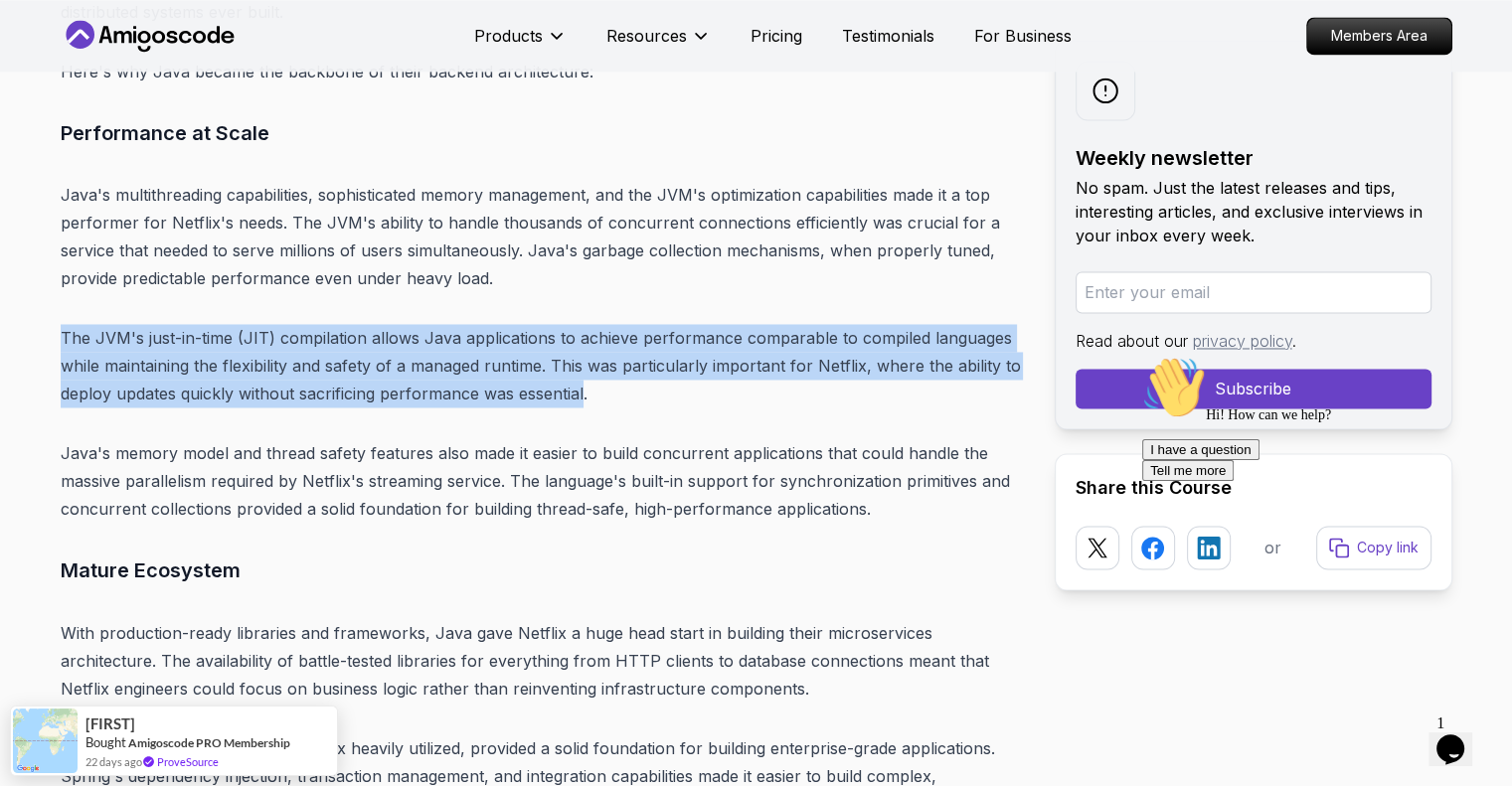 drag, startPoint x: 37, startPoint y: 349, endPoint x: 608, endPoint y: 404, distance: 573.6427 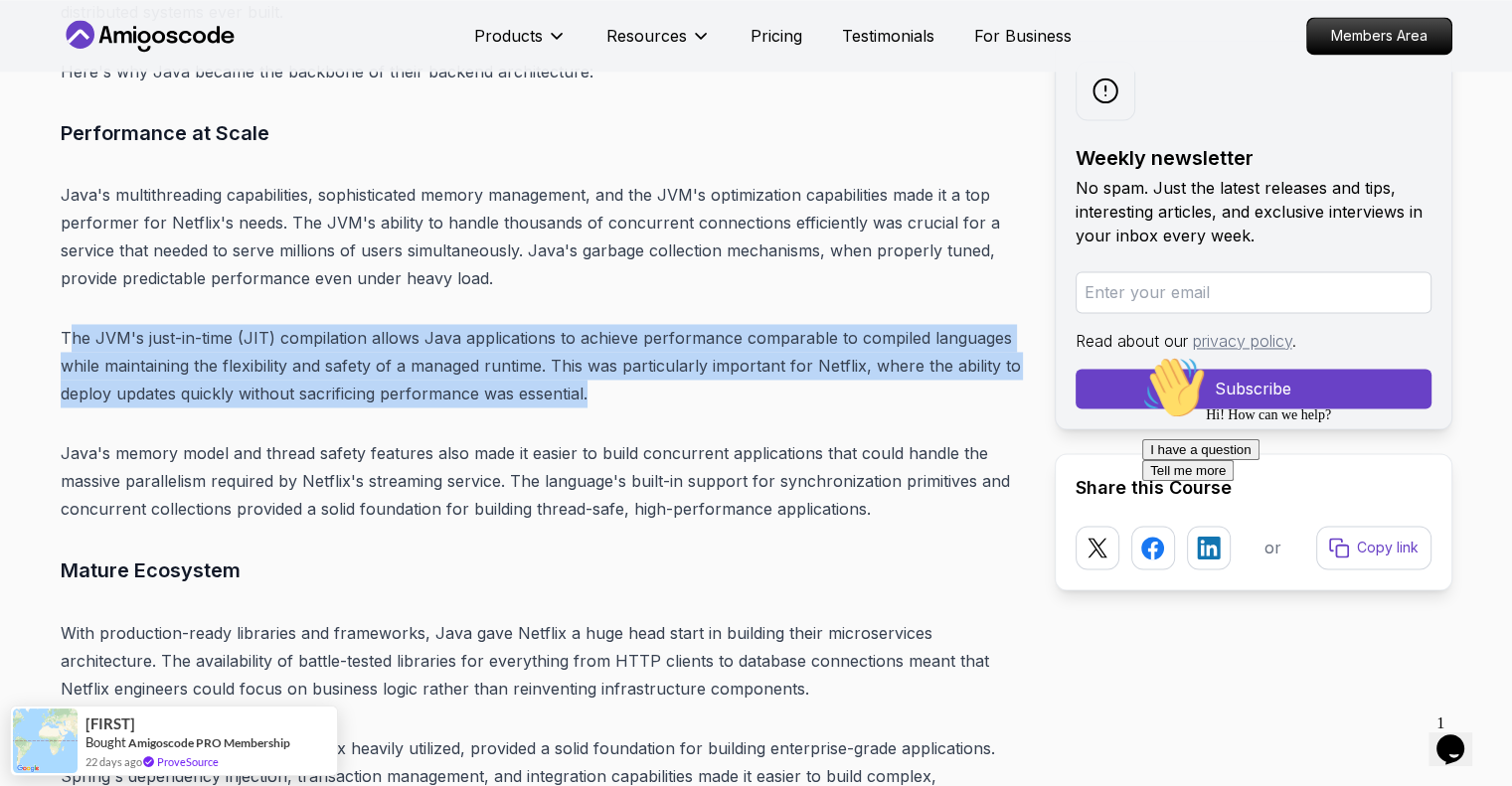 drag, startPoint x: 640, startPoint y: 389, endPoint x: 72, endPoint y: 333, distance: 570.75389 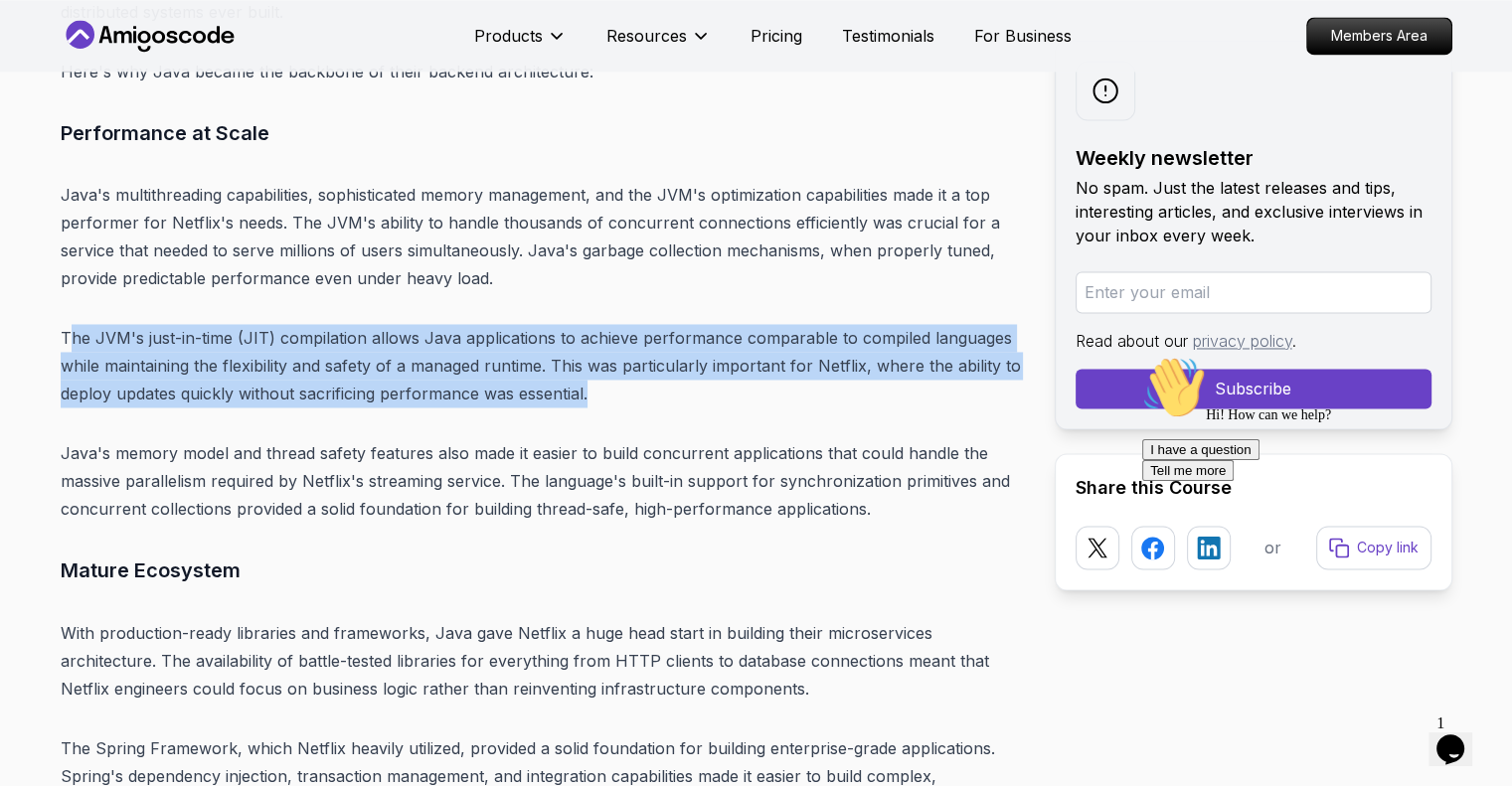 click on "The JVM's just-in-time (JIT) compilation allows Java applications to achieve performance comparable to compiled languages while maintaining the flexibility and safety of a managed runtime. This was particularly important for Netflix, where the ability to deploy updates quickly without sacrificing performance was essential." at bounding box center (542, 366) 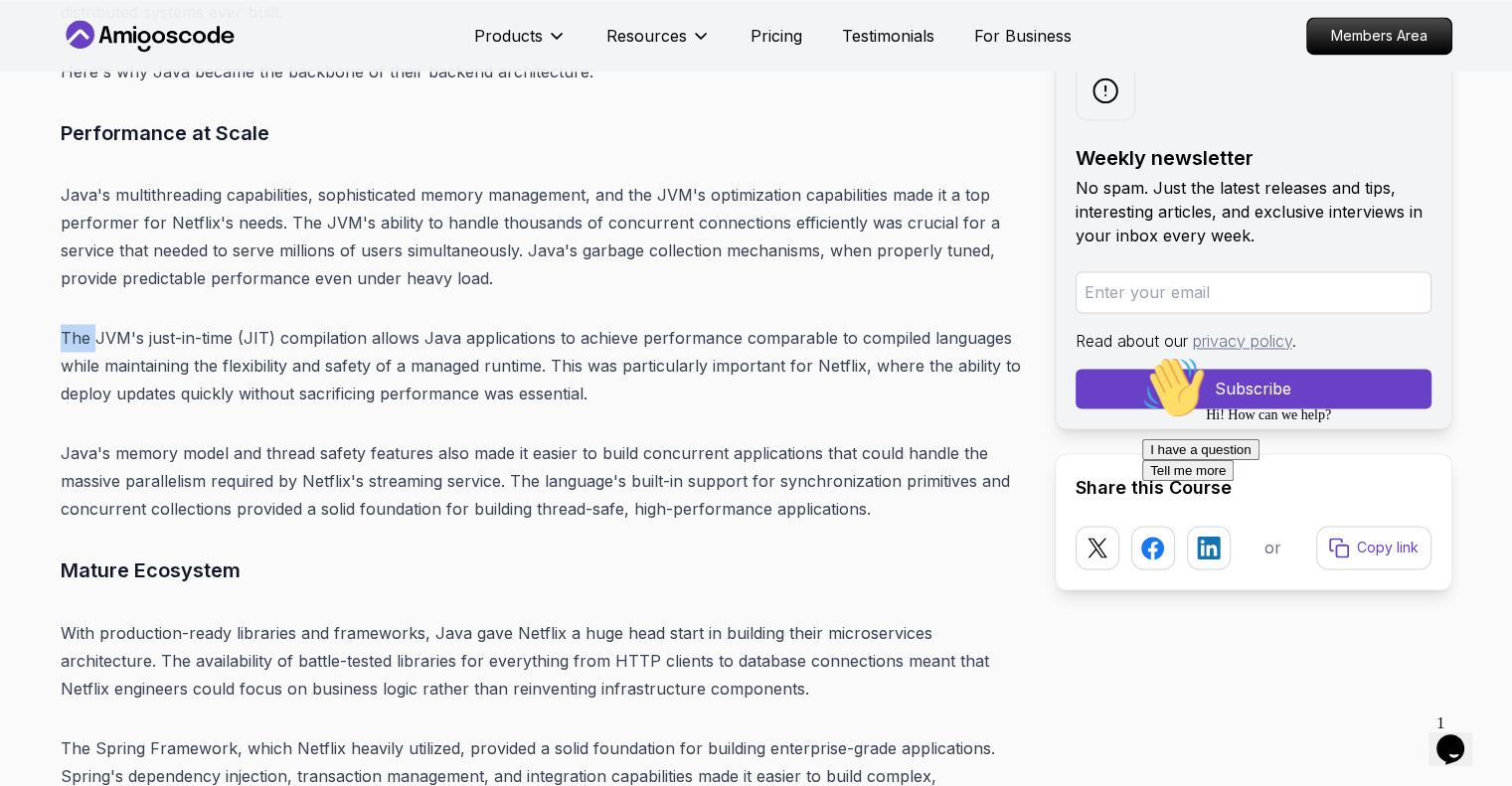 click on "The JVM's just-in-time (JIT) compilation allows Java applications to achieve performance comparable to compiled languages while maintaining the flexibility and safety of a managed runtime. This was particularly important for Netflix, where the ability to deploy updates quickly without sacrificing performance was essential." at bounding box center (542, 366) 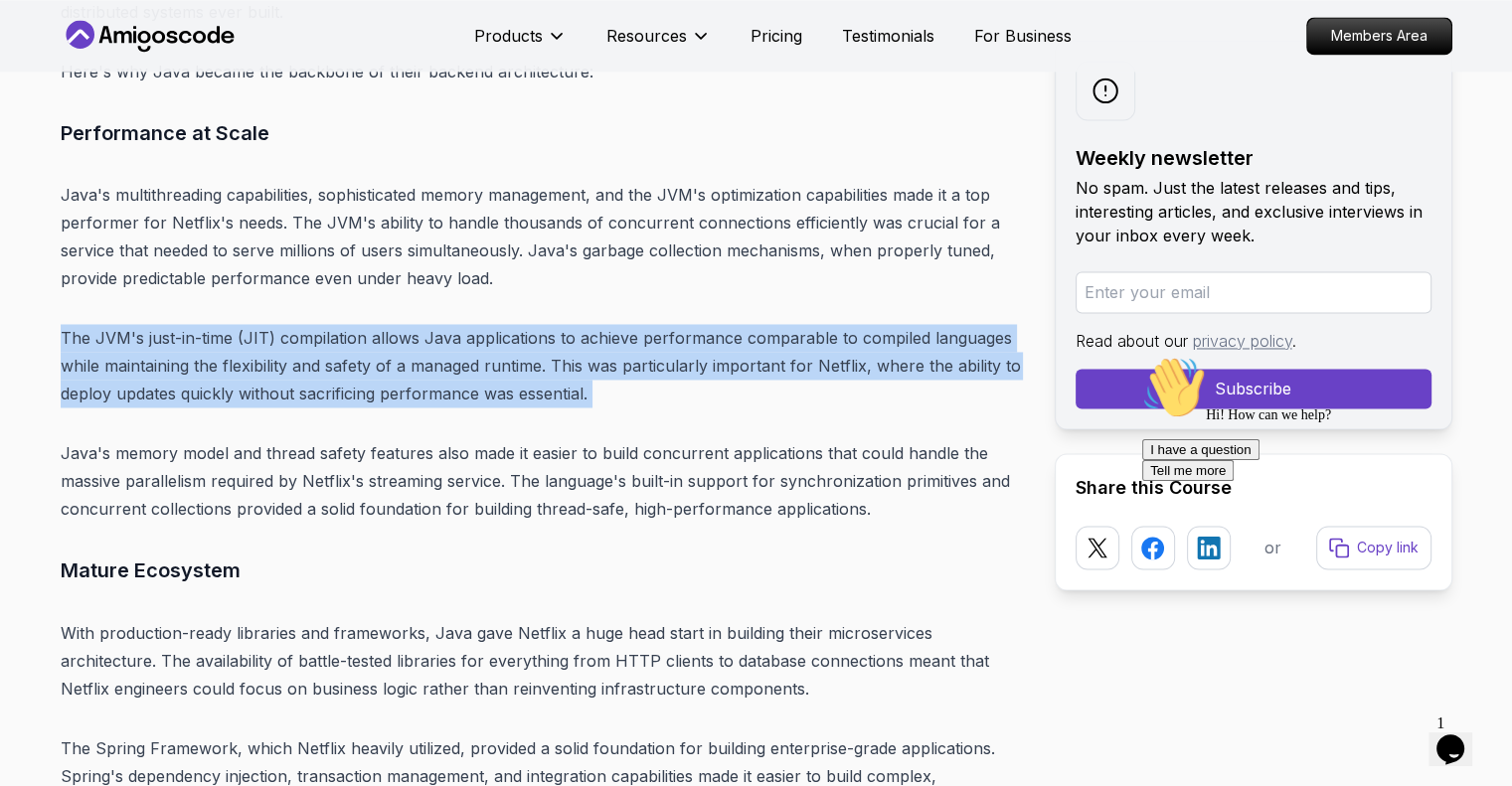 click on "The JVM's just-in-time (JIT) compilation allows Java applications to achieve performance comparable to compiled languages while maintaining the flexibility and safety of a managed runtime. This was particularly important for Netflix, where the ability to deploy updates quickly without sacrificing performance was essential." at bounding box center [542, 366] 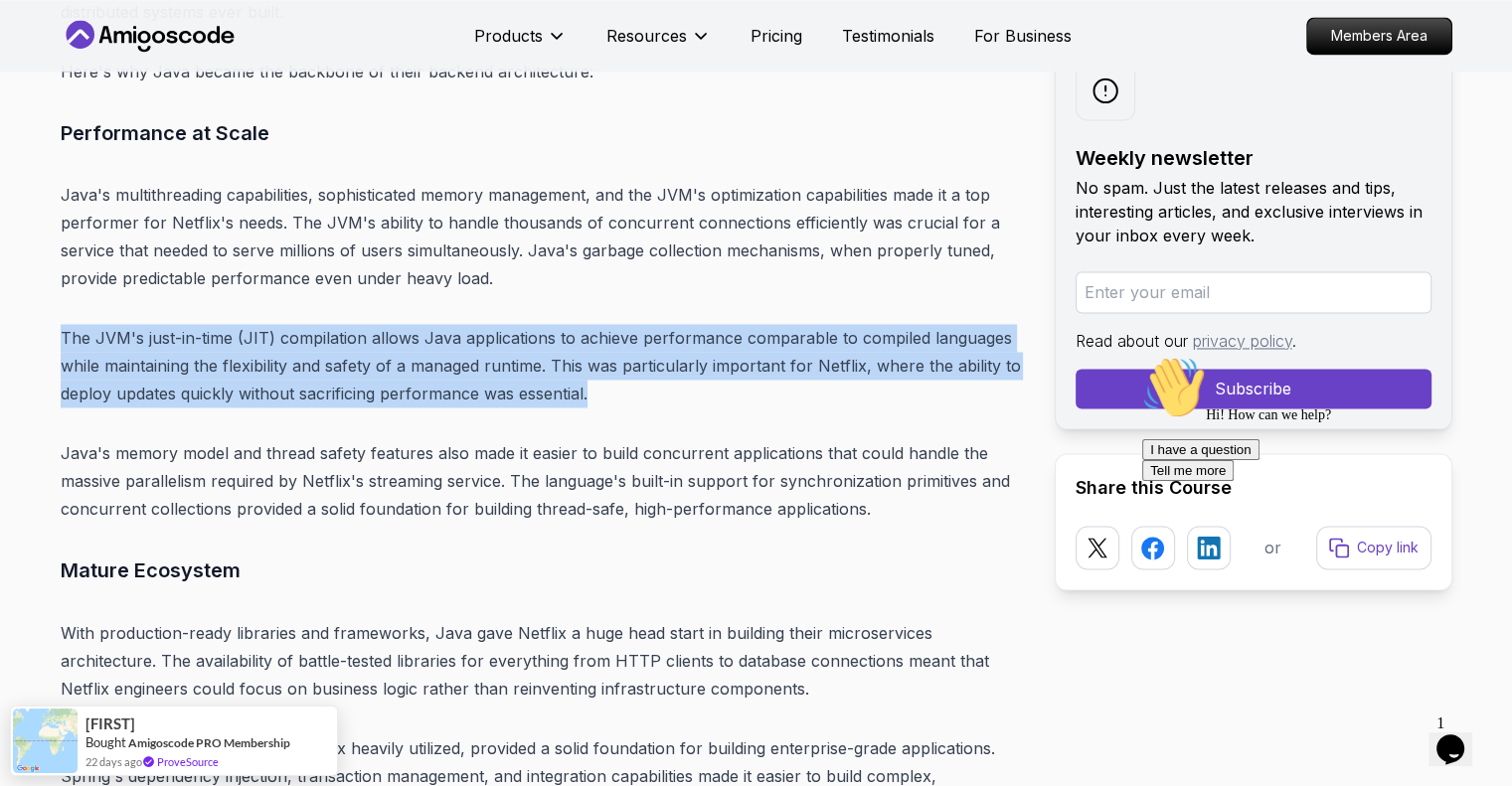 drag, startPoint x: 29, startPoint y: 341, endPoint x: 725, endPoint y: 385, distance: 697.3894 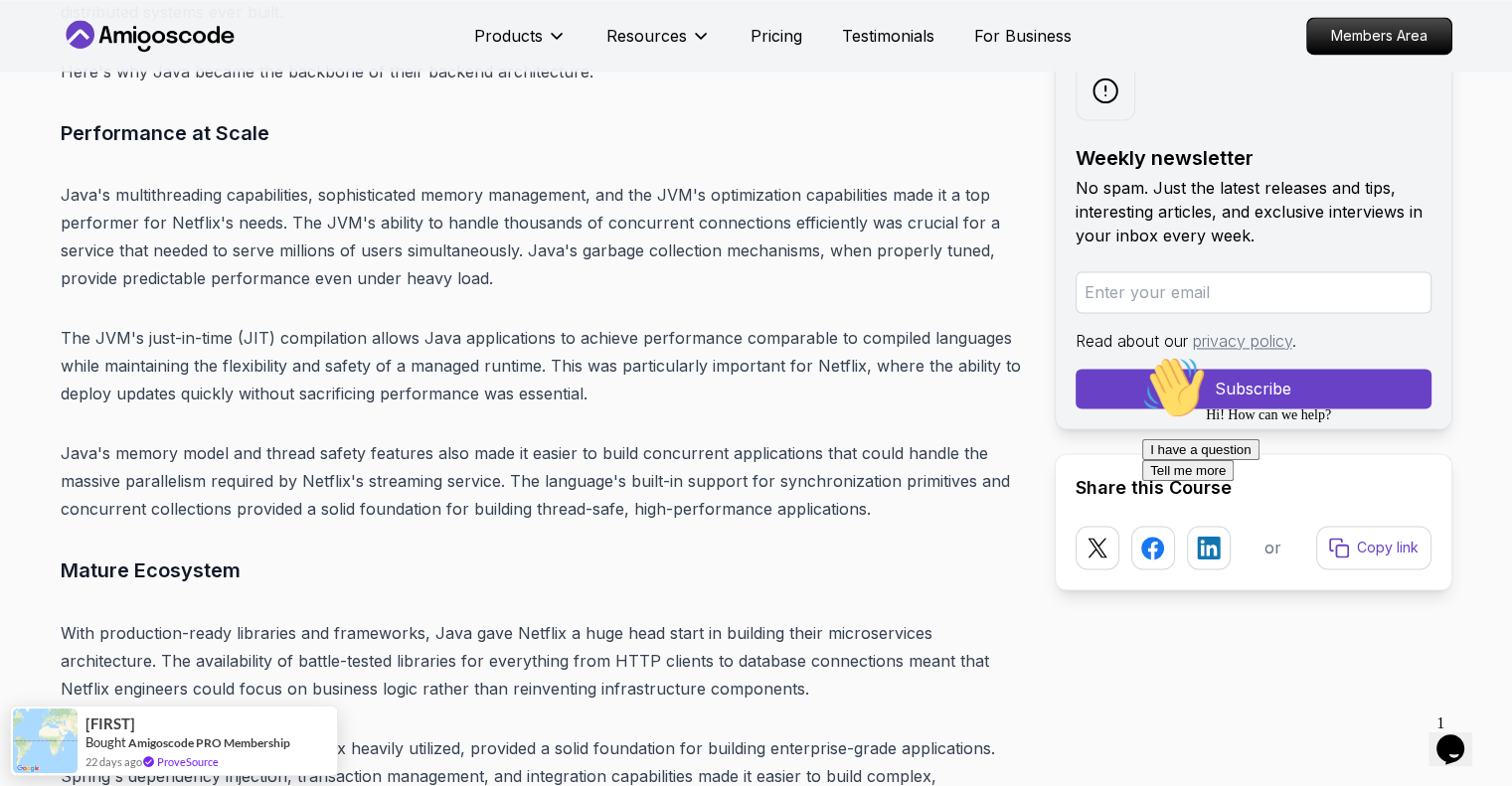 scroll, scrollTop: 3379, scrollLeft: 0, axis: vertical 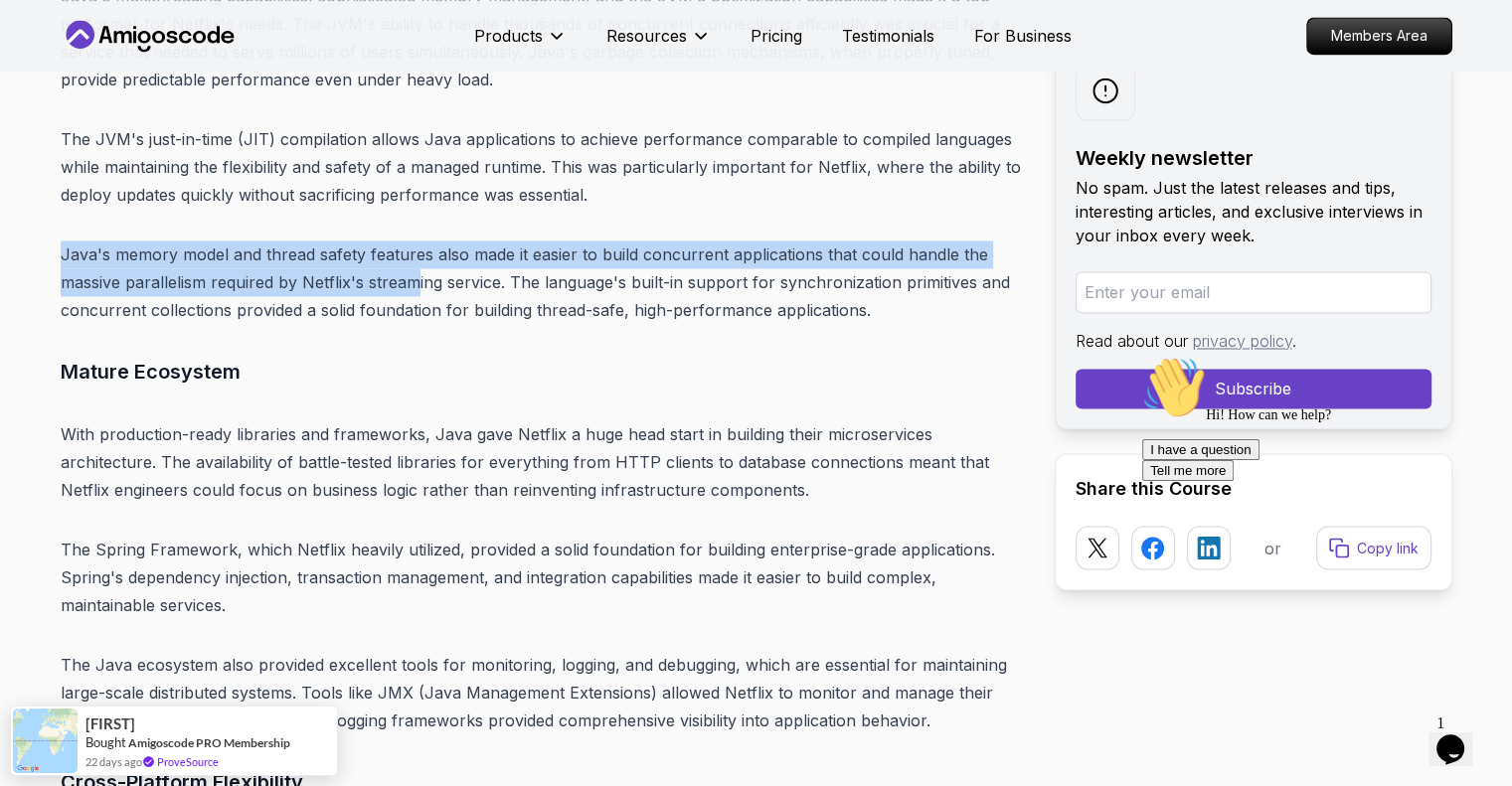 drag, startPoint x: 16, startPoint y: 259, endPoint x: 421, endPoint y: 272, distance: 405.20859 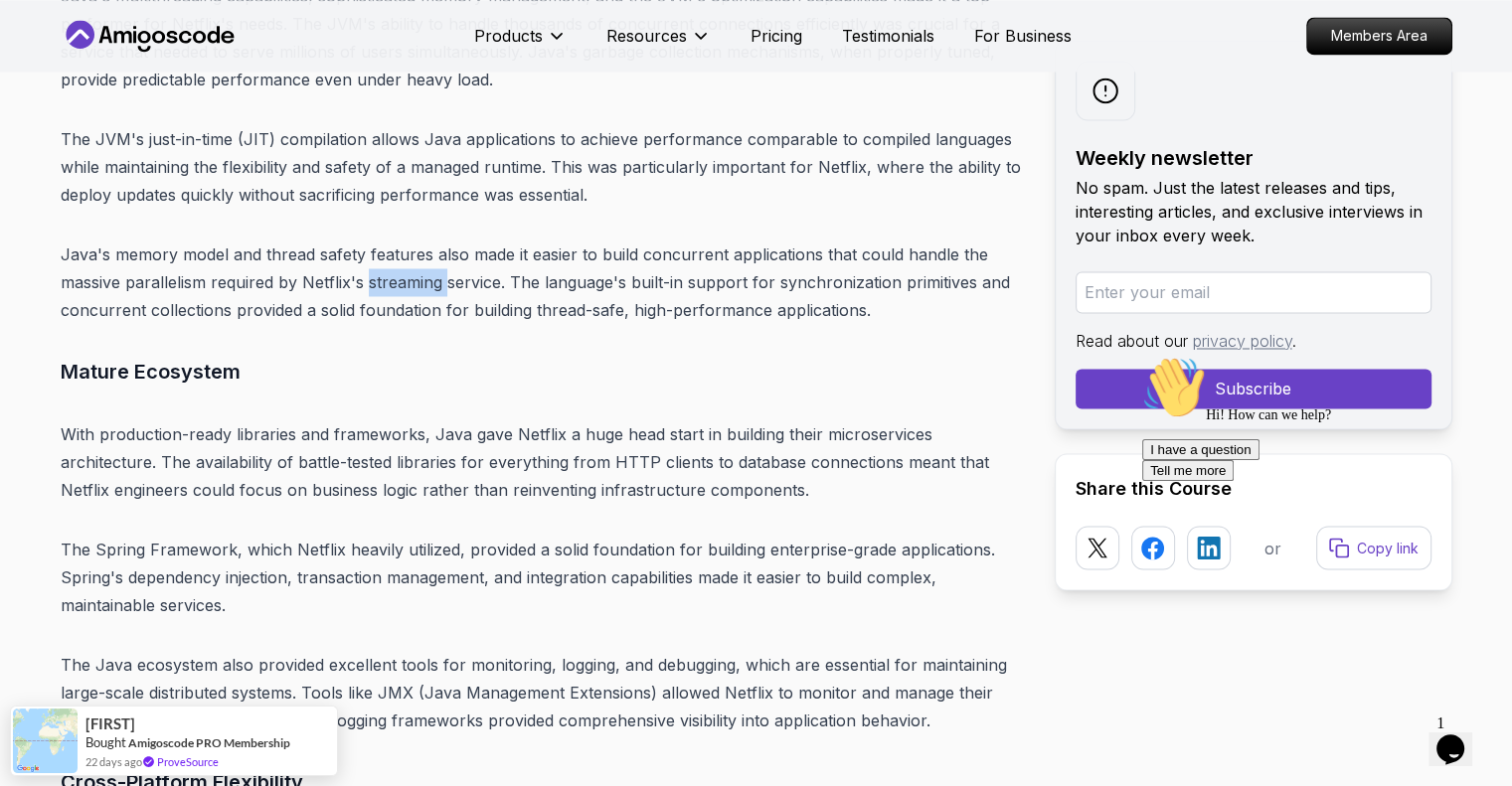 click on "Java's memory model and thread safety features also made it easier to build concurrent applications that could handle the massive parallelism required by Netflix's streaming service. The language's built-in support for synchronization primitives and concurrent collections provided a solid foundation for building thread-safe, high-performance applications." at bounding box center (542, 282) 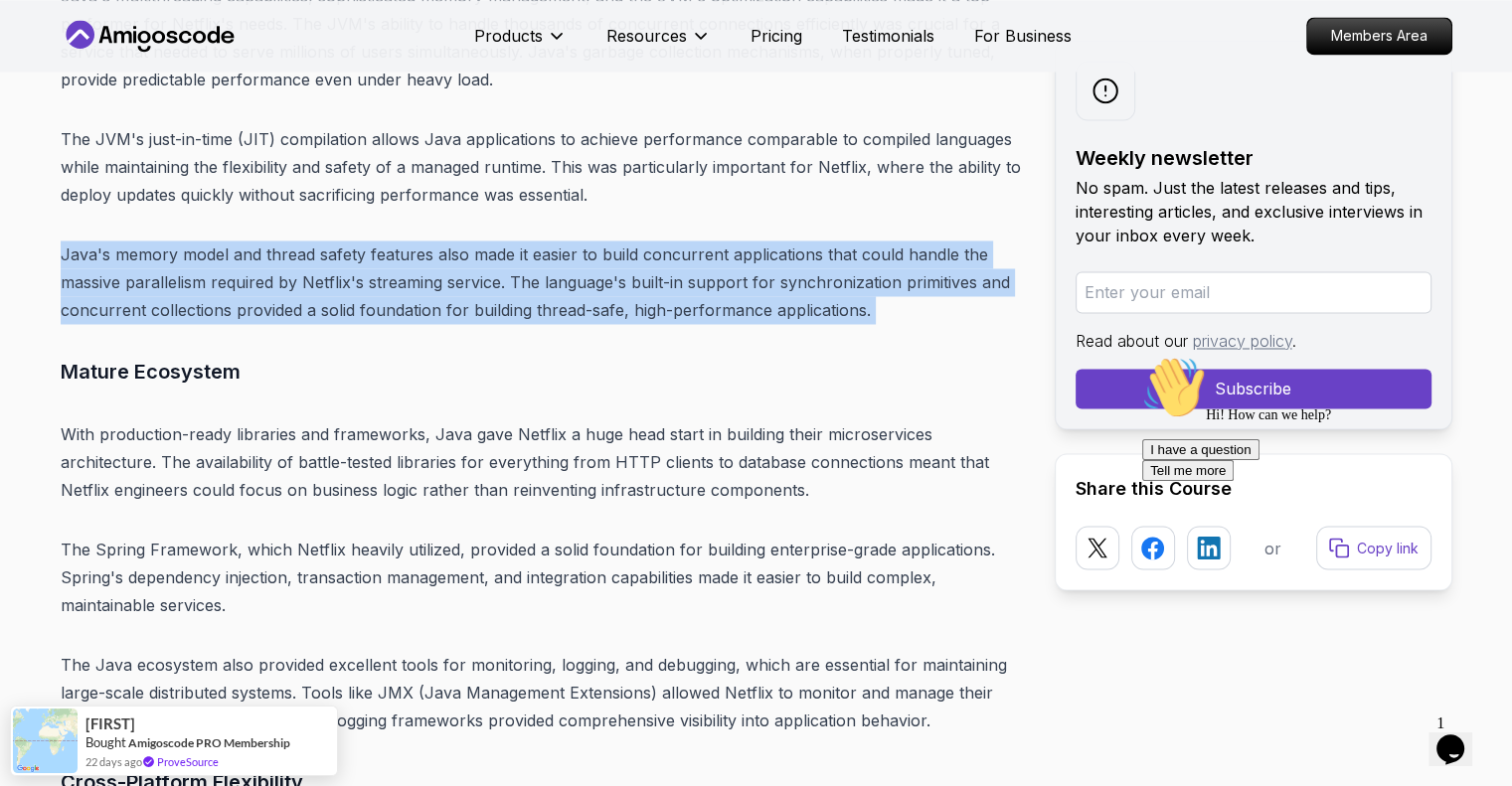 click on "Java's memory model and thread safety features also made it easier to build concurrent applications that could handle the massive parallelism required by Netflix's streaming service. The language's built-in support for synchronization primitives and concurrent collections provided a solid foundation for building thread-safe, high-performance applications." at bounding box center (542, 282) 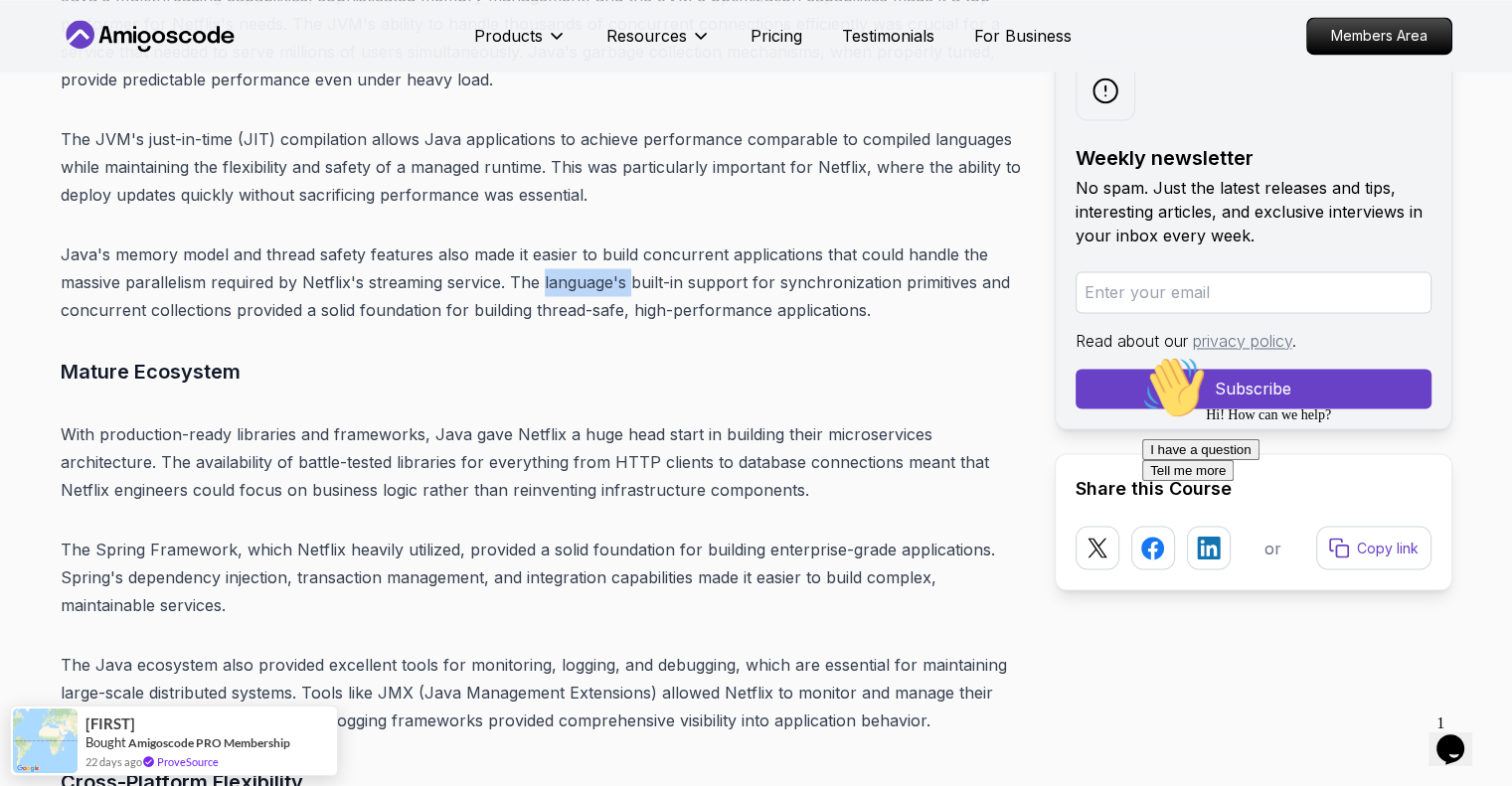 click on "Java's memory model and thread safety features also made it easier to build concurrent applications that could handle the massive parallelism required by Netflix's streaming service. The language's built-in support for synchronization primitives and concurrent collections provided a solid foundation for building thread-safe, high-performance applications." at bounding box center [542, 282] 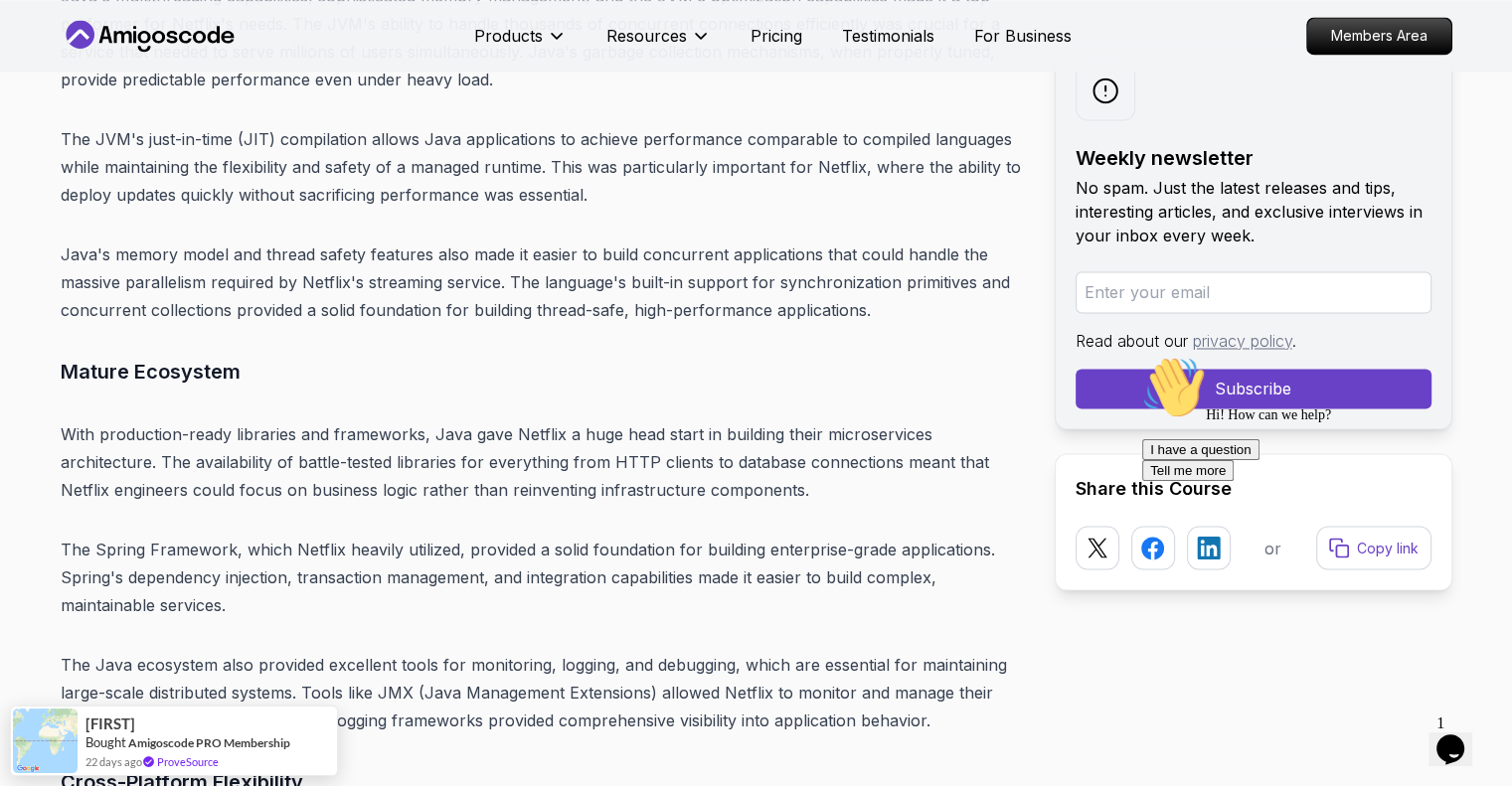 click on "Java's memory model and thread safety features also made it easier to build concurrent applications that could handle the massive parallelism required by Netflix's streaming service. The language's built-in support for synchronization primitives and concurrent collections provided a solid foundation for building thread-safe, high-performance applications." at bounding box center [542, 282] 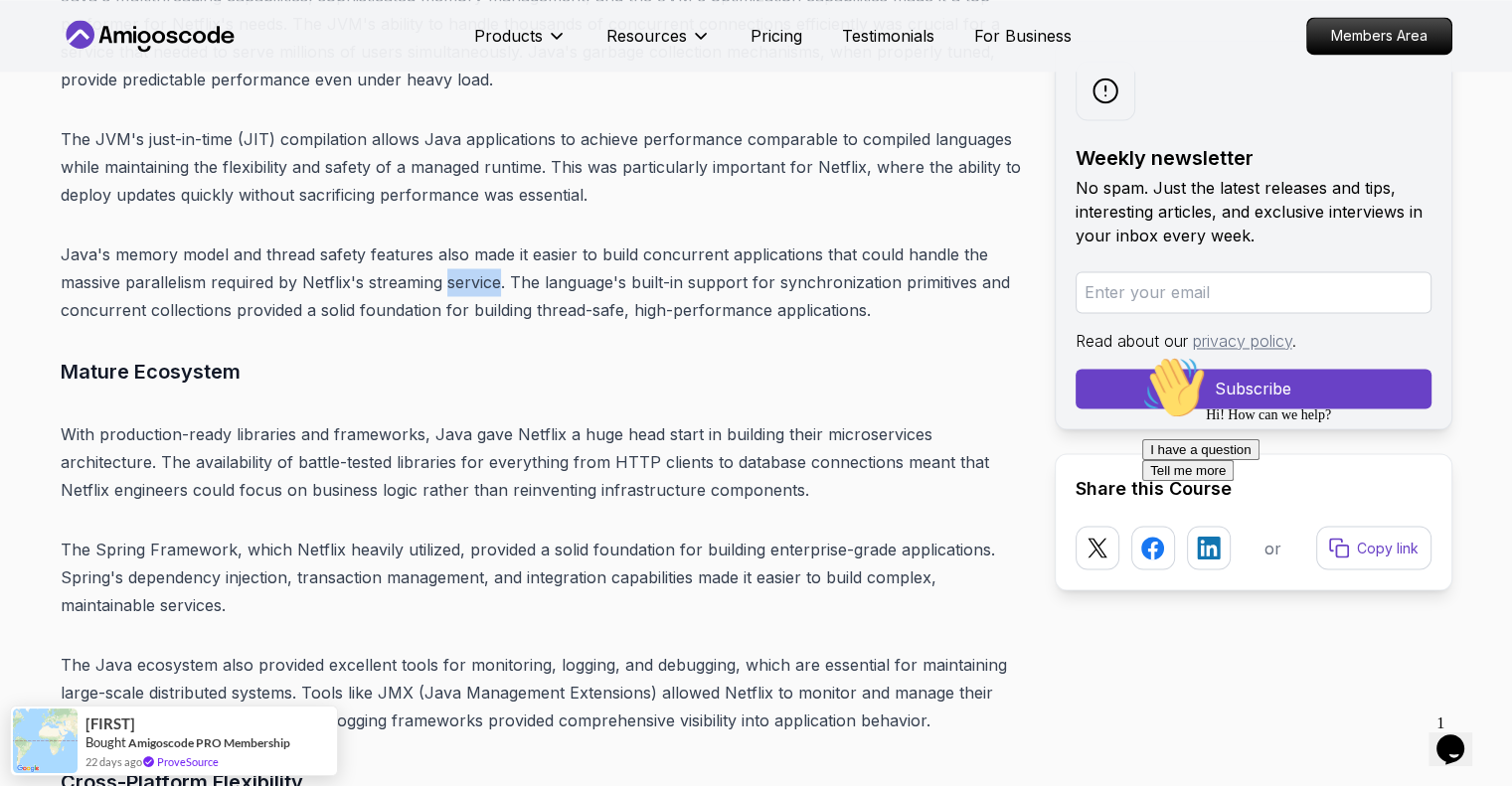 click on "Java's memory model and thread safety features also made it easier to build concurrent applications that could handle the massive parallelism required by Netflix's streaming service. The language's built-in support for synchronization primitives and concurrent collections provided a solid foundation for building thread-safe, high-performance applications." at bounding box center [542, 282] 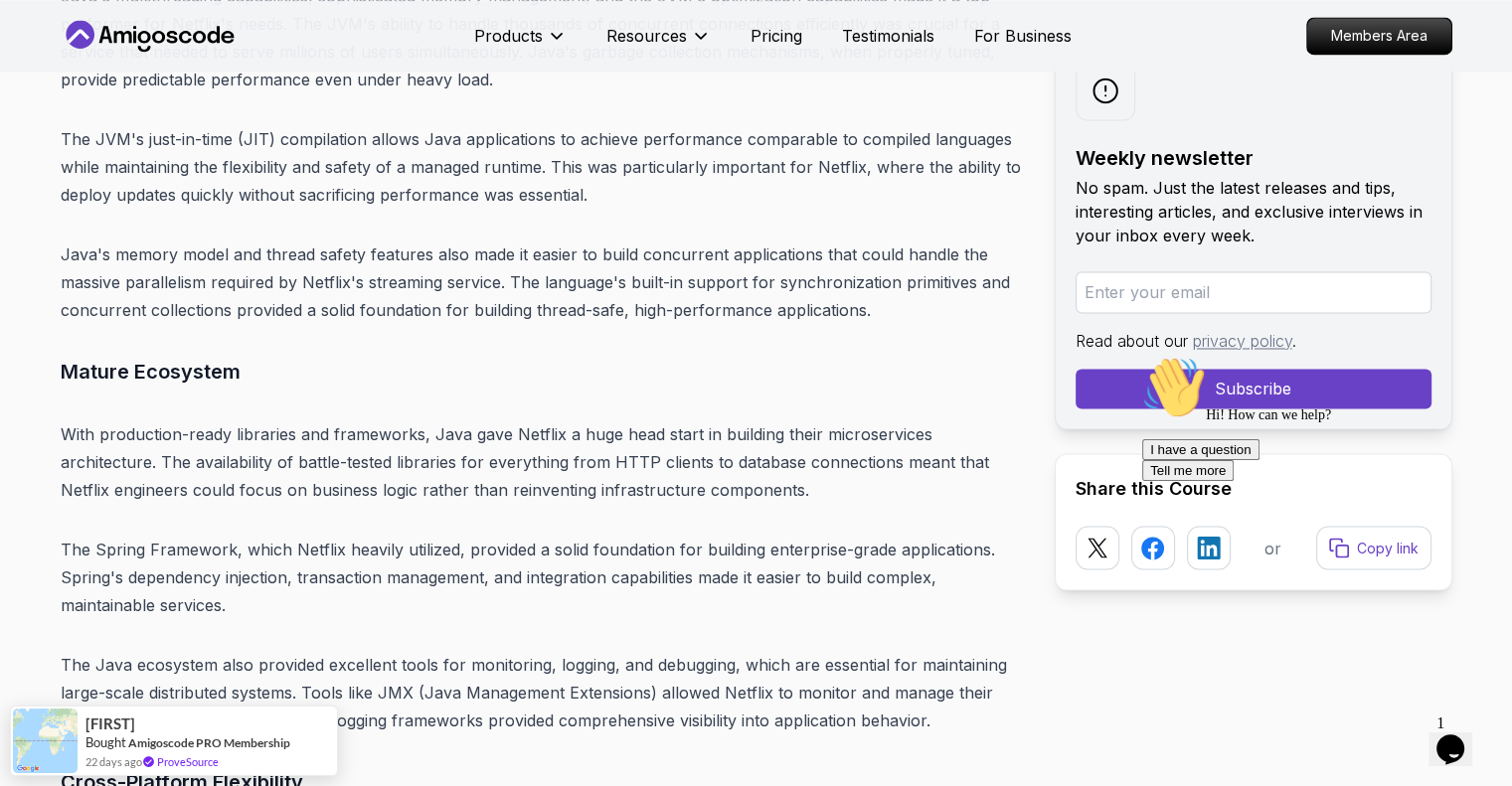 click on "Java's memory model and thread safety features also made it easier to build concurrent applications that could handle the massive parallelism required by Netflix's streaming service. The language's built-in support for synchronization primitives and concurrent collections provided a solid foundation for building thread-safe, high-performance applications." at bounding box center [542, 282] 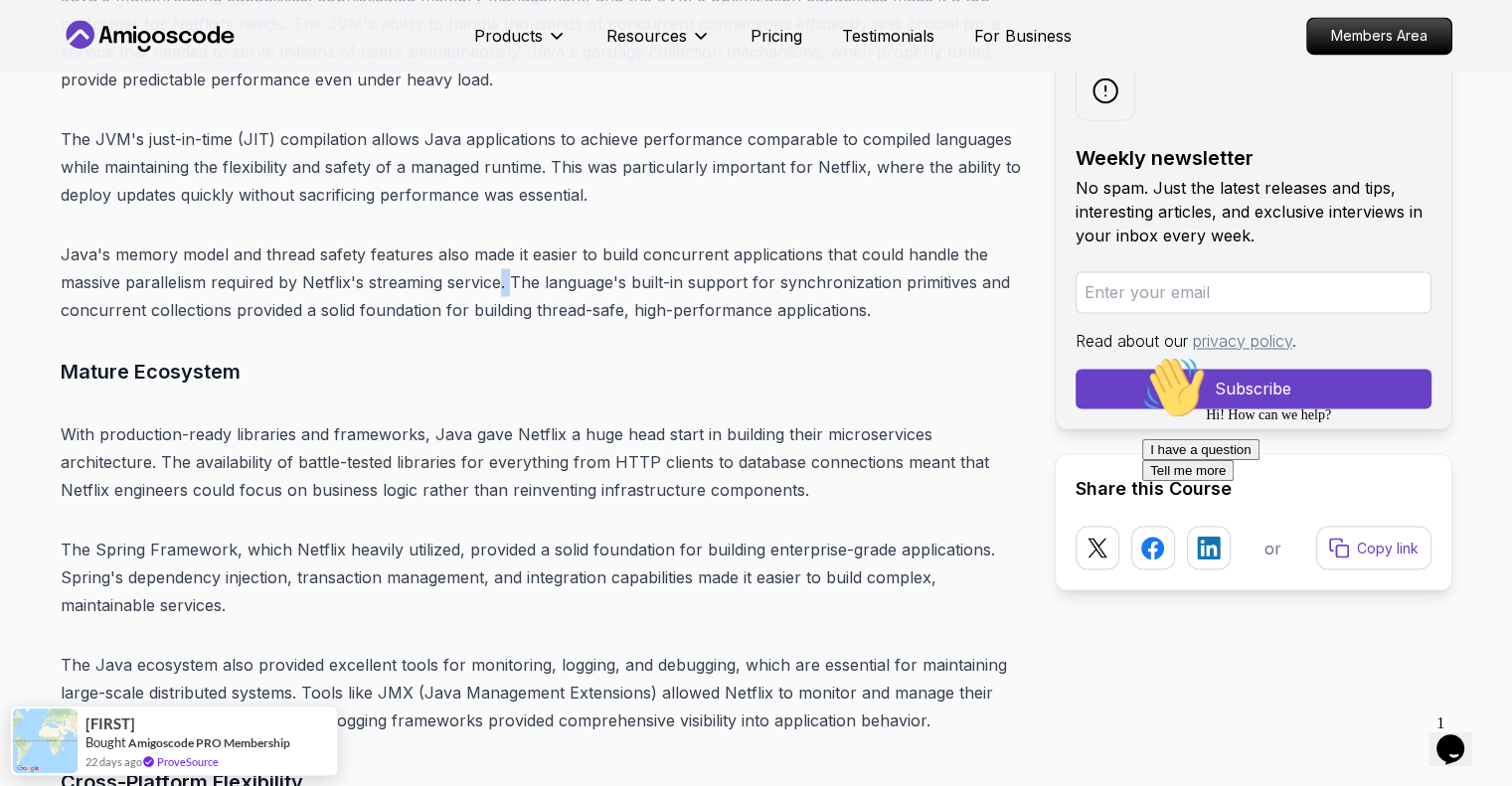 click on "Java's memory model and thread safety features also made it easier to build concurrent applications that could handle the massive parallelism required by Netflix's streaming service. The language's built-in support for synchronization primitives and concurrent collections provided a solid foundation for building thread-safe, high-performance applications." at bounding box center [542, 282] 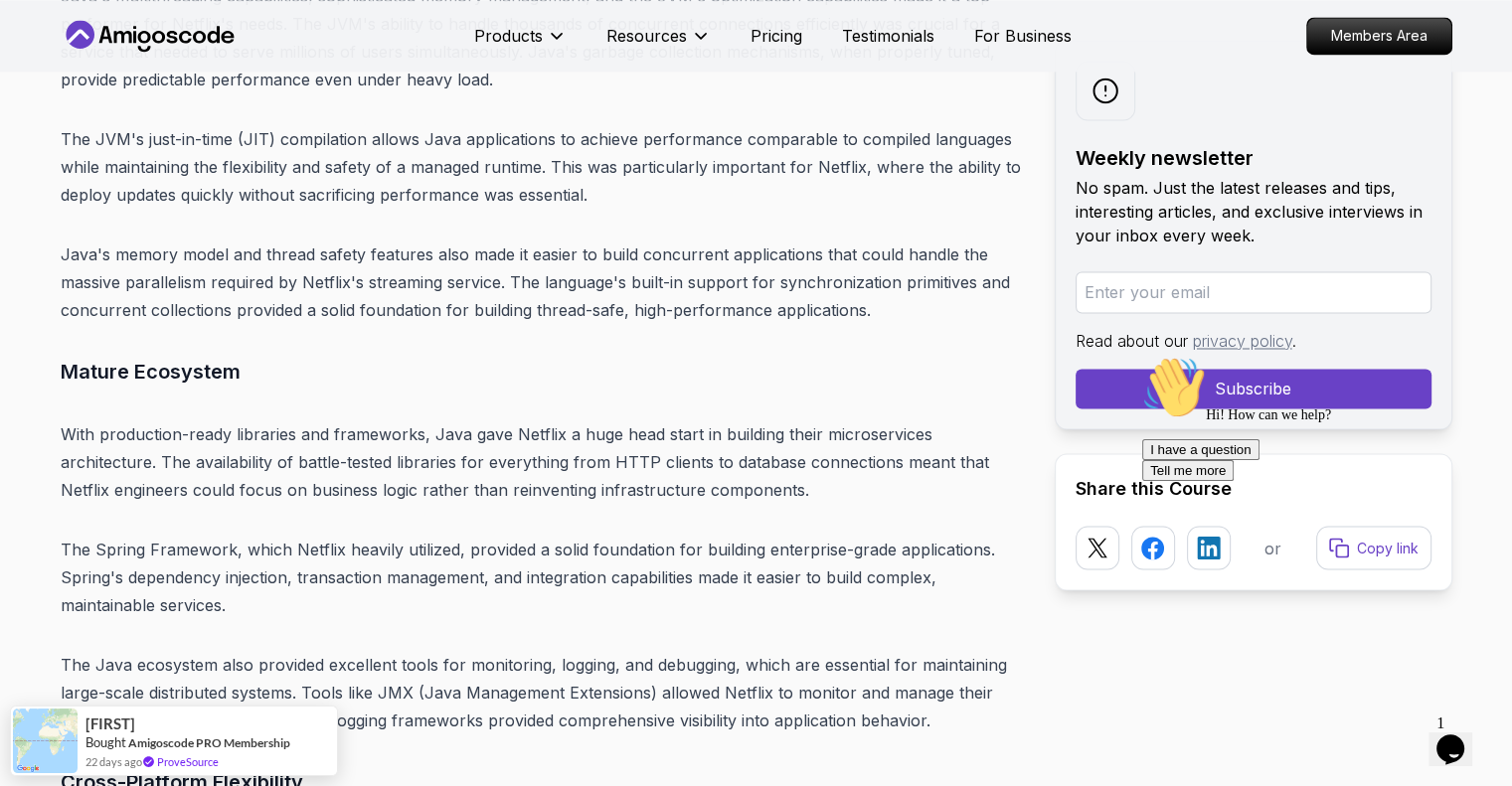 click on "Java's memory model and thread safety features also made it easier to build concurrent applications that could handle the massive parallelism required by Netflix's streaming service. The language's built-in support for synchronization primitives and concurrent collections provided a solid foundation for building thread-safe, high-performance applications." at bounding box center [542, 282] 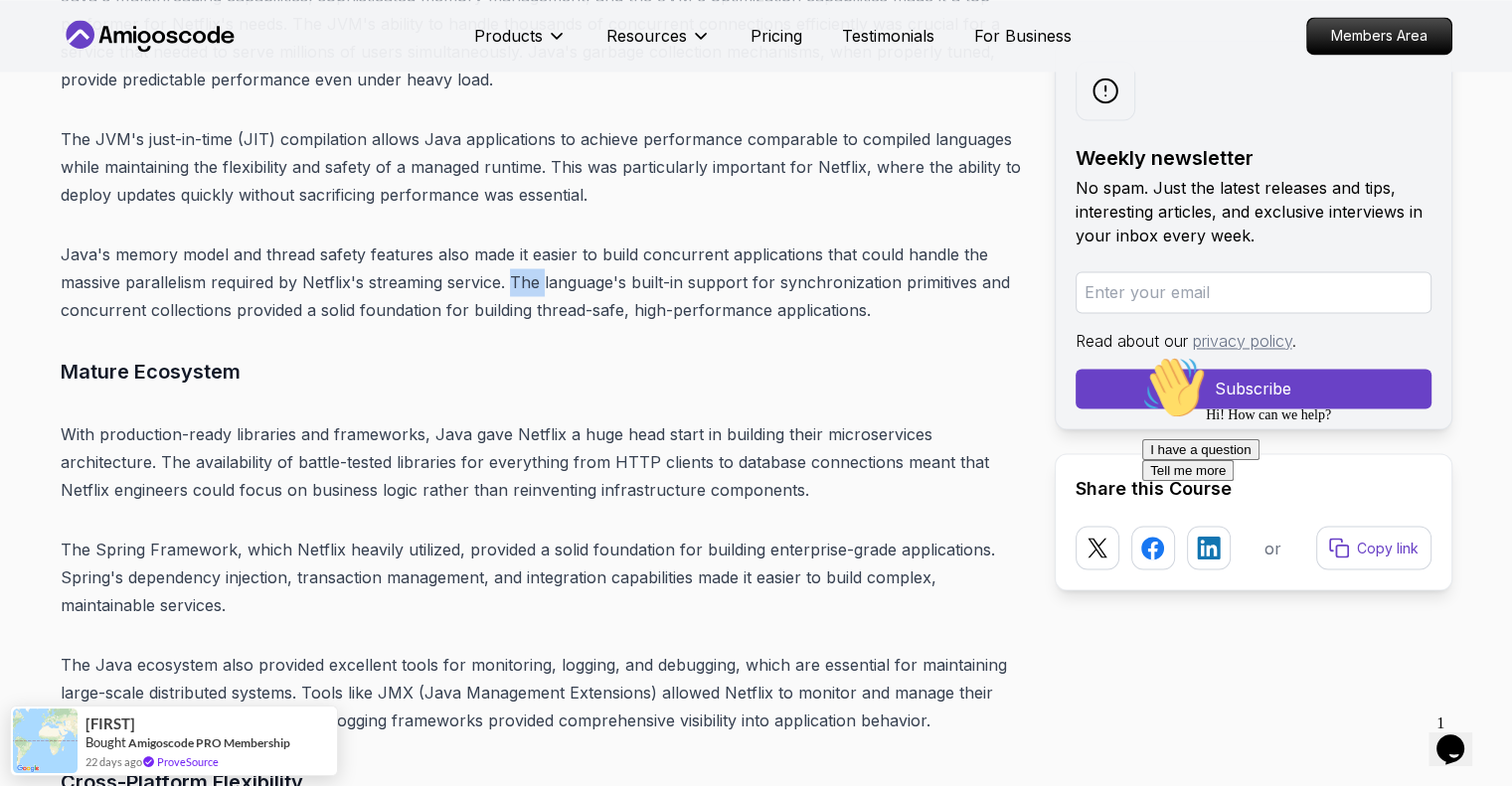 click on "Java's memory model and thread safety features also made it easier to build concurrent applications that could handle the massive parallelism required by Netflix's streaming service. The language's built-in support for synchronization primitives and concurrent collections provided a solid foundation for building thread-safe, high-performance applications." at bounding box center (542, 282) 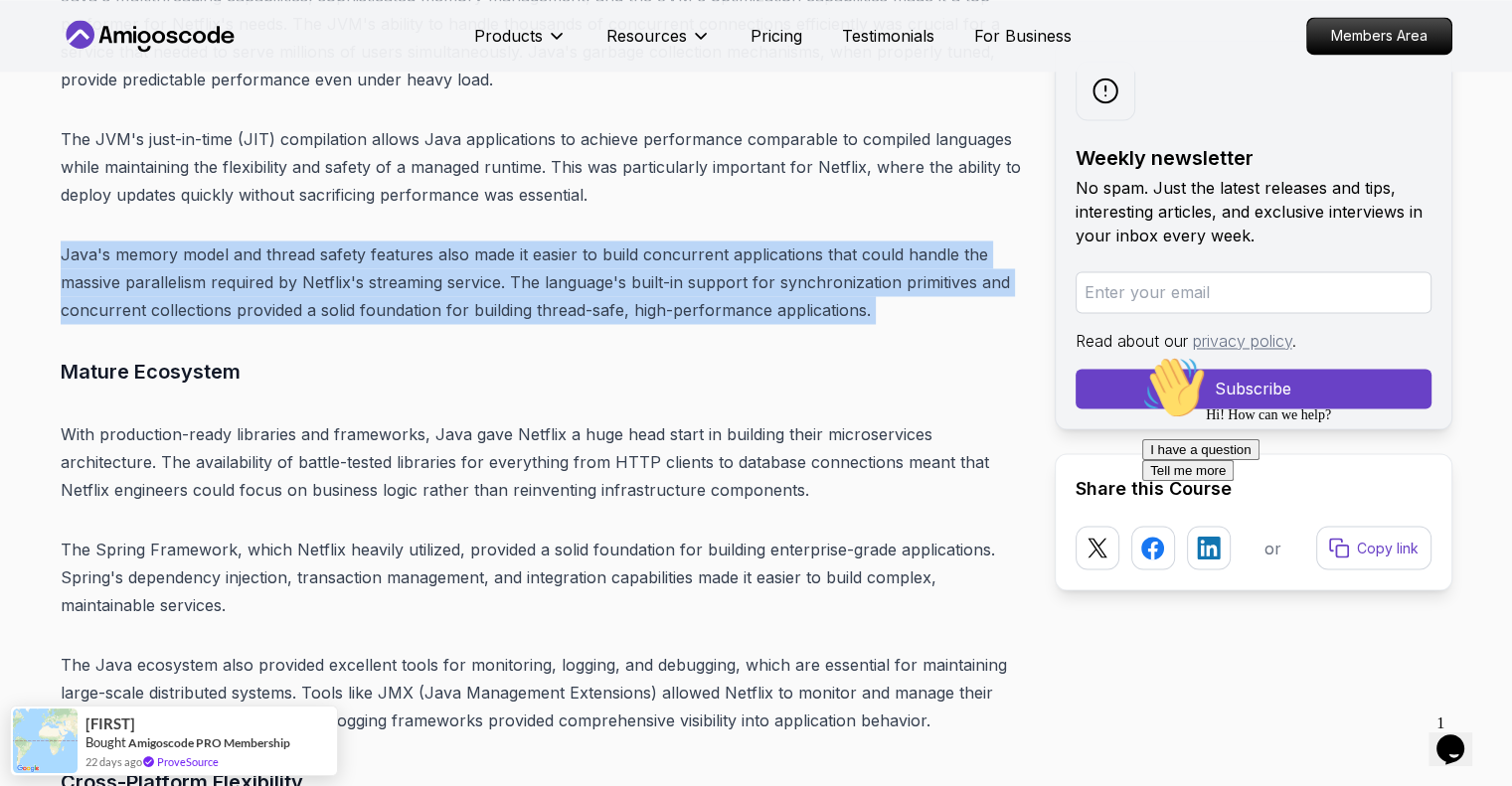 click on "Java's memory model and thread safety features also made it easier to build concurrent applications that could handle the massive parallelism required by Netflix's streaming service. The language's built-in support for synchronization primitives and concurrent collections provided a solid foundation for building thread-safe, high-performance applications." at bounding box center (542, 282) 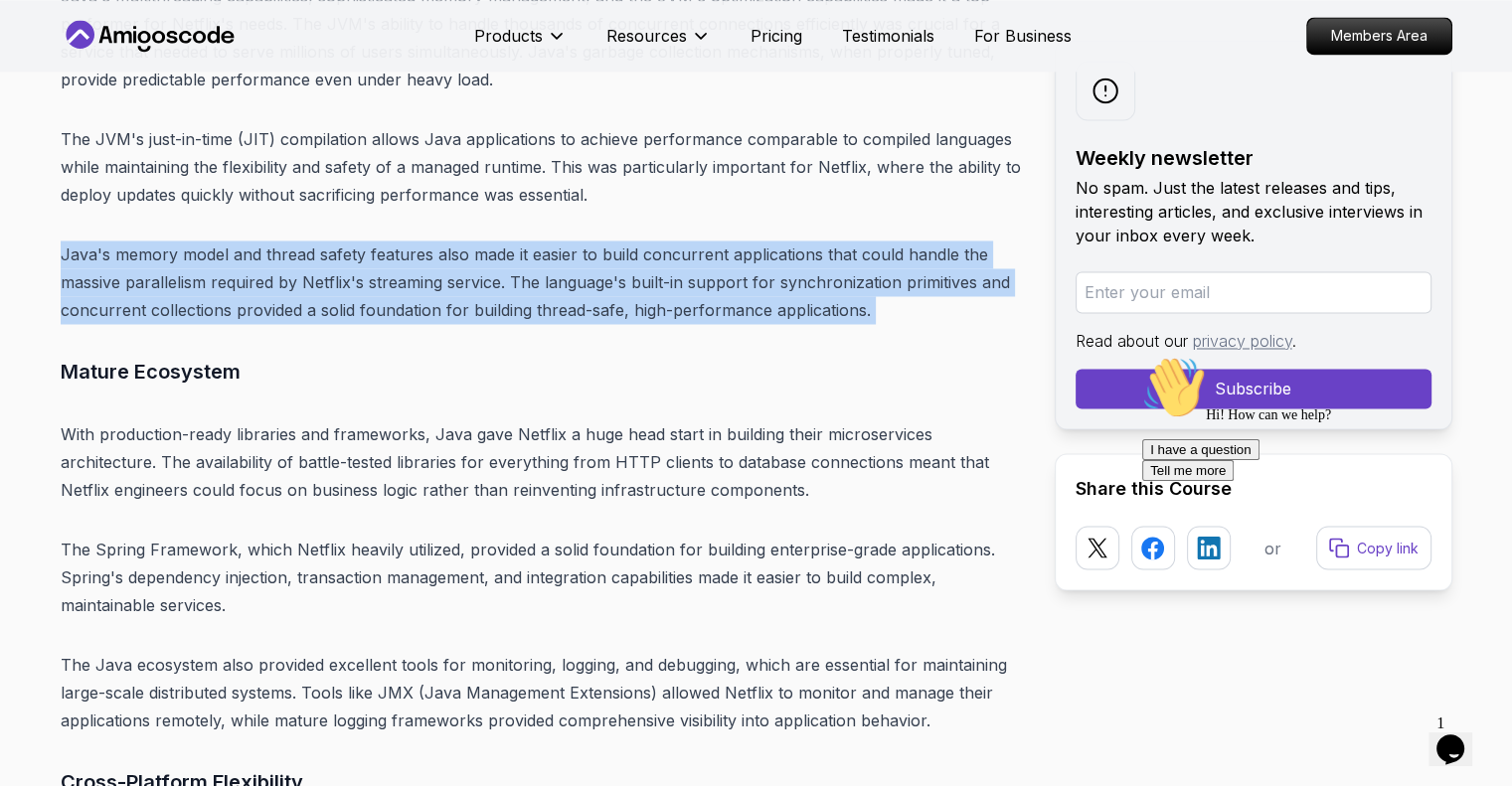 click on "Java's memory model and thread safety features also made it easier to build concurrent applications that could handle the massive parallelism required by Netflix's streaming service. The language's built-in support for synchronization primitives and concurrent collections provided a solid foundation for building thread-safe, high-performance applications." at bounding box center (542, 282) 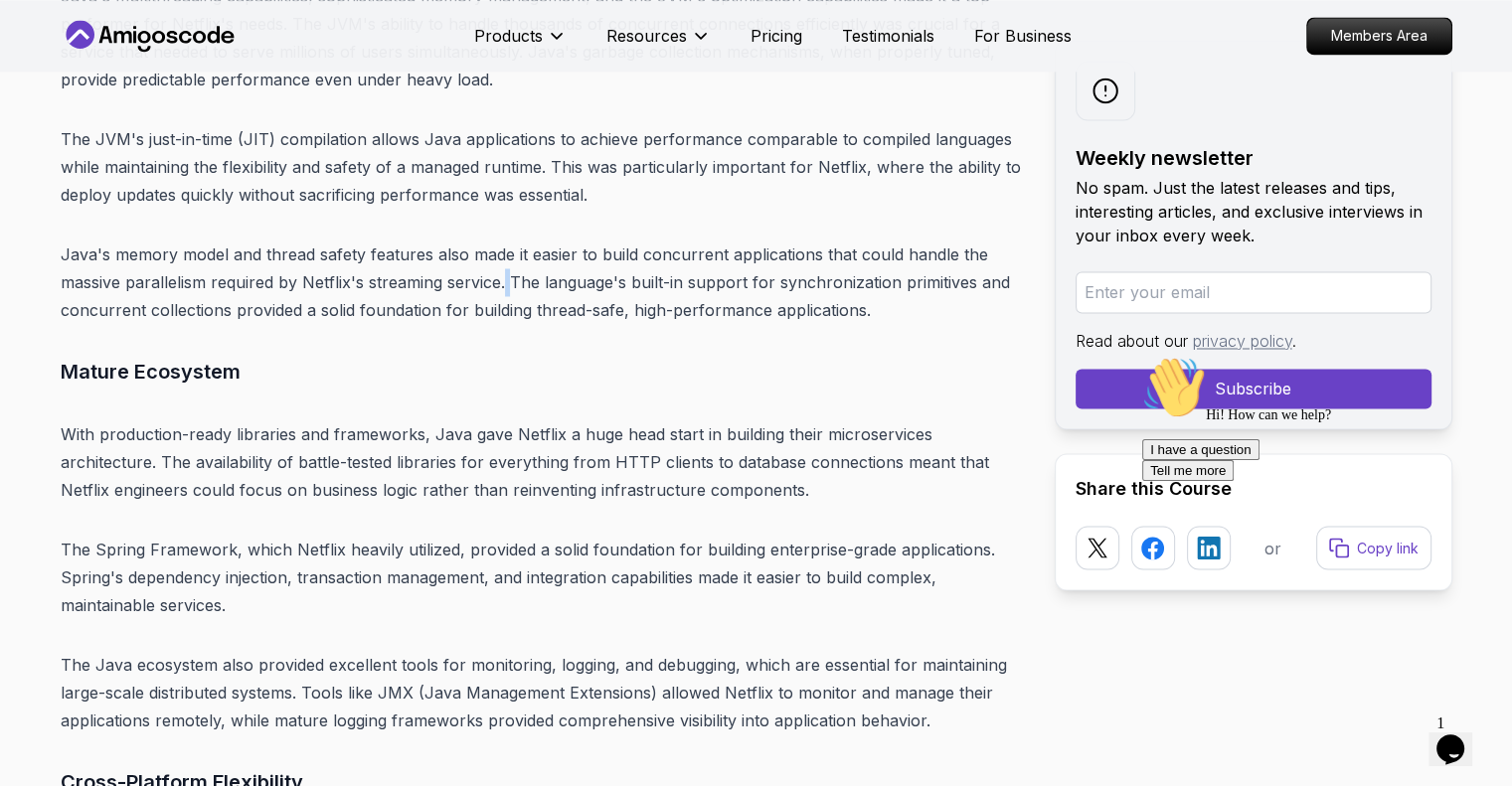 click on "Java's memory model and thread safety features also made it easier to build concurrent applications that could handle the massive parallelism required by Netflix's streaming service. The language's built-in support for synchronization primitives and concurrent collections provided a solid foundation for building thread-safe, high-performance applications." at bounding box center (542, 282) 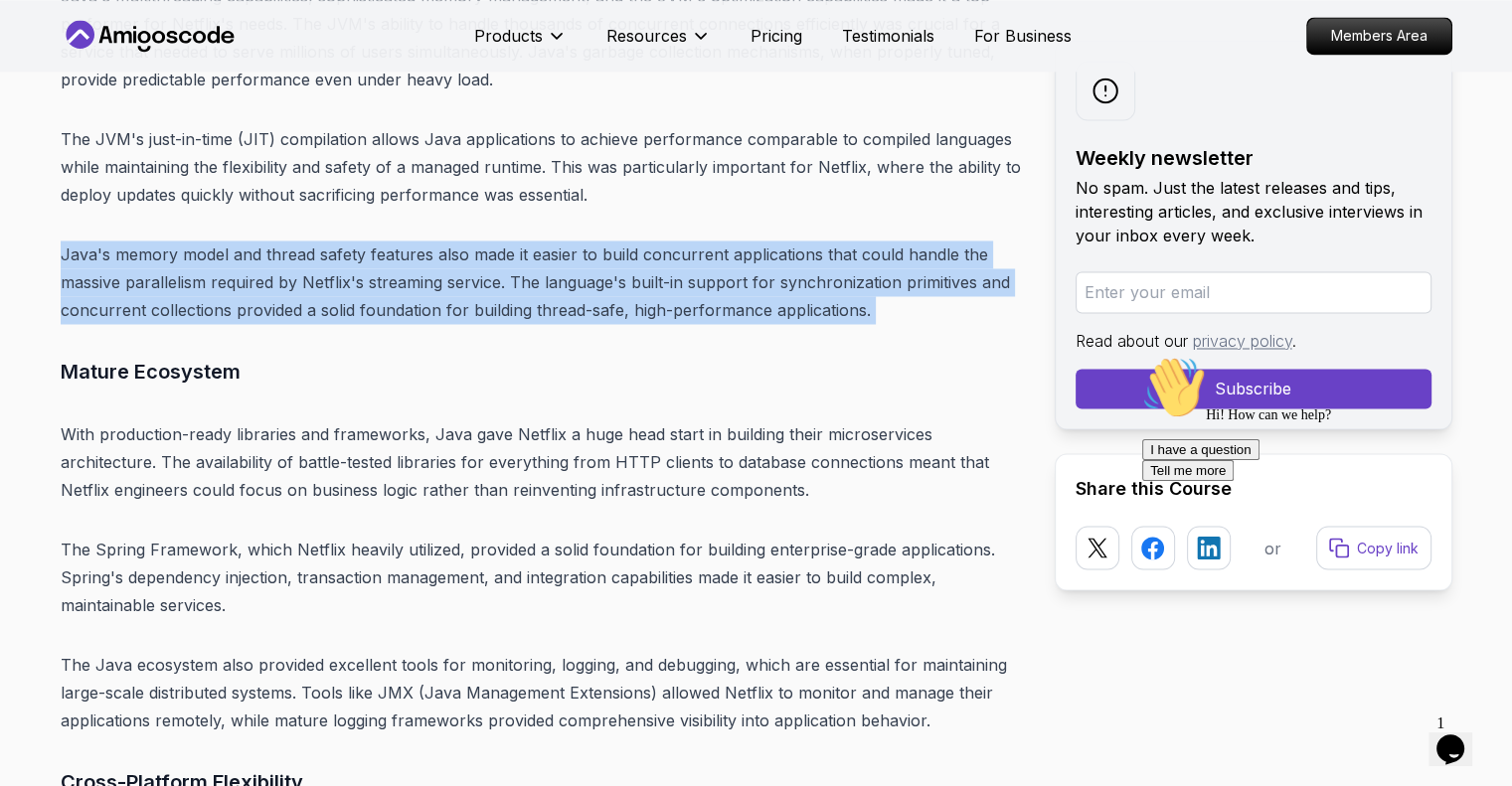 click on "Java's memory model and thread safety features also made it easier to build concurrent applications that could handle the massive parallelism required by Netflix's streaming service. The language's built-in support for synchronization primitives and concurrent collections provided a solid foundation for building thread-safe, high-performance applications." at bounding box center (542, 282) 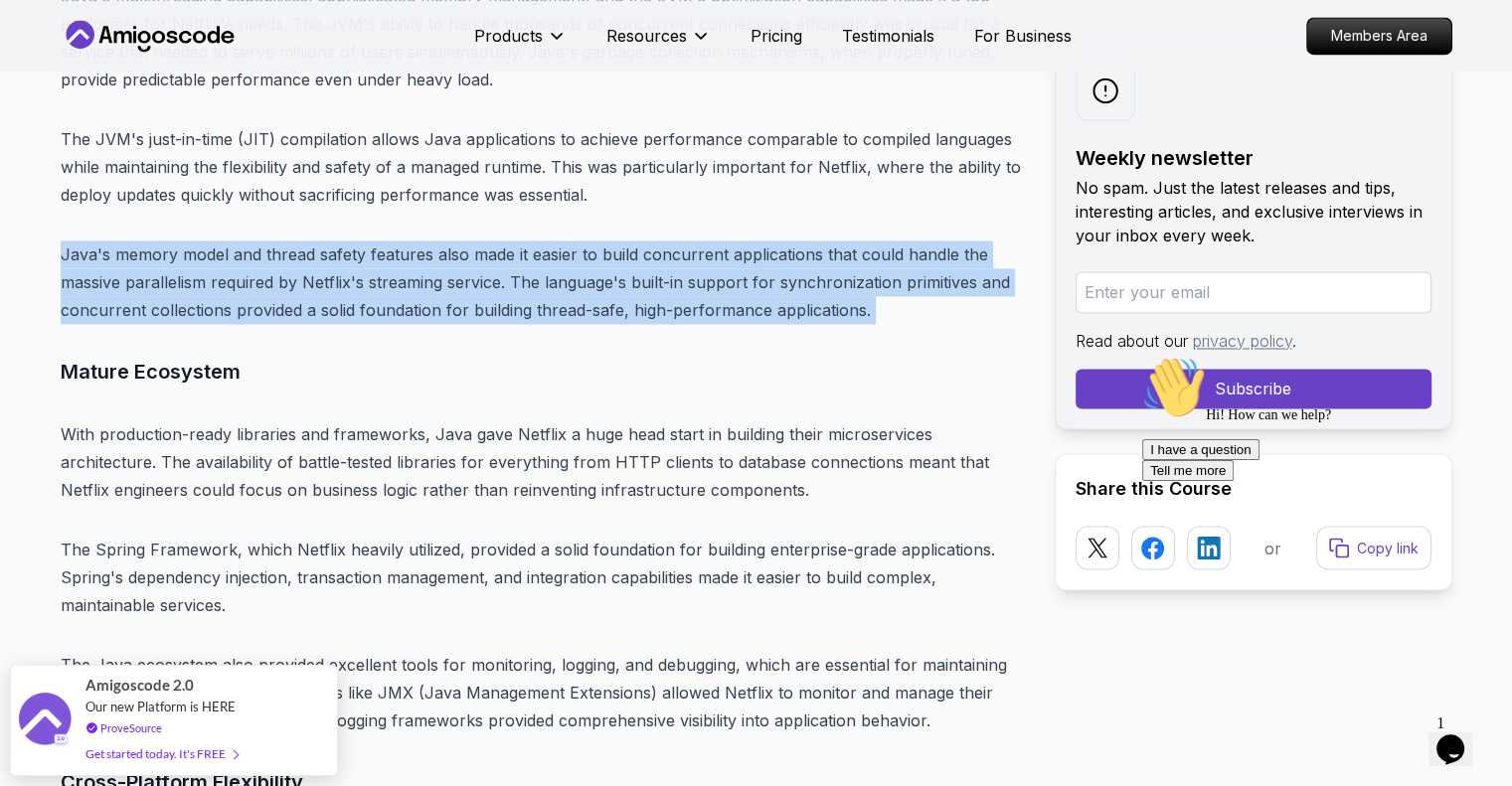 click on "Java's memory model and thread safety features also made it easier to build concurrent applications that could handle the massive parallelism required by Netflix's streaming service. The language's built-in support for synchronization primitives and concurrent collections provided a solid foundation for building thread-safe, high-performance applications." at bounding box center (542, 282) 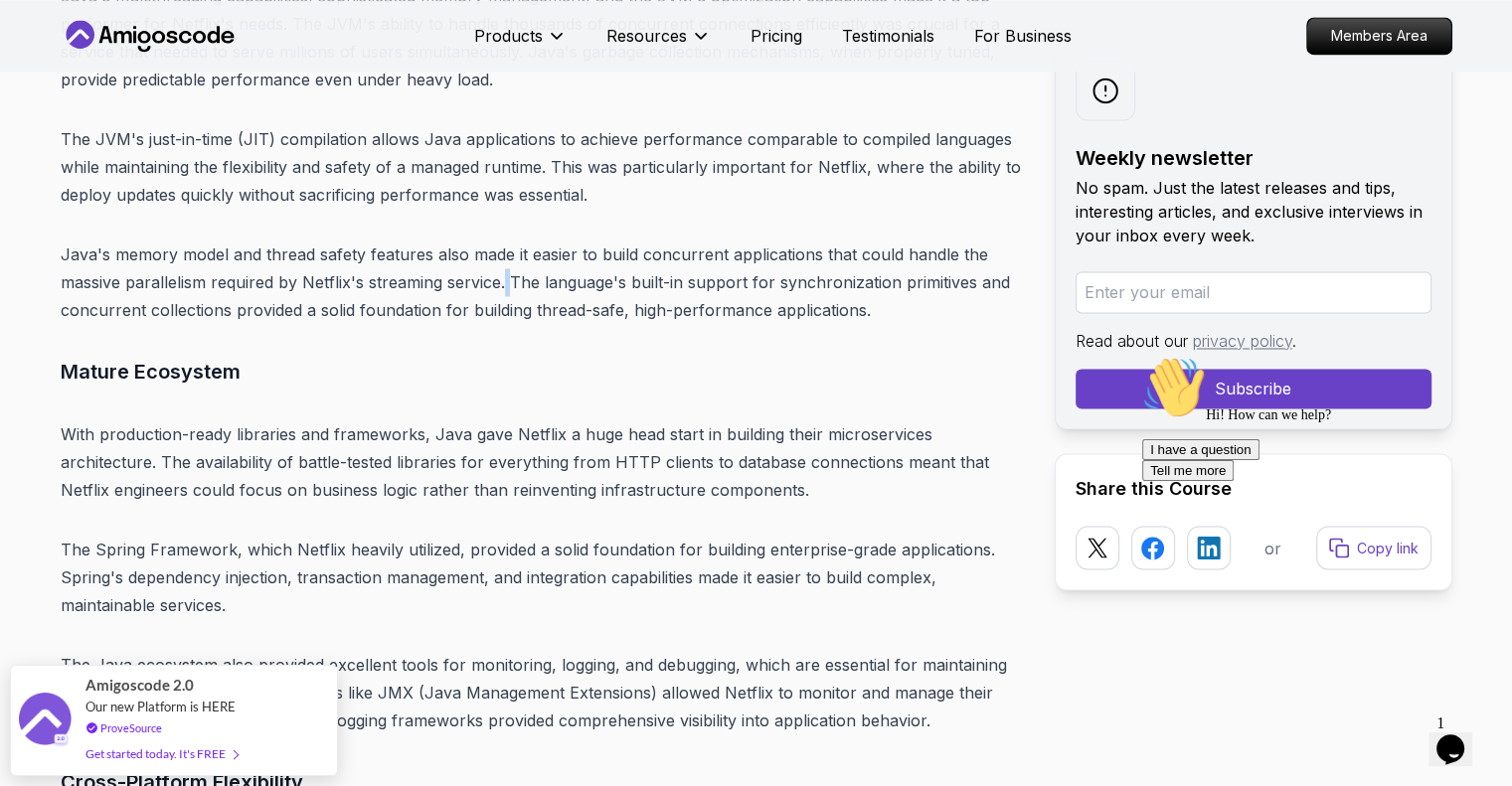 click on "Java's memory model and thread safety features also made it easier to build concurrent applications that could handle the massive parallelism required by Netflix's streaming service. The language's built-in support for synchronization primitives and concurrent collections provided a solid foundation for building thread-safe, high-performance applications." at bounding box center [542, 282] 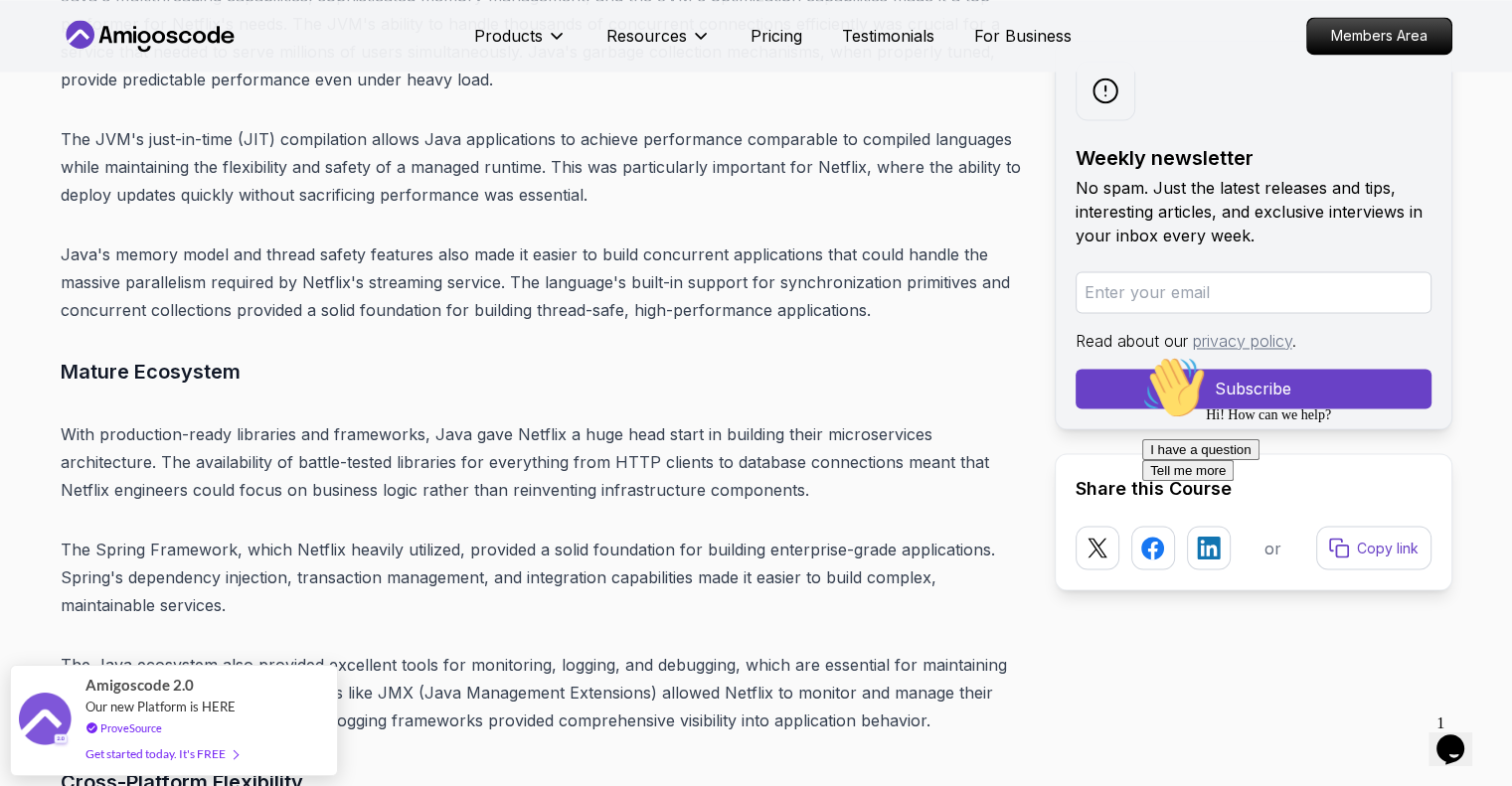 click on "Java's memory model and thread safety features also made it easier to build concurrent applications that could handle the massive parallelism required by Netflix's streaming service. The language's built-in support for synchronization primitives and concurrent collections provided a solid foundation for building thread-safe, high-performance applications." at bounding box center [542, 282] 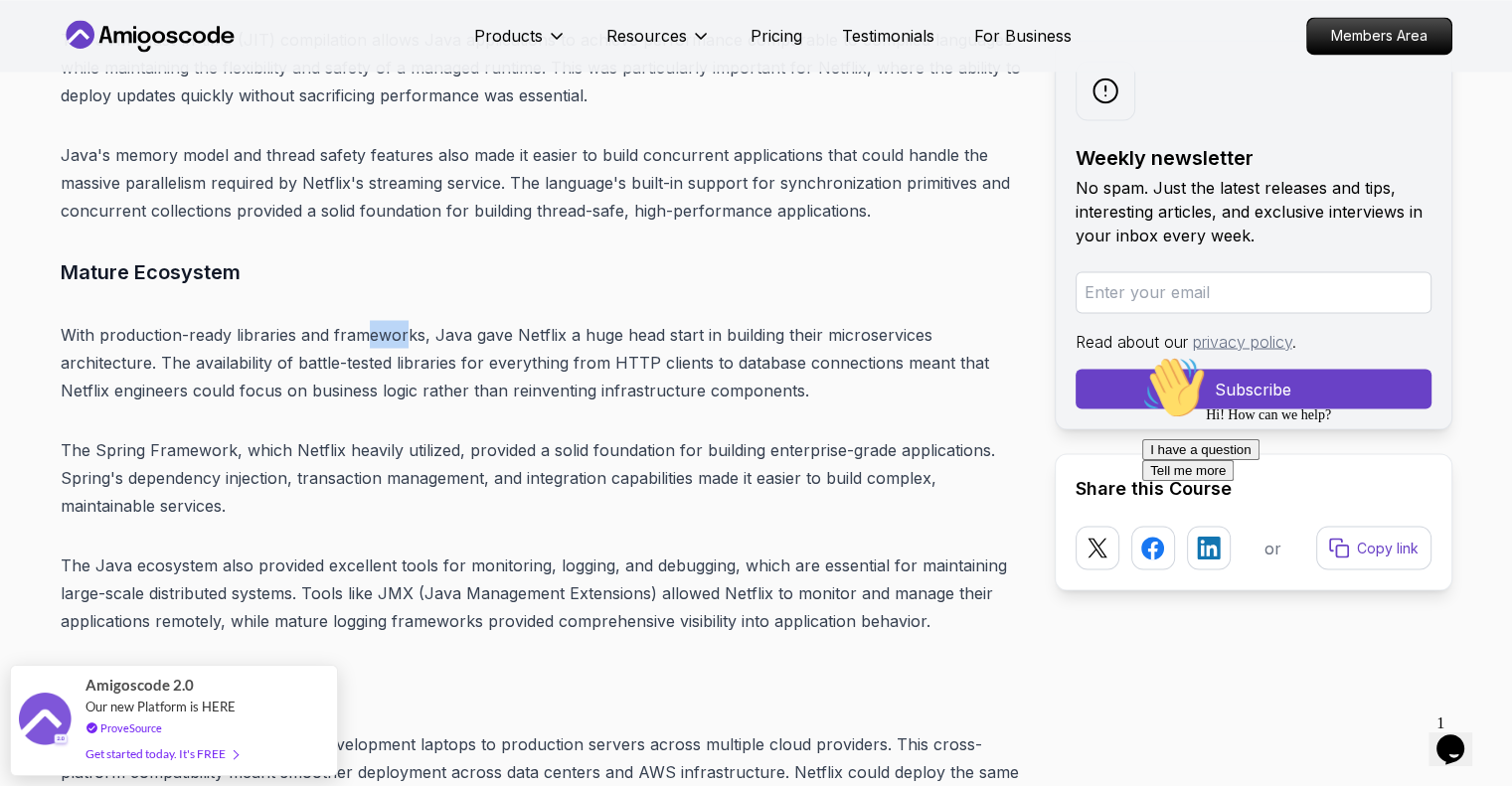 drag, startPoint x: 371, startPoint y: 289, endPoint x: 407, endPoint y: 341, distance: 63.245553 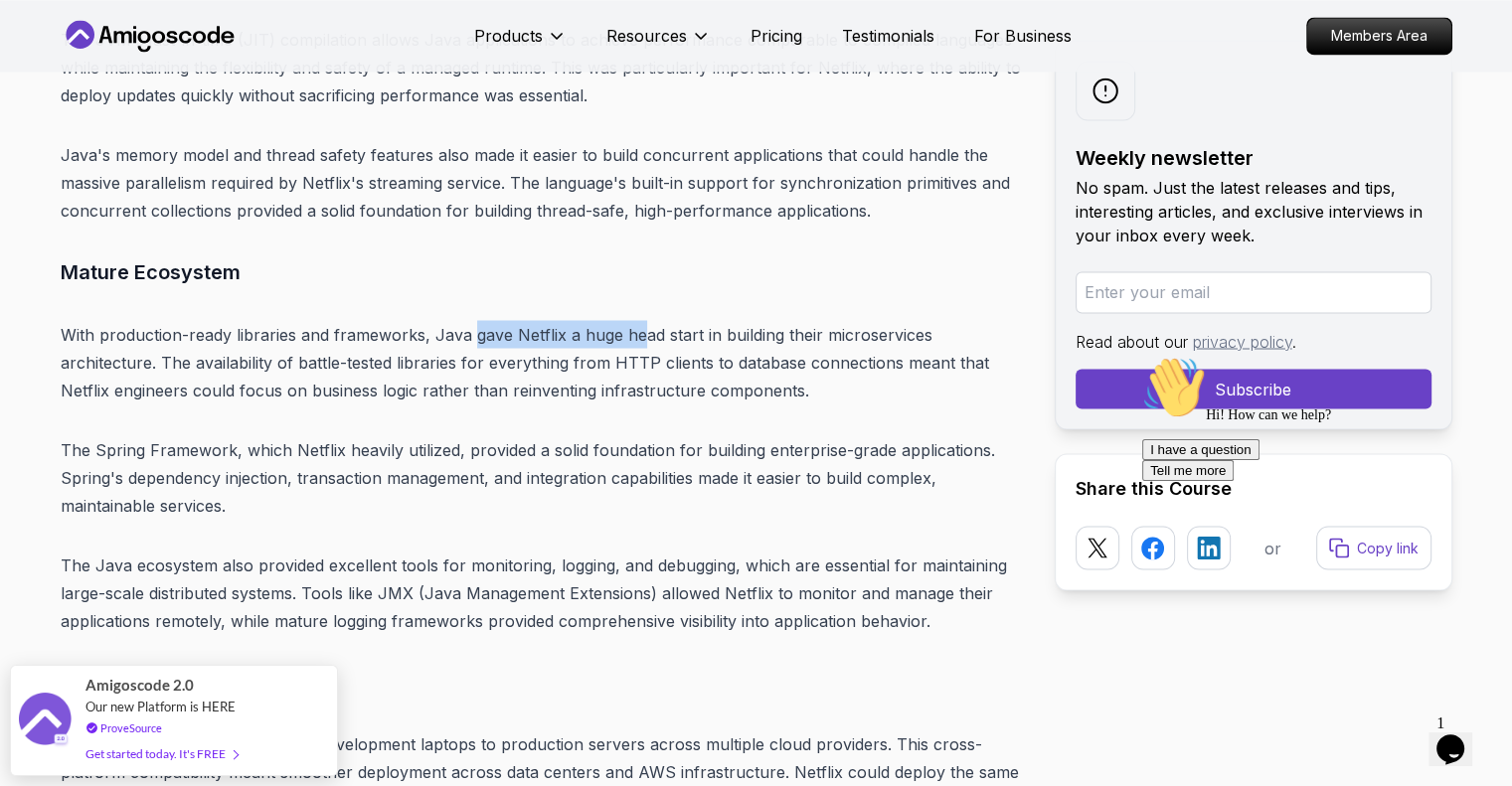 drag, startPoint x: 474, startPoint y: 290, endPoint x: 642, endPoint y: 336, distance: 174.18381 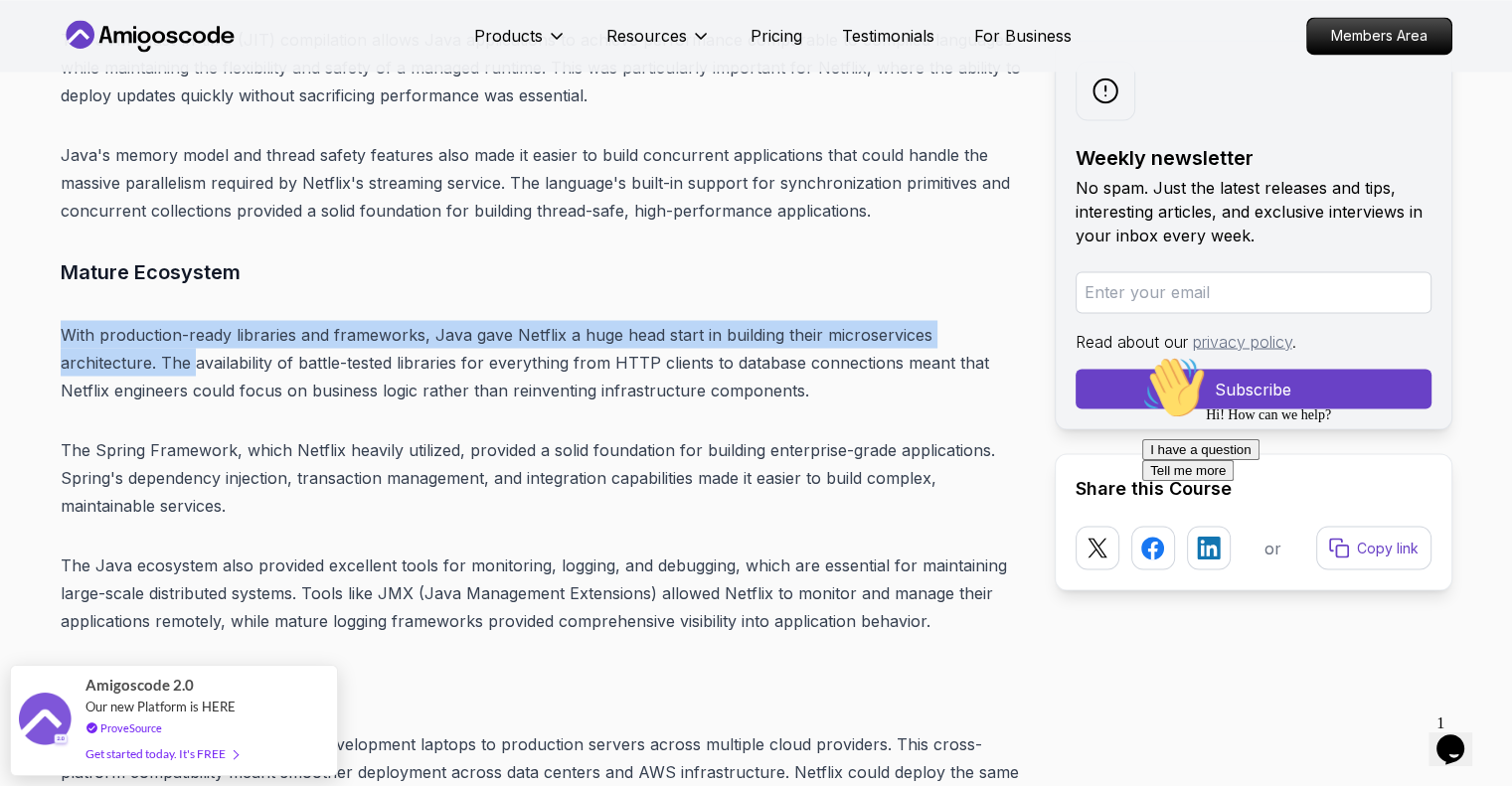 drag, startPoint x: 59, startPoint y: 308, endPoint x: 199, endPoint y: 365, distance: 151.1589 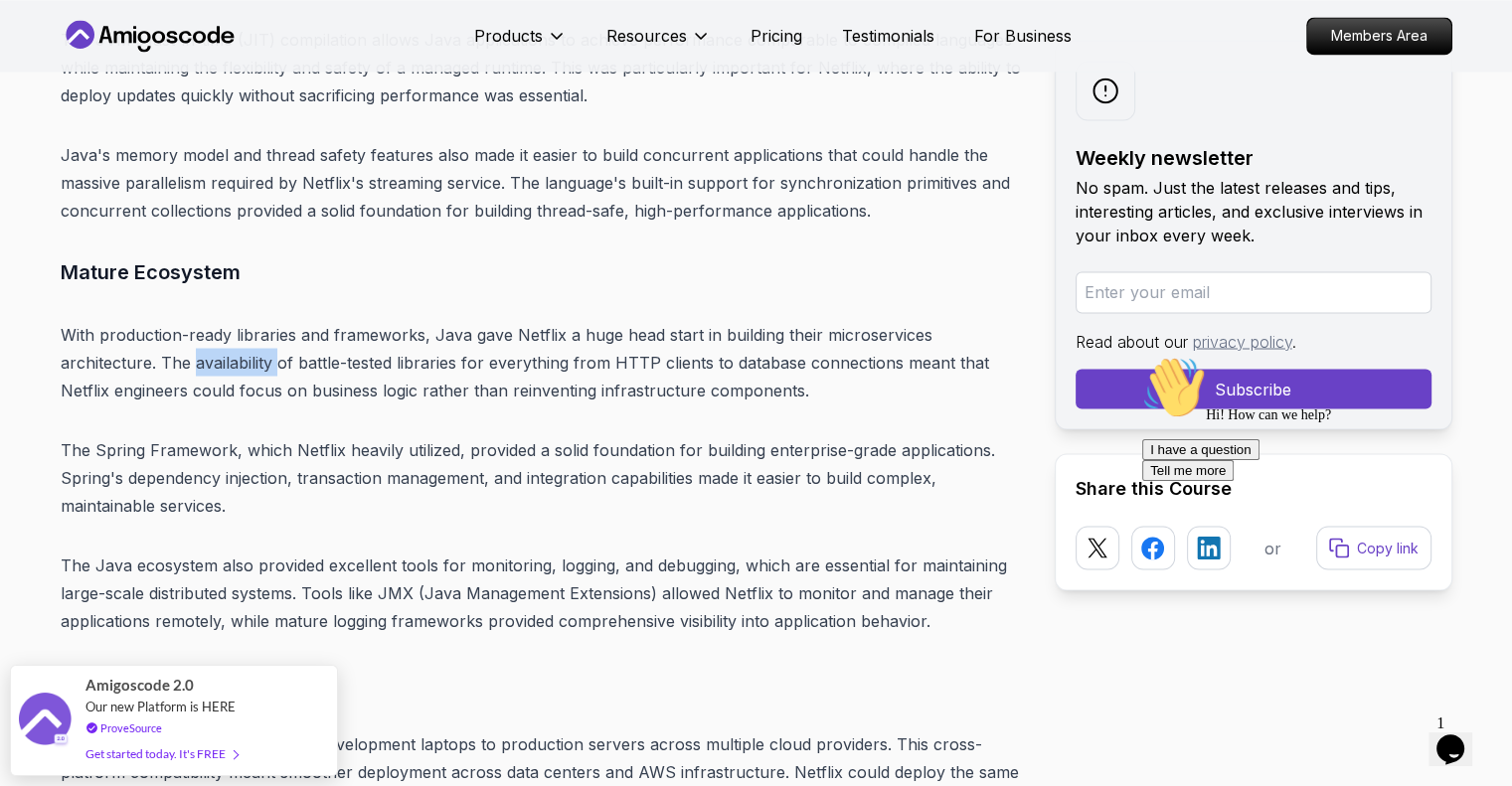 click on "With production-ready libraries and frameworks, Java gave Netflix a huge head start in building their microservices architecture. The availability of battle-tested libraries for everything from HTTP clients to database connections meant that Netflix engineers could focus on business logic rather than reinventing infrastructure components." at bounding box center (542, 362) 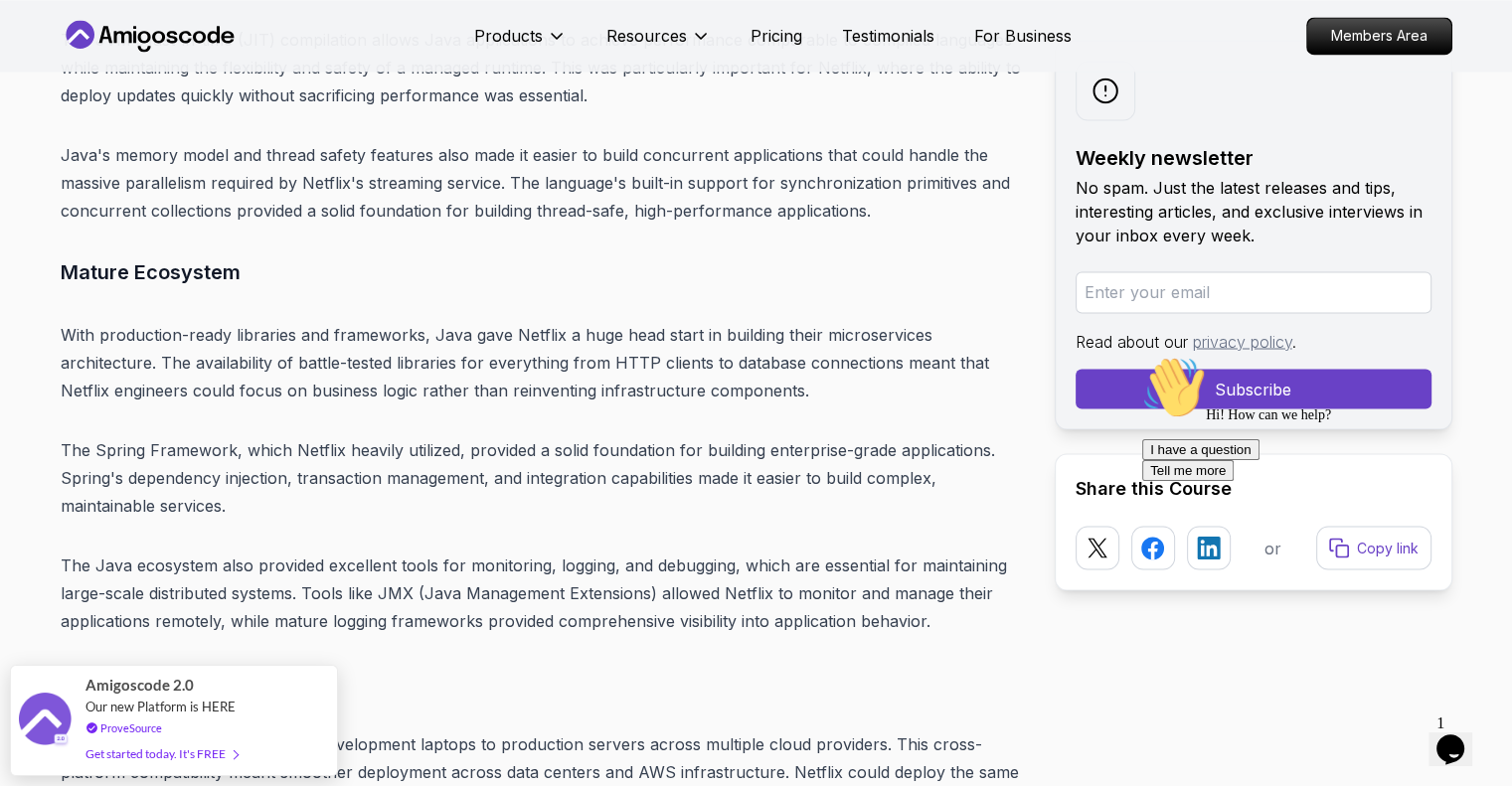 click on "With production-ready libraries and frameworks, Java gave Netflix a huge head start in building their microservices architecture. The availability of battle-tested libraries for everything from HTTP clients to database connections meant that Netflix engineers could focus on business logic rather than reinventing infrastructure components." at bounding box center [542, 362] 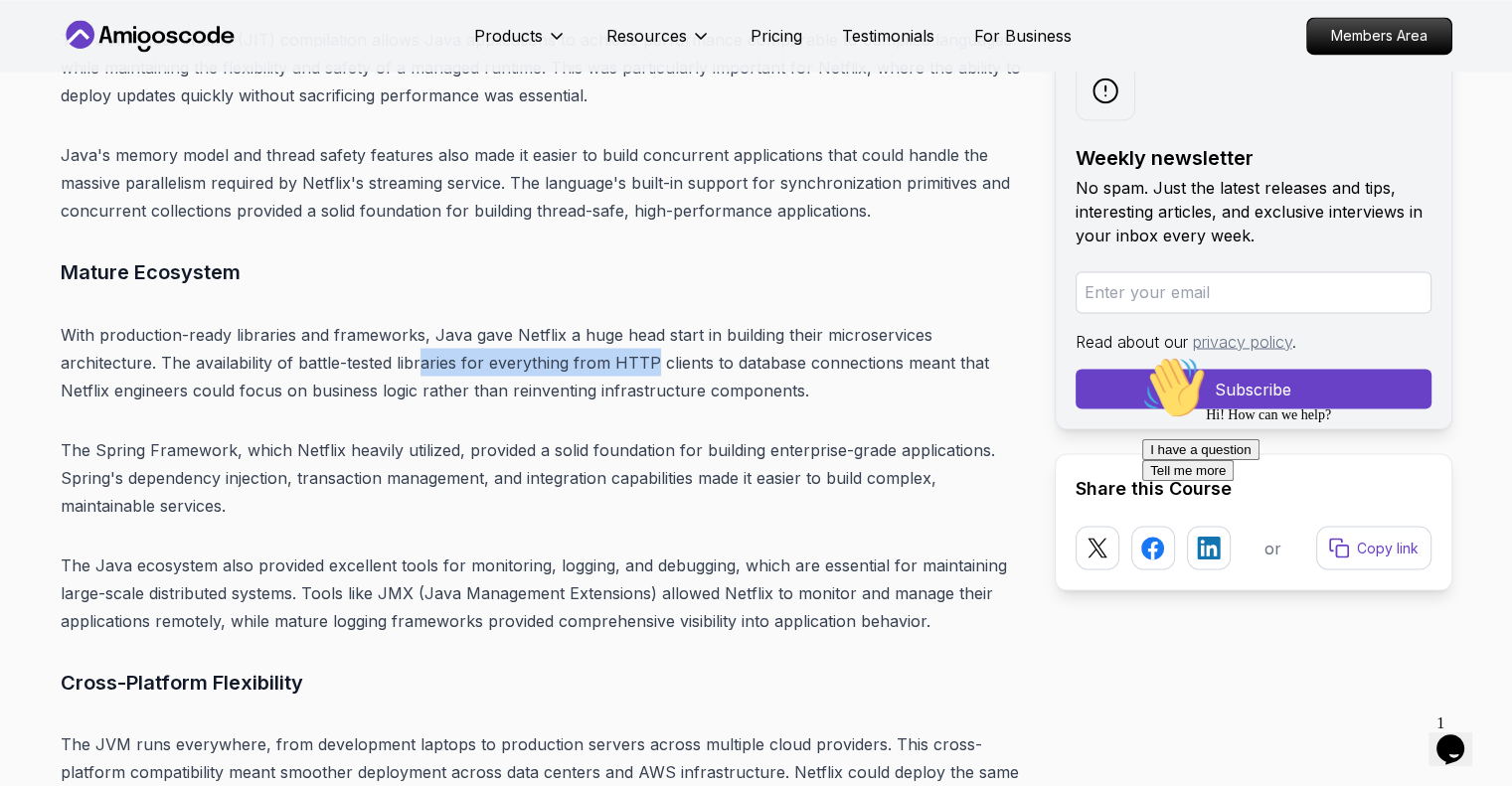 drag, startPoint x: 431, startPoint y: 363, endPoint x: 665, endPoint y: 367, distance: 234.03419 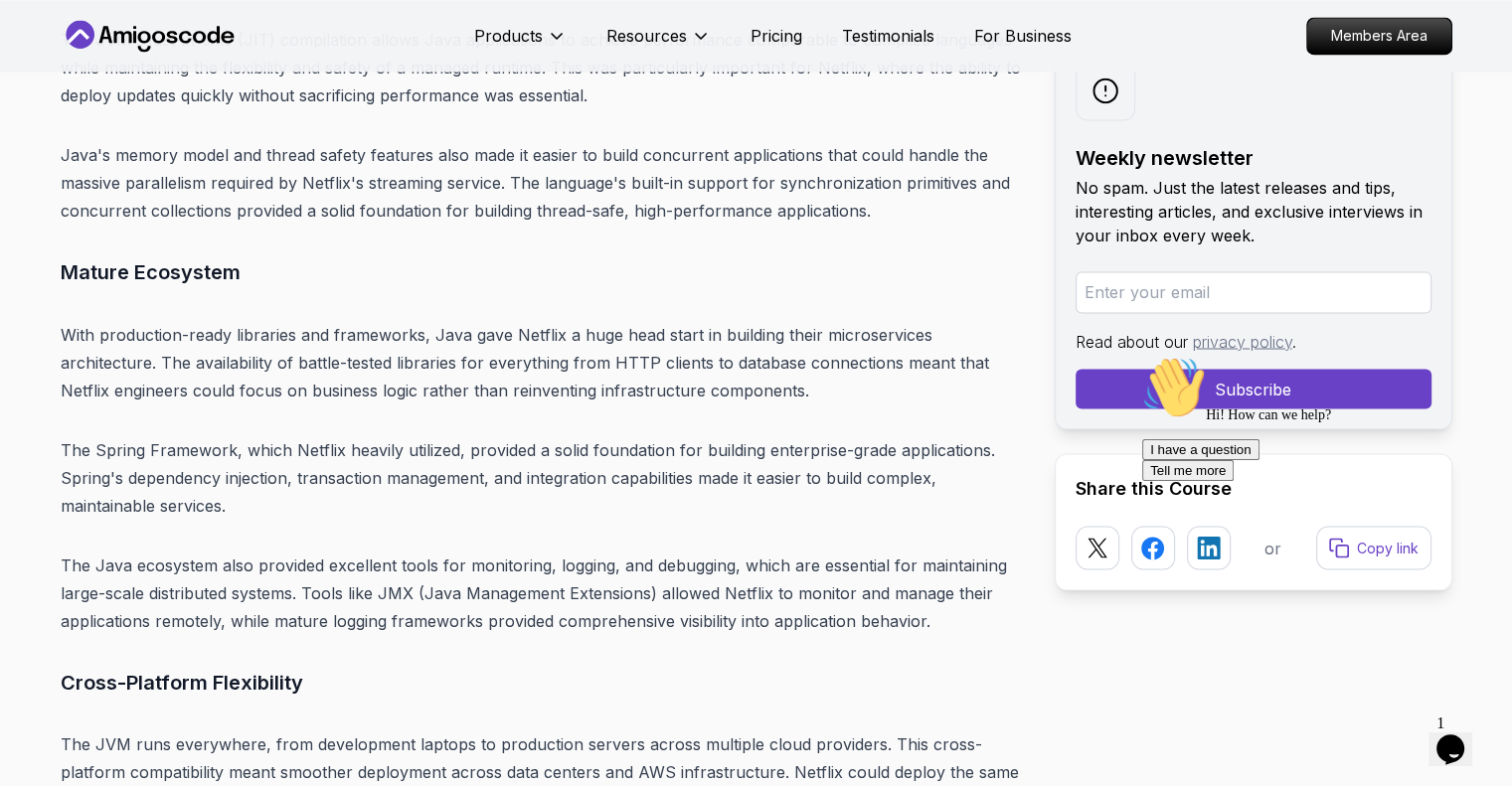scroll, scrollTop: 3577, scrollLeft: 0, axis: vertical 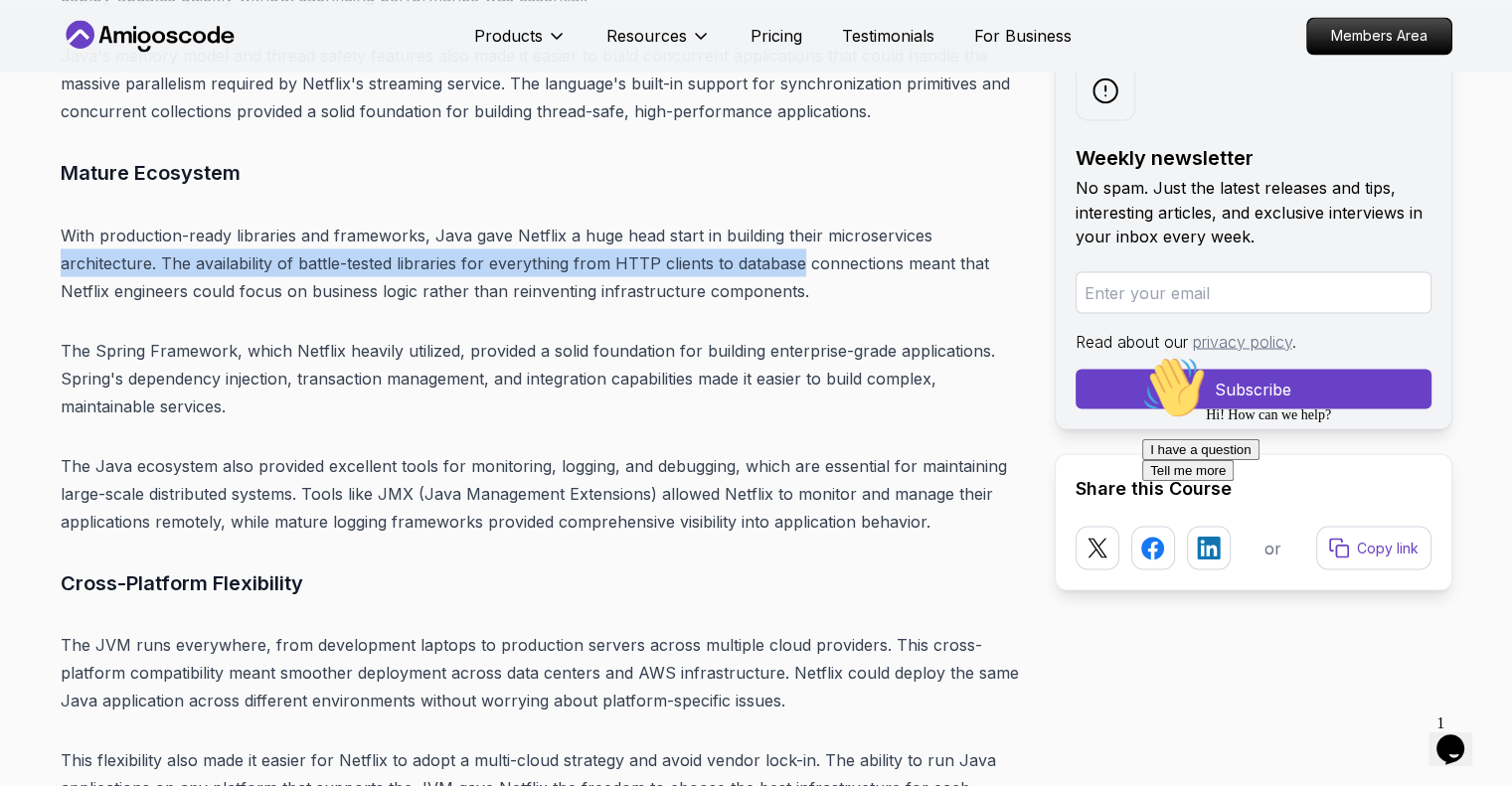 drag, startPoint x: 0, startPoint y: 252, endPoint x: 814, endPoint y: 274, distance: 814.2972 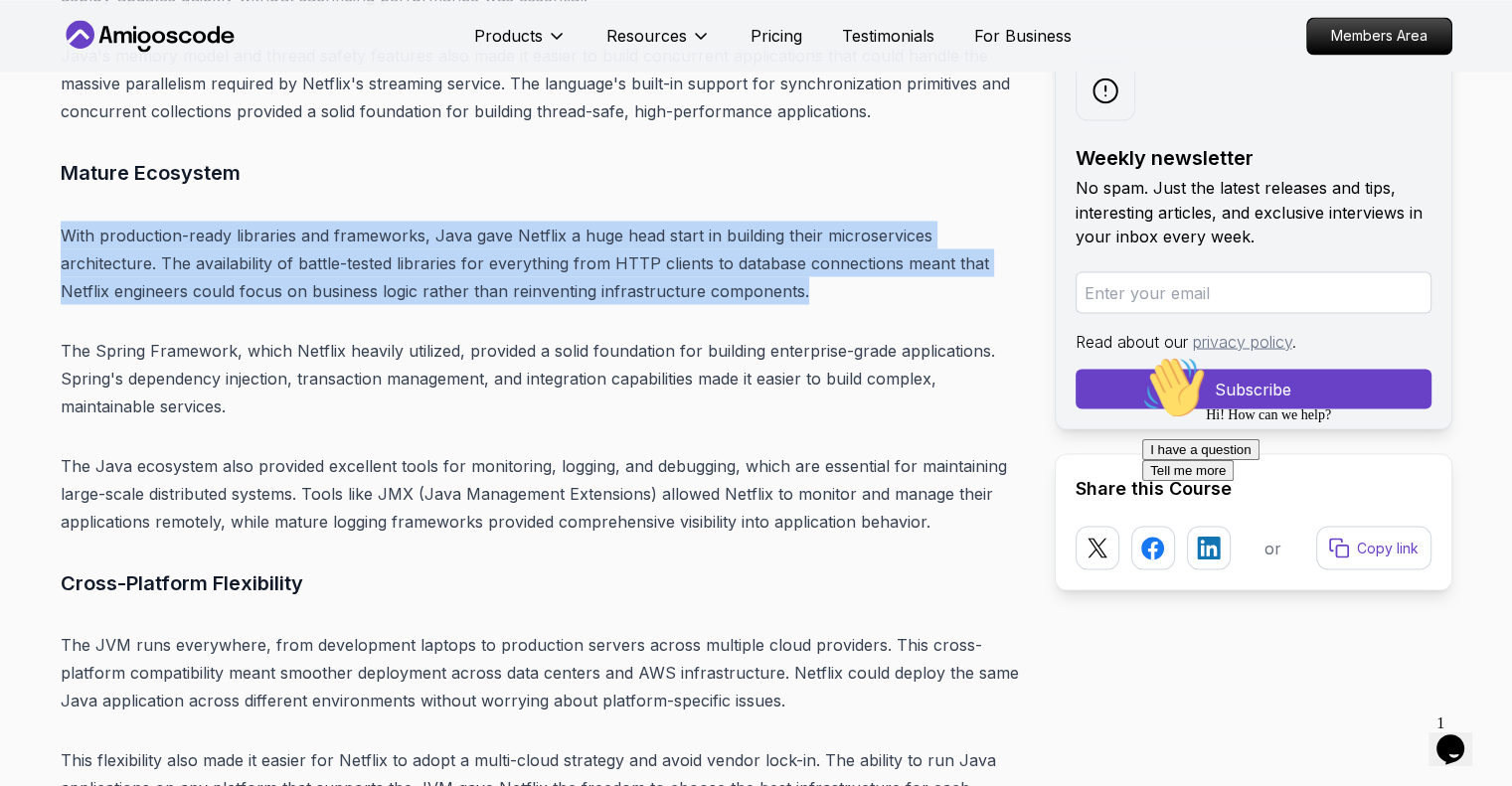 drag, startPoint x: 819, startPoint y: 286, endPoint x: 35, endPoint y: 231, distance: 785.9268 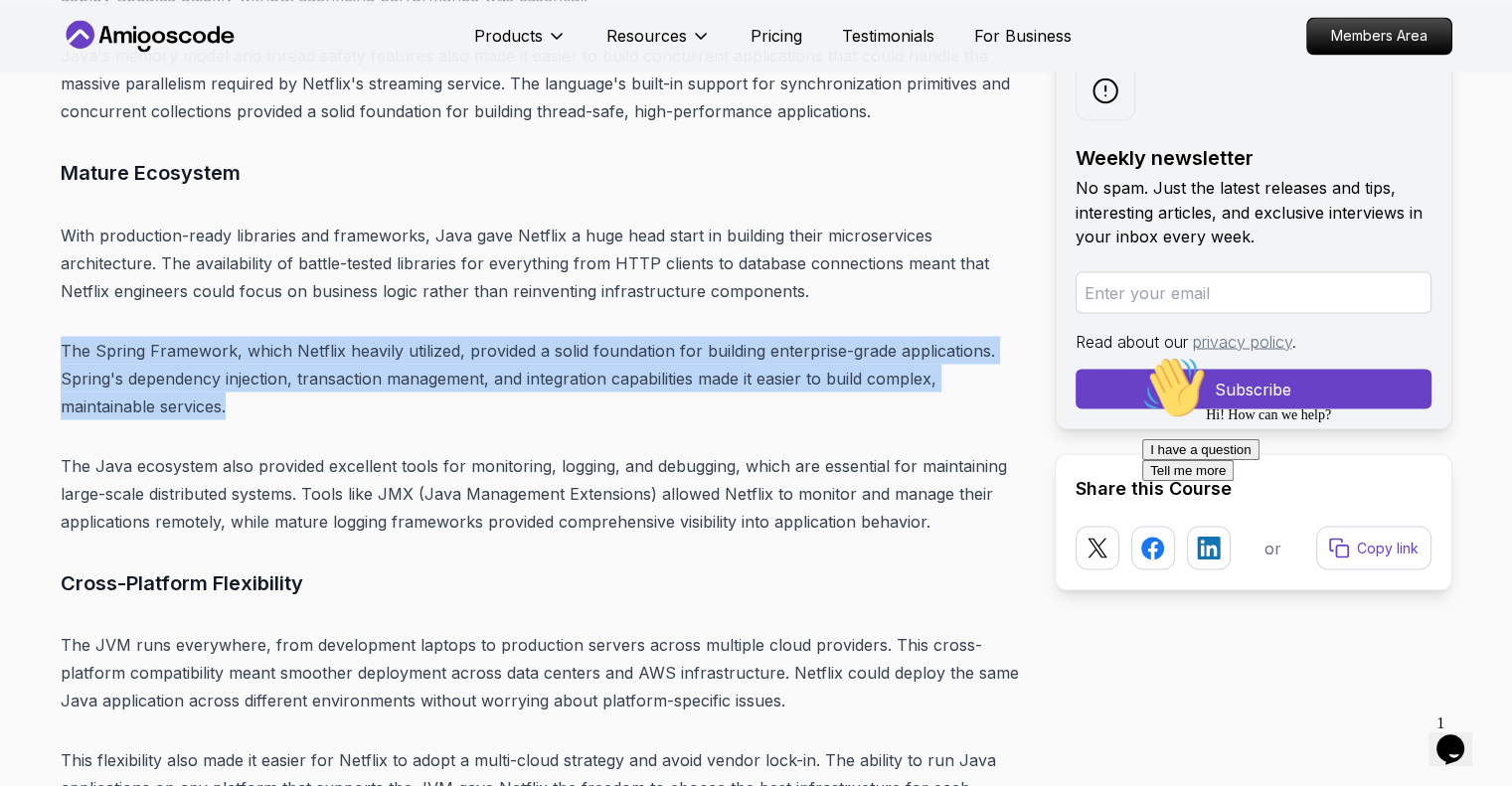 drag, startPoint x: 0, startPoint y: 338, endPoint x: 271, endPoint y: 395, distance: 276.92959 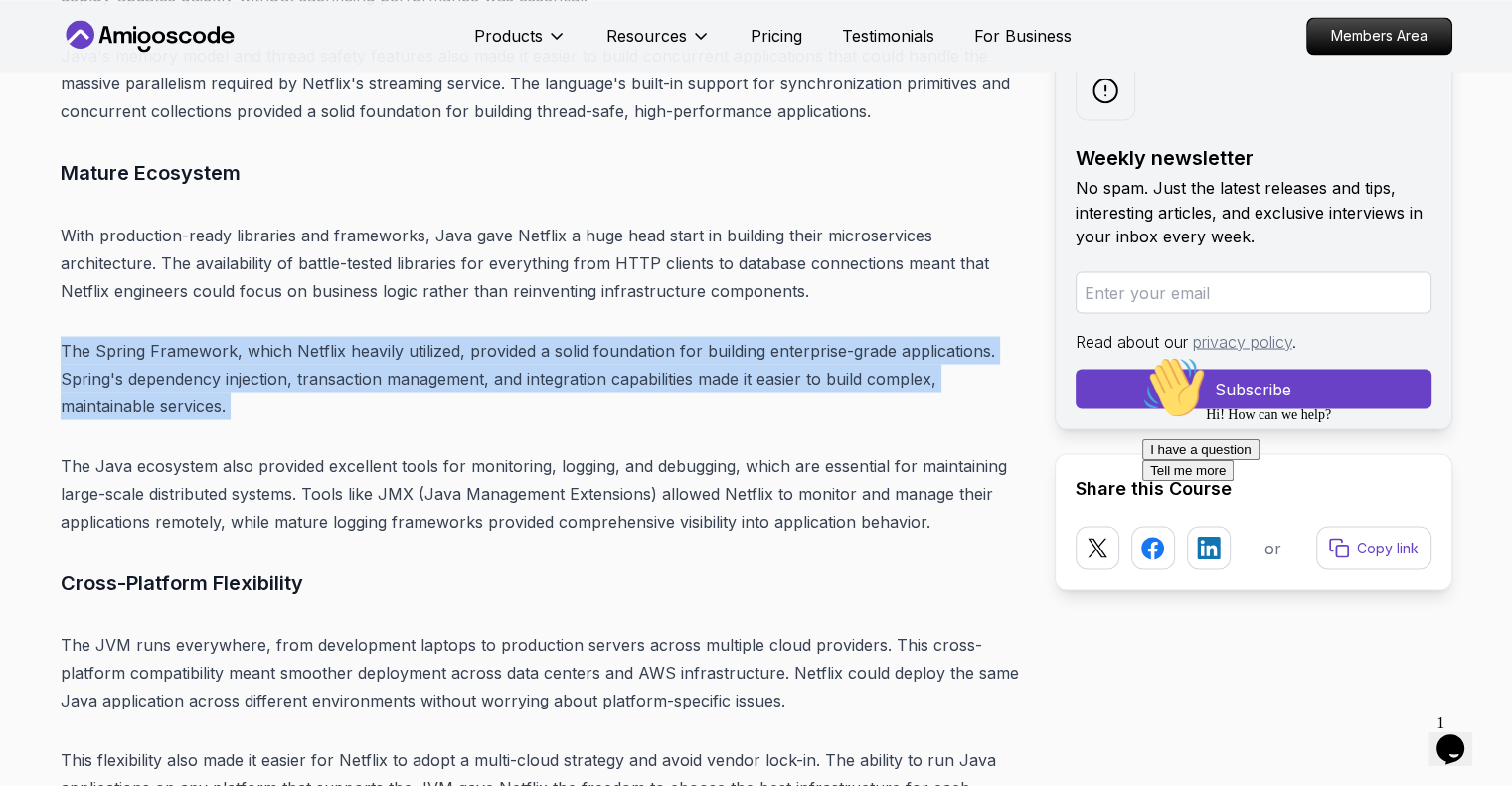 drag, startPoint x: 271, startPoint y: 395, endPoint x: 48, endPoint y: 328, distance: 232.84759 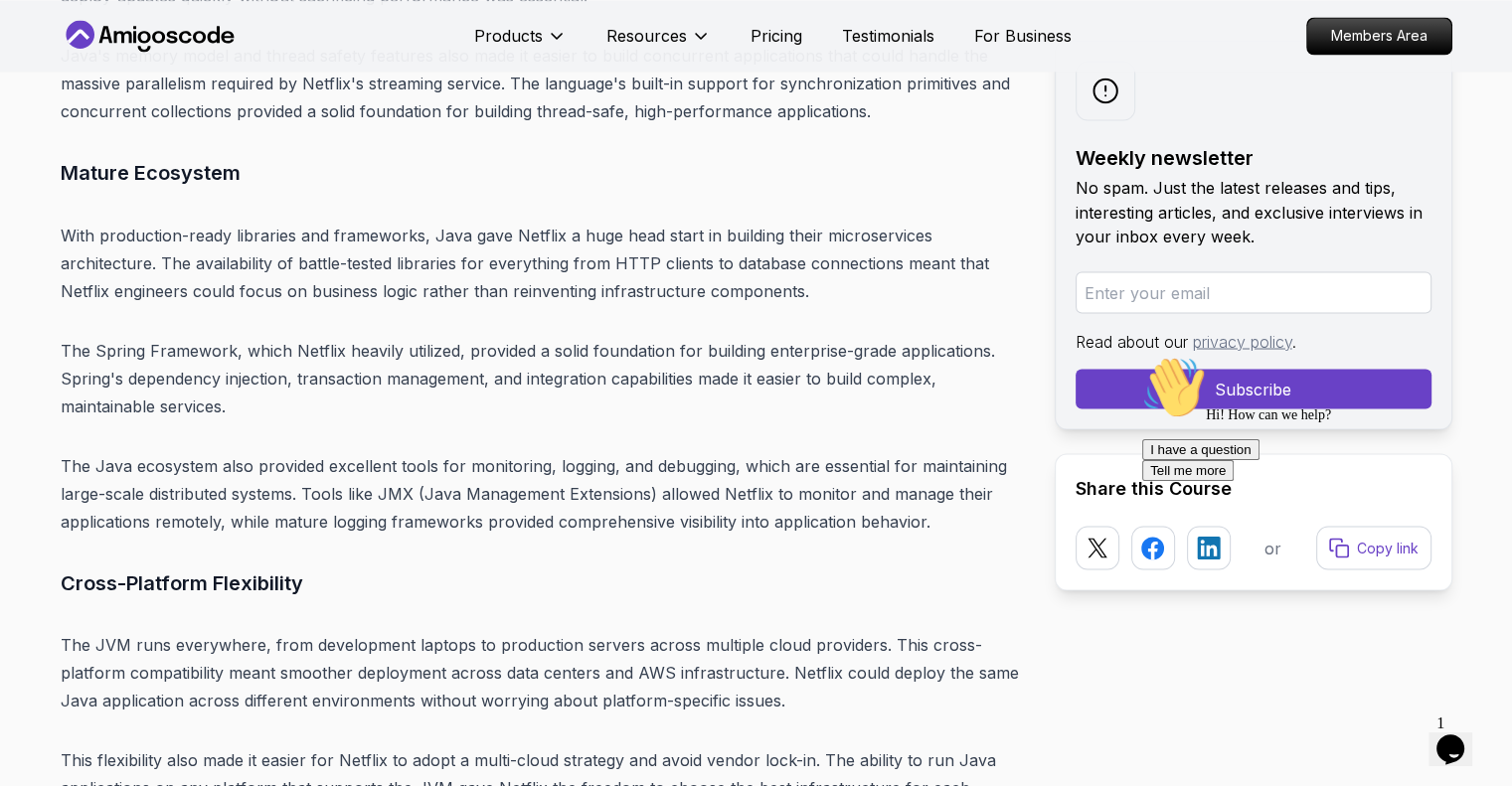 click on "The Spring Framework, which Netflix heavily utilized, provided a solid foundation for building enterprise-grade applications. Spring's dependency injection, transaction management, and integration capabilities made it easier to build complex, maintainable services." at bounding box center (542, 378) 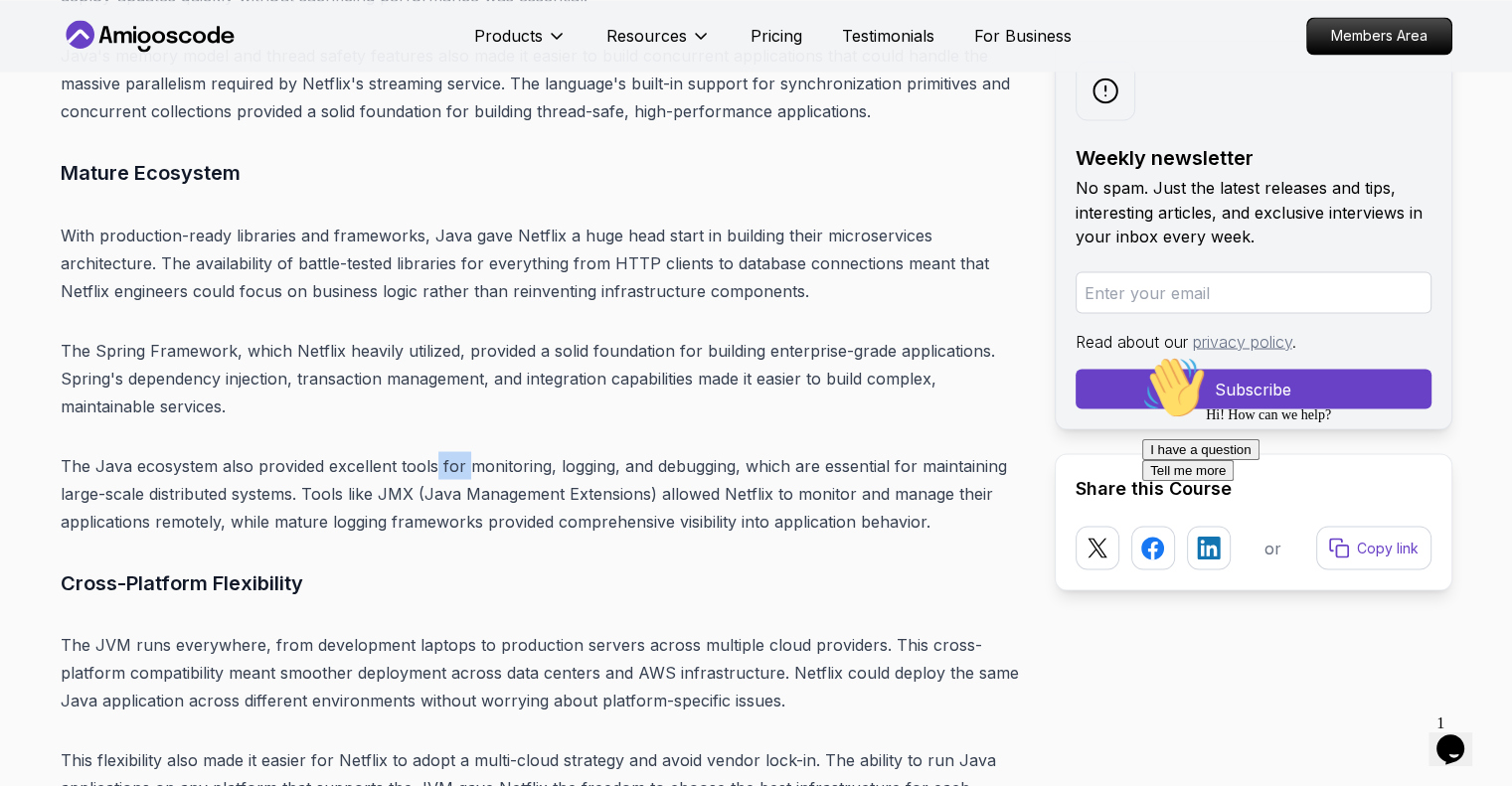 drag, startPoint x: 437, startPoint y: 427, endPoint x: 473, endPoint y: 467, distance: 53.814496 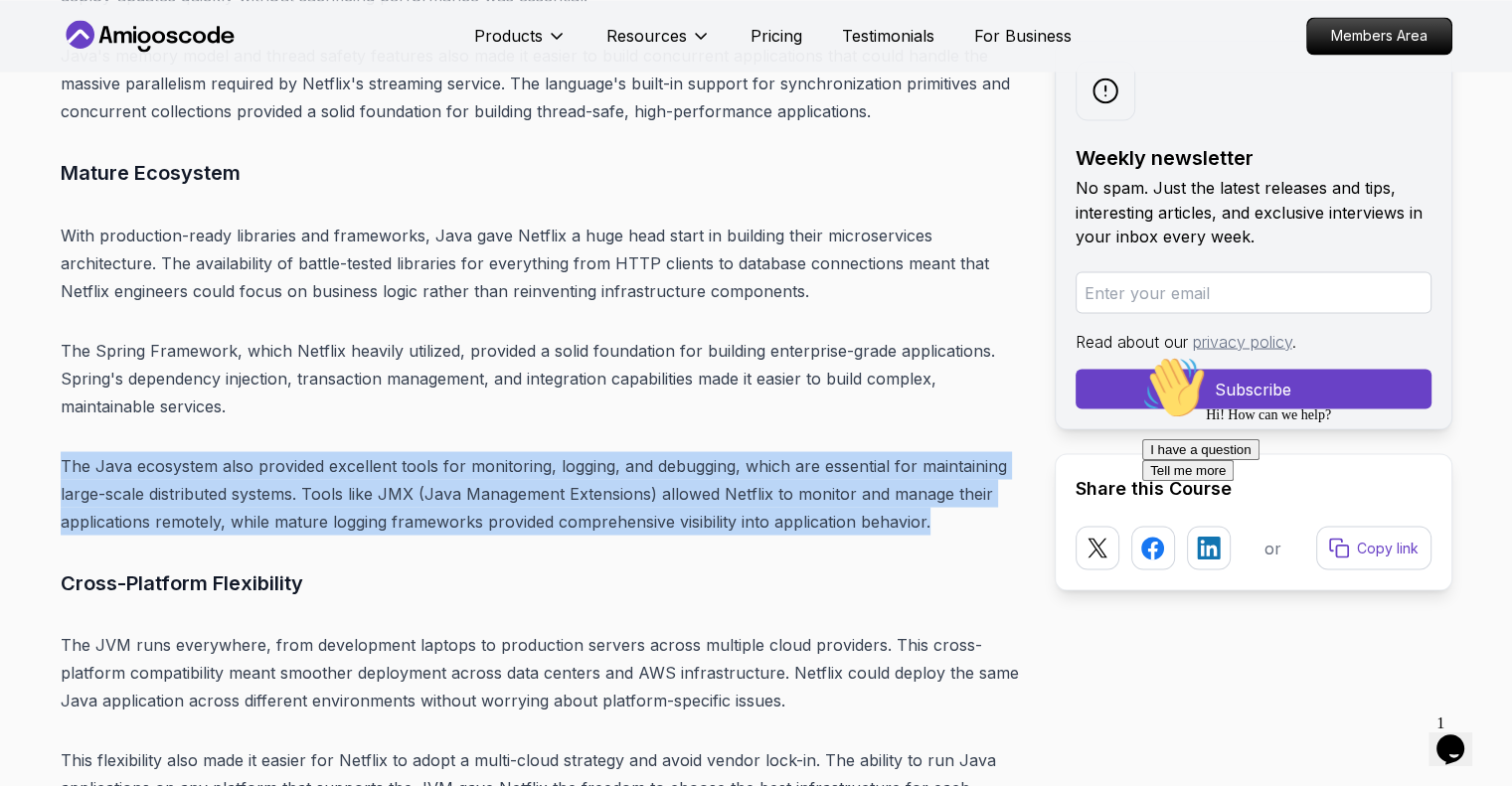 drag, startPoint x: 448, startPoint y: 395, endPoint x: 960, endPoint y: 516, distance: 526.1036 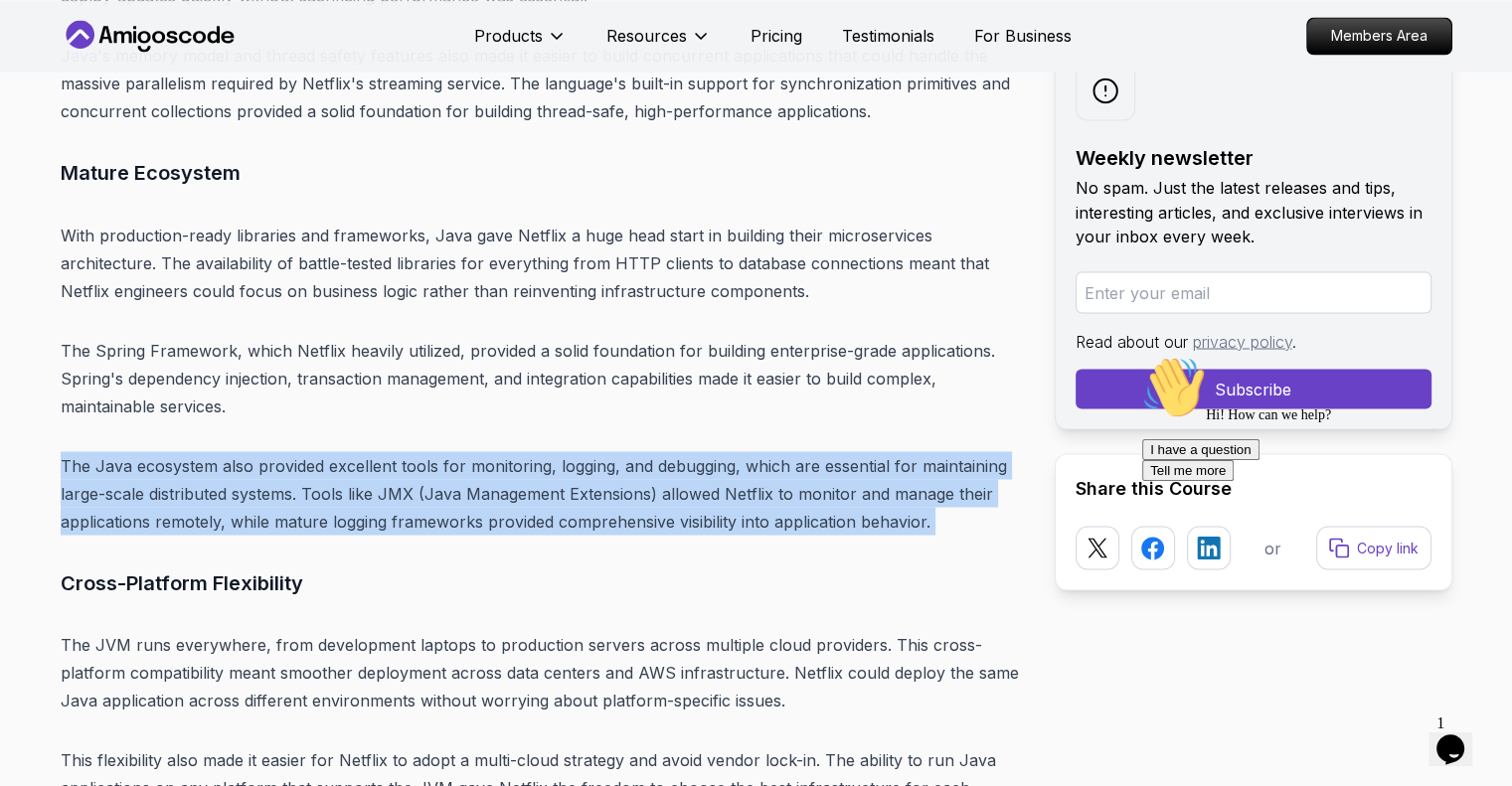drag, startPoint x: 960, startPoint y: 516, endPoint x: 499, endPoint y: 406, distance: 473.94198 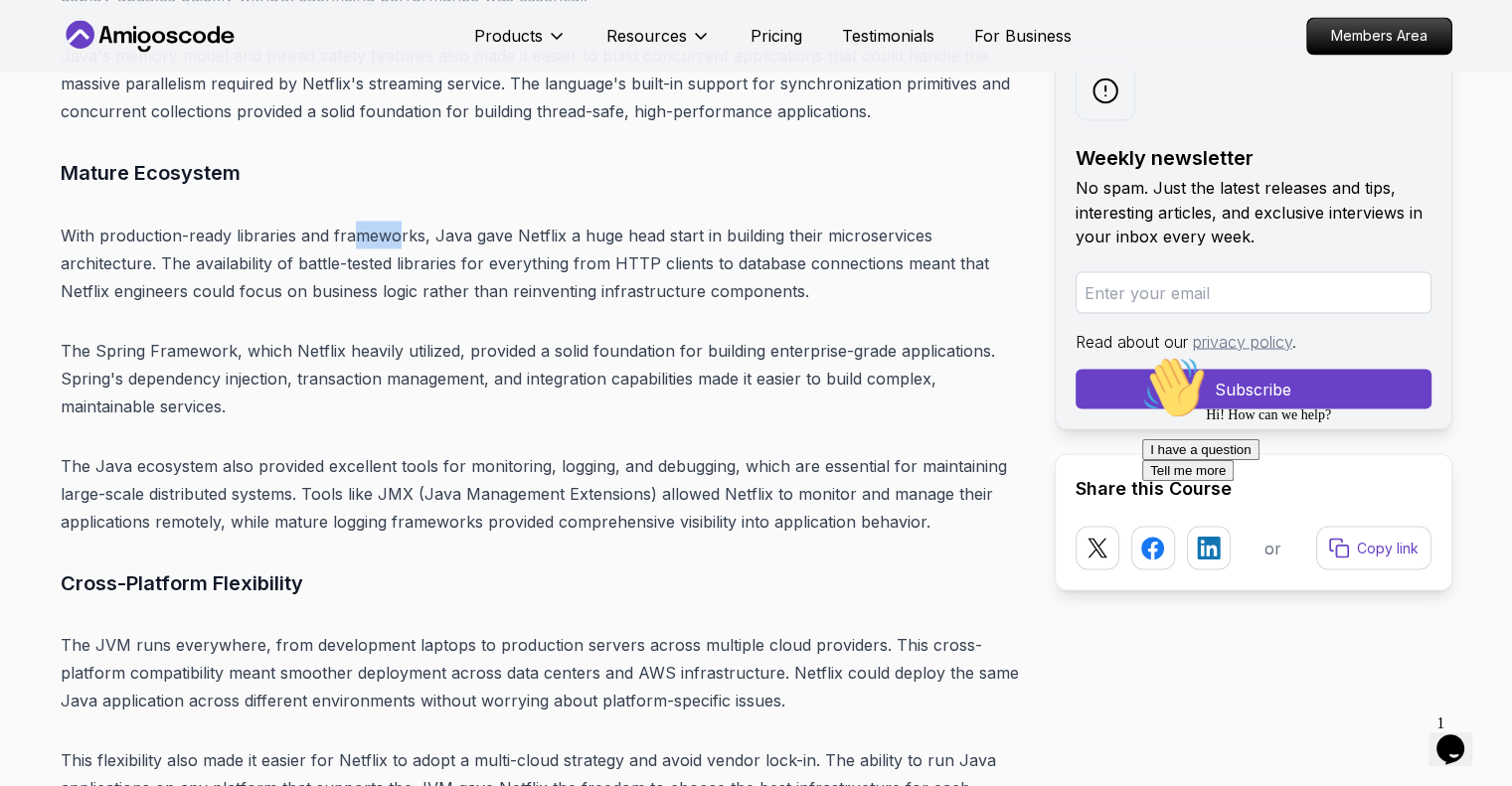 drag, startPoint x: 355, startPoint y: 189, endPoint x: 400, endPoint y: 241, distance: 68.76772 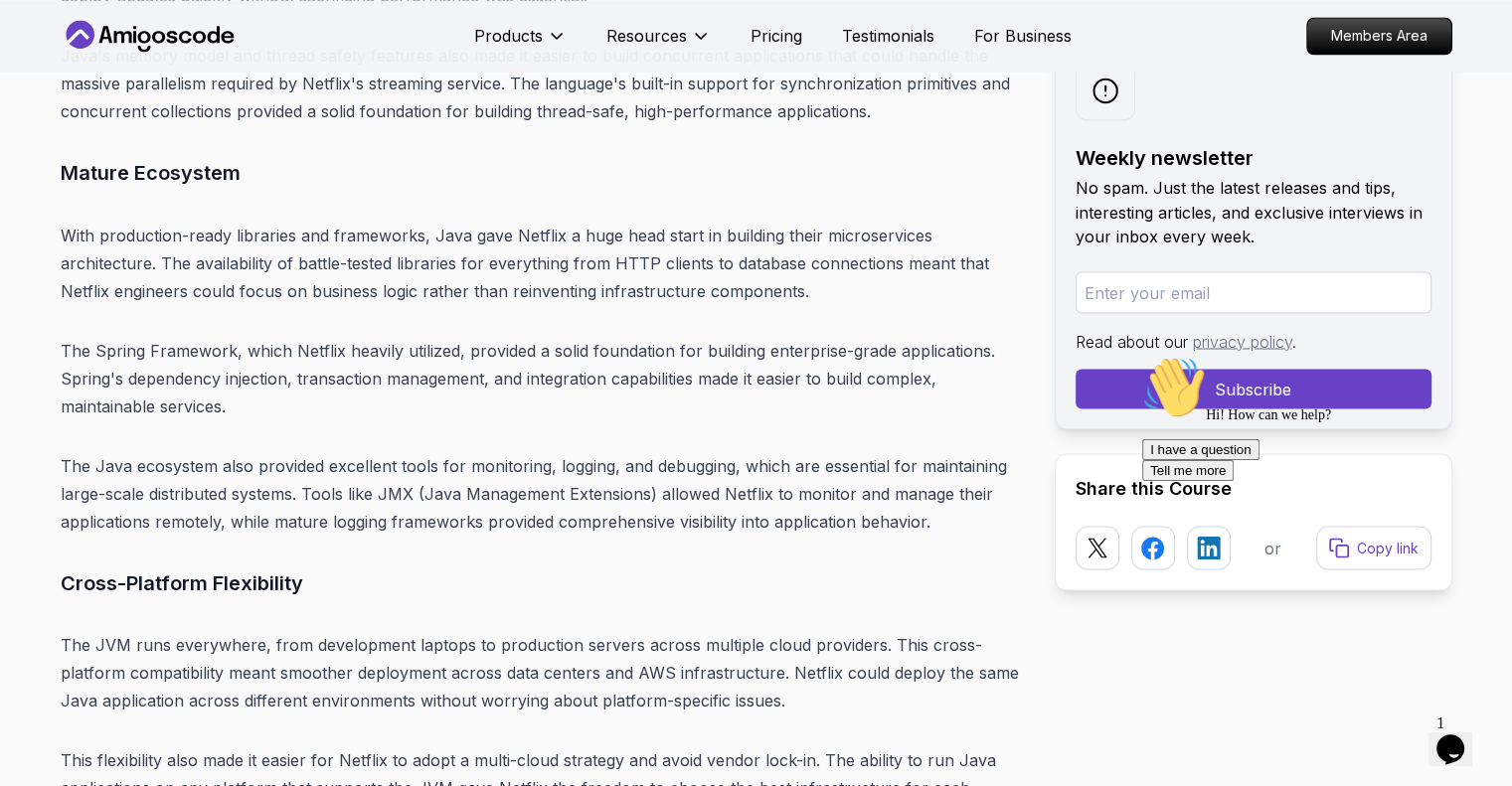 click on "Introduction: Java in the Streaming Spotlight
Netflix streams more than  250 million hours of content every day , across every continent (except Antarctica — penguins aren't big on  Stranger Things ). But behind the binge-worthy content is a highly complex backend… and  Java is at the heart of it all .
Netflix doesn't just  use  Java — it helped shape some of the most influential open-source tools in the Java ecosystem. The company's engineering team has been instrumental in developing and popularizing many of the patterns and tools that modern Java developers use every day.
Whether you're deep in microservices or just Java-curious, there's something here for every backend developer. Netflix's journey from a DVD rental service to a global streaming powerhouse is a masterclass in how to scale Java applications to handle unprecedented loads while maintaining reliability and performance.
Table of Contents
Why Netflix Chose Java
Performance at Scale
Mature Ecosystem" at bounding box center [542, 5211] 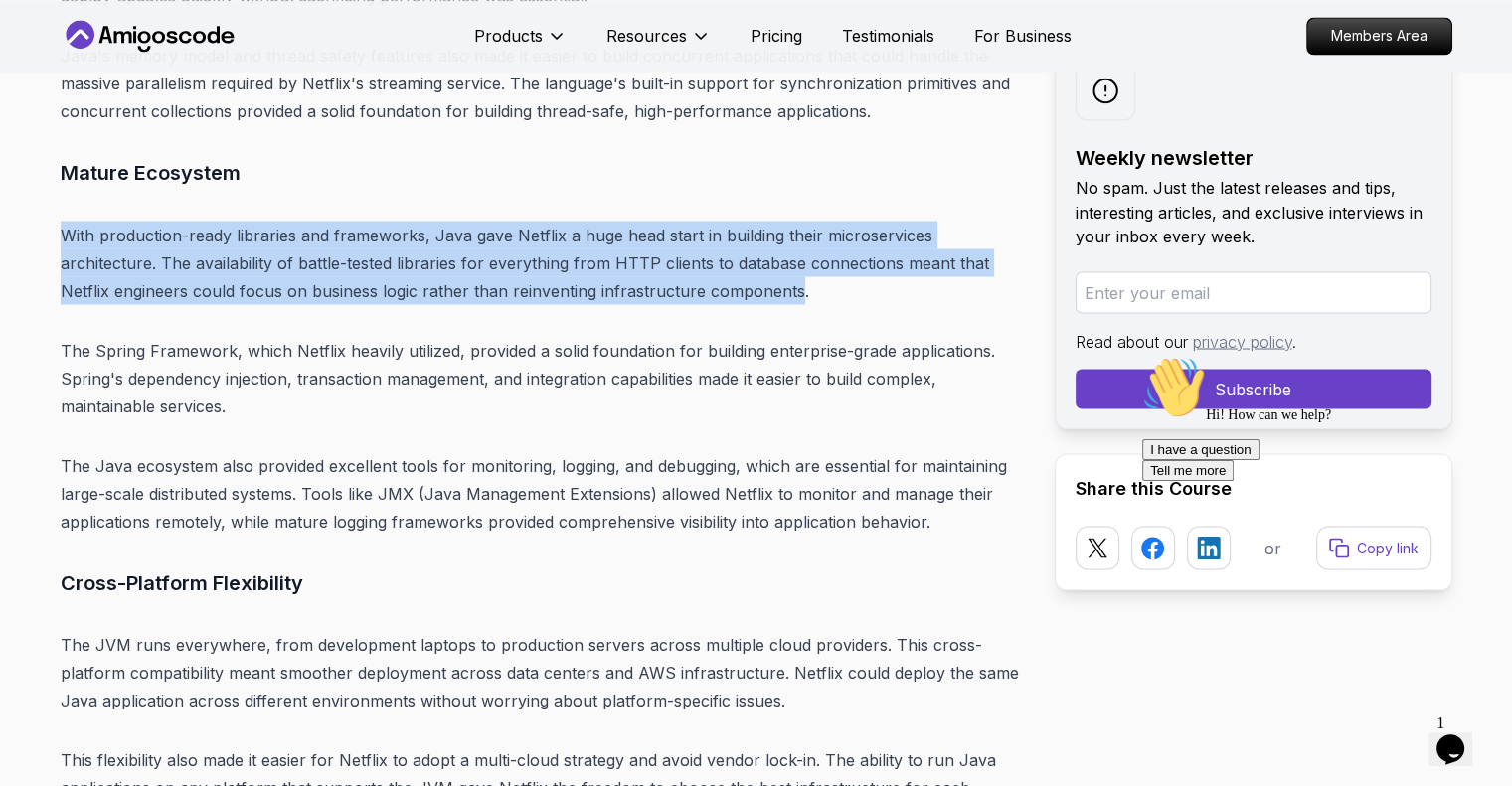 drag, startPoint x: 361, startPoint y: 145, endPoint x: 801, endPoint y: 287, distance: 462.34619 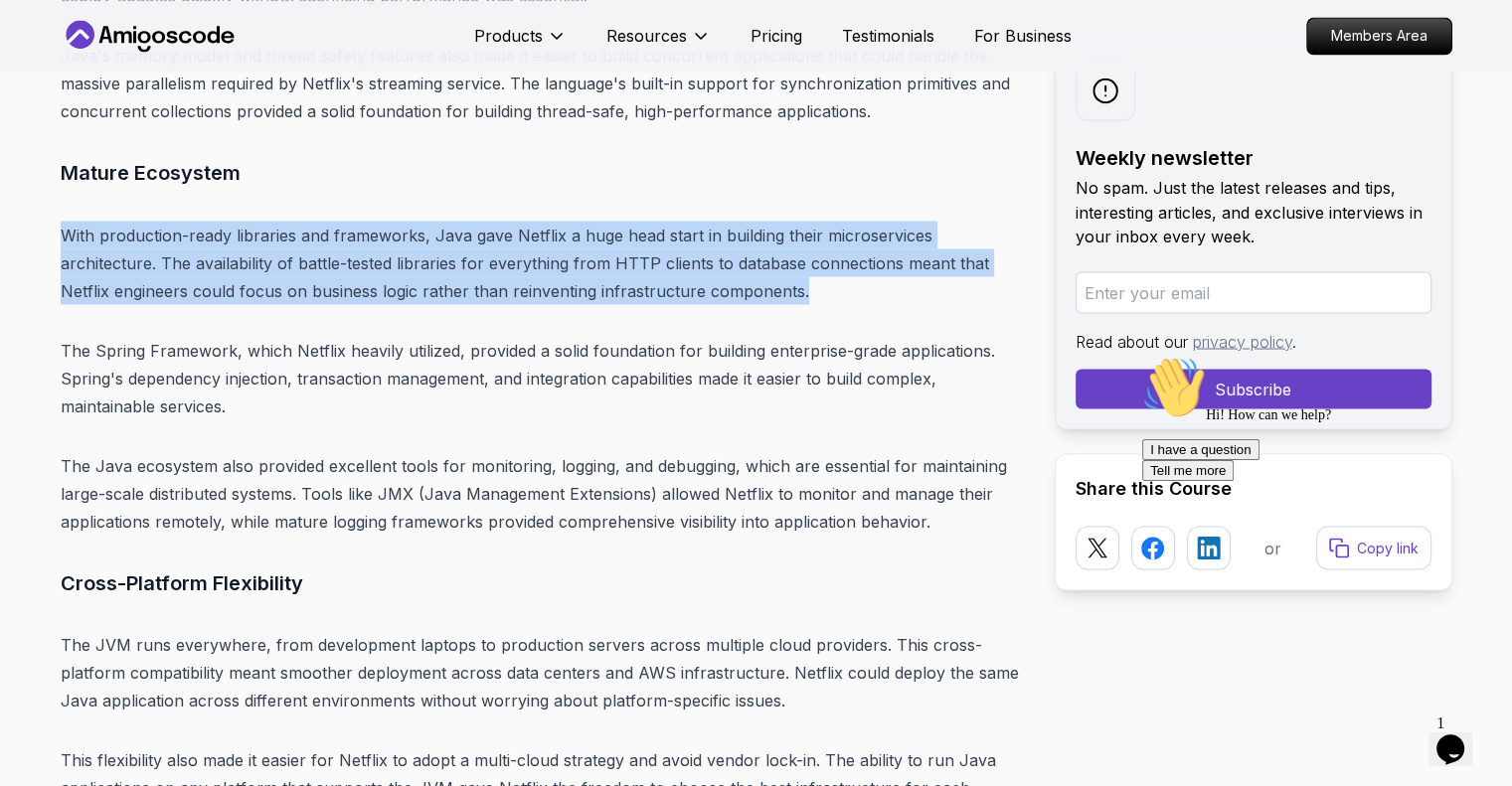 drag, startPoint x: 65, startPoint y: 225, endPoint x: 830, endPoint y: 294, distance: 768.1055 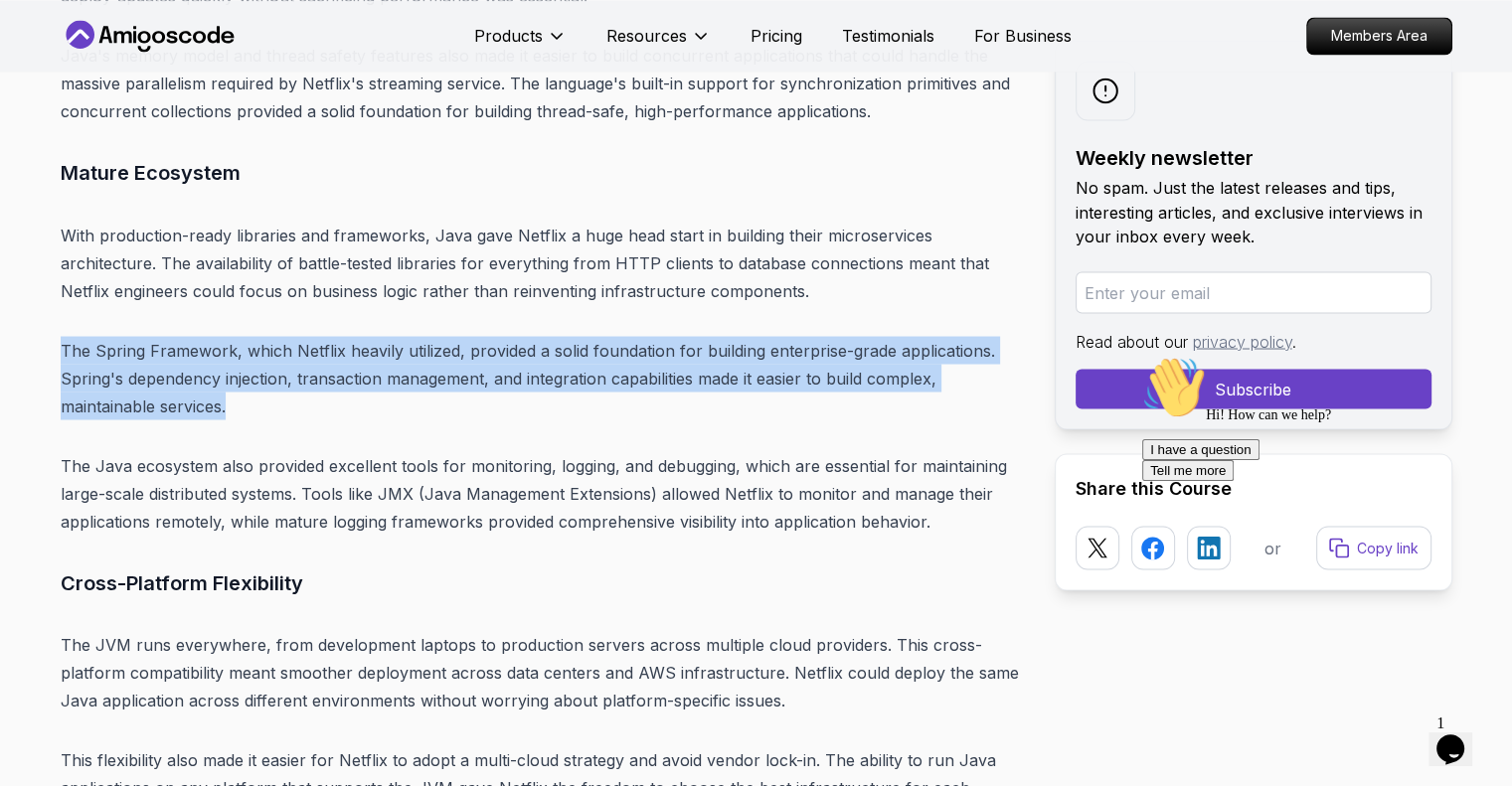 drag, startPoint x: 44, startPoint y: 352, endPoint x: 243, endPoint y: 402, distance: 205.1853 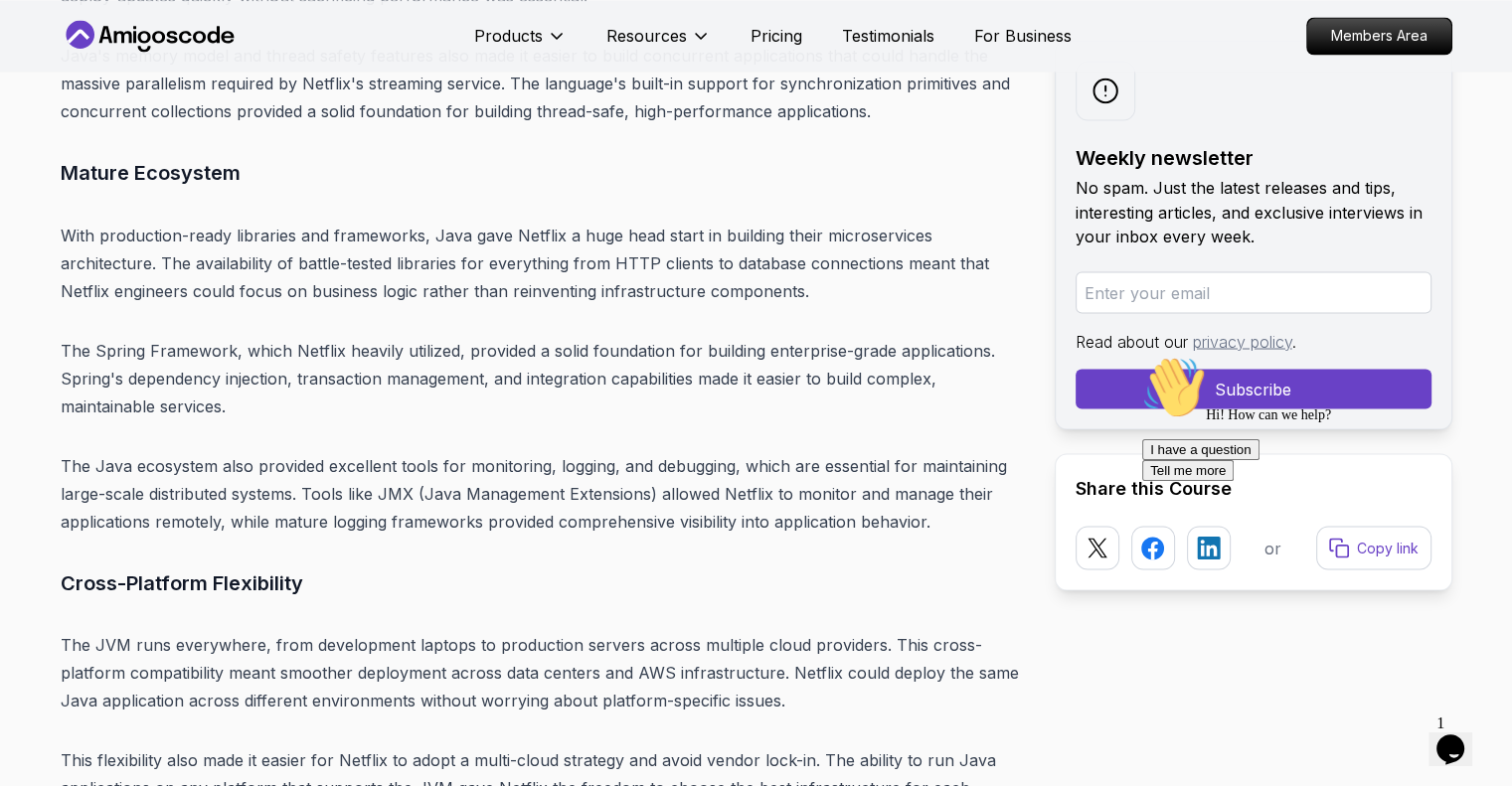 click on "With production-ready libraries and frameworks, Java gave Netflix a huge head start in building their microservices architecture. The availability of battle-tested libraries for everything from HTTP clients to database connections meant that Netflix engineers could focus on business logic rather than reinventing infrastructure components." at bounding box center [542, 262] 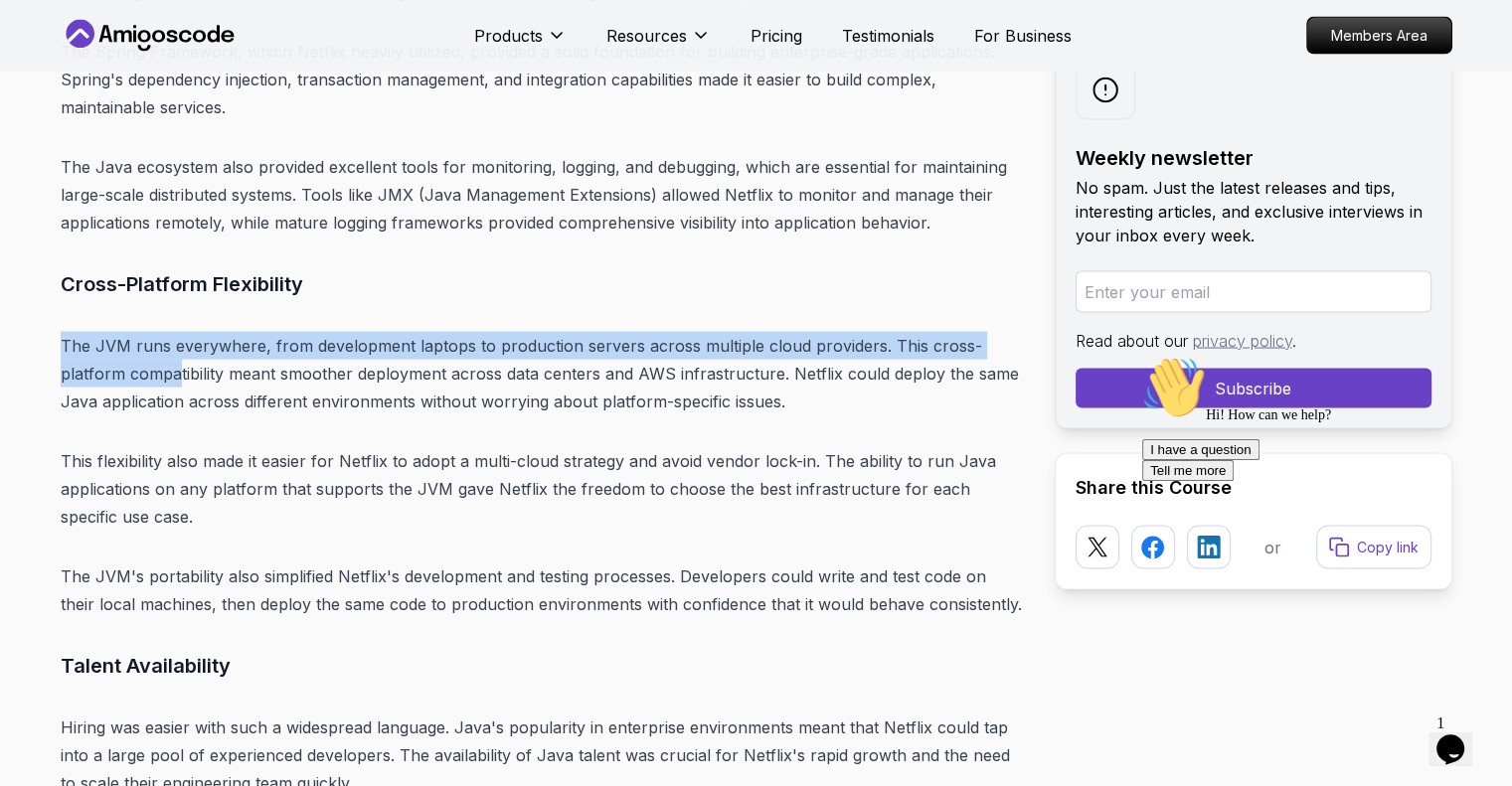drag, startPoint x: 64, startPoint y: 332, endPoint x: 175, endPoint y: 369, distance: 117.004273 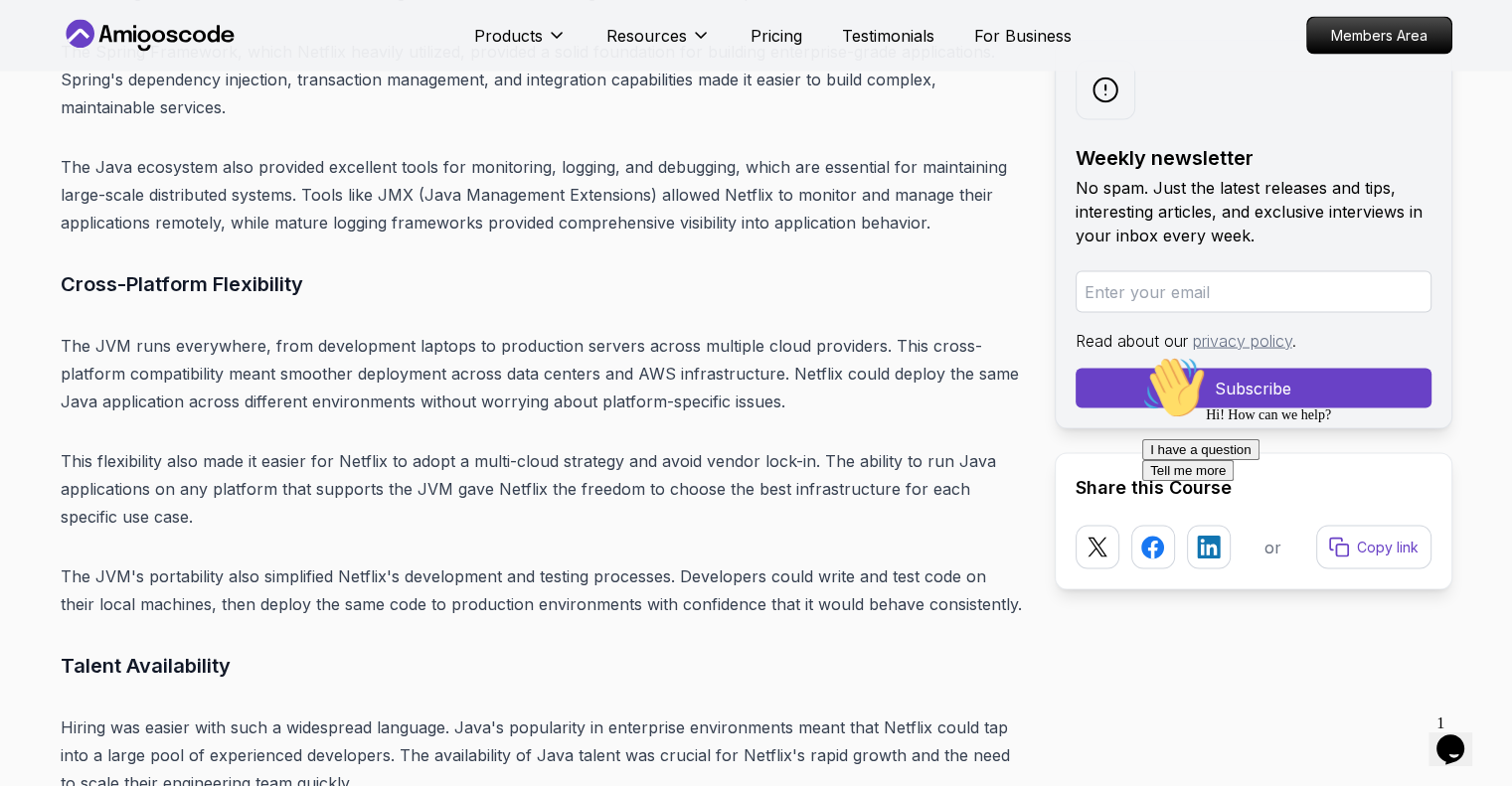 click on "The JVM runs everywhere, from development laptops to production servers across multiple cloud providers. This cross-platform compatibility meant smoother deployment across data centers and AWS infrastructure. Netflix could deploy the same Java application across different environments without worrying about platform-specific issues." at bounding box center (542, 374) 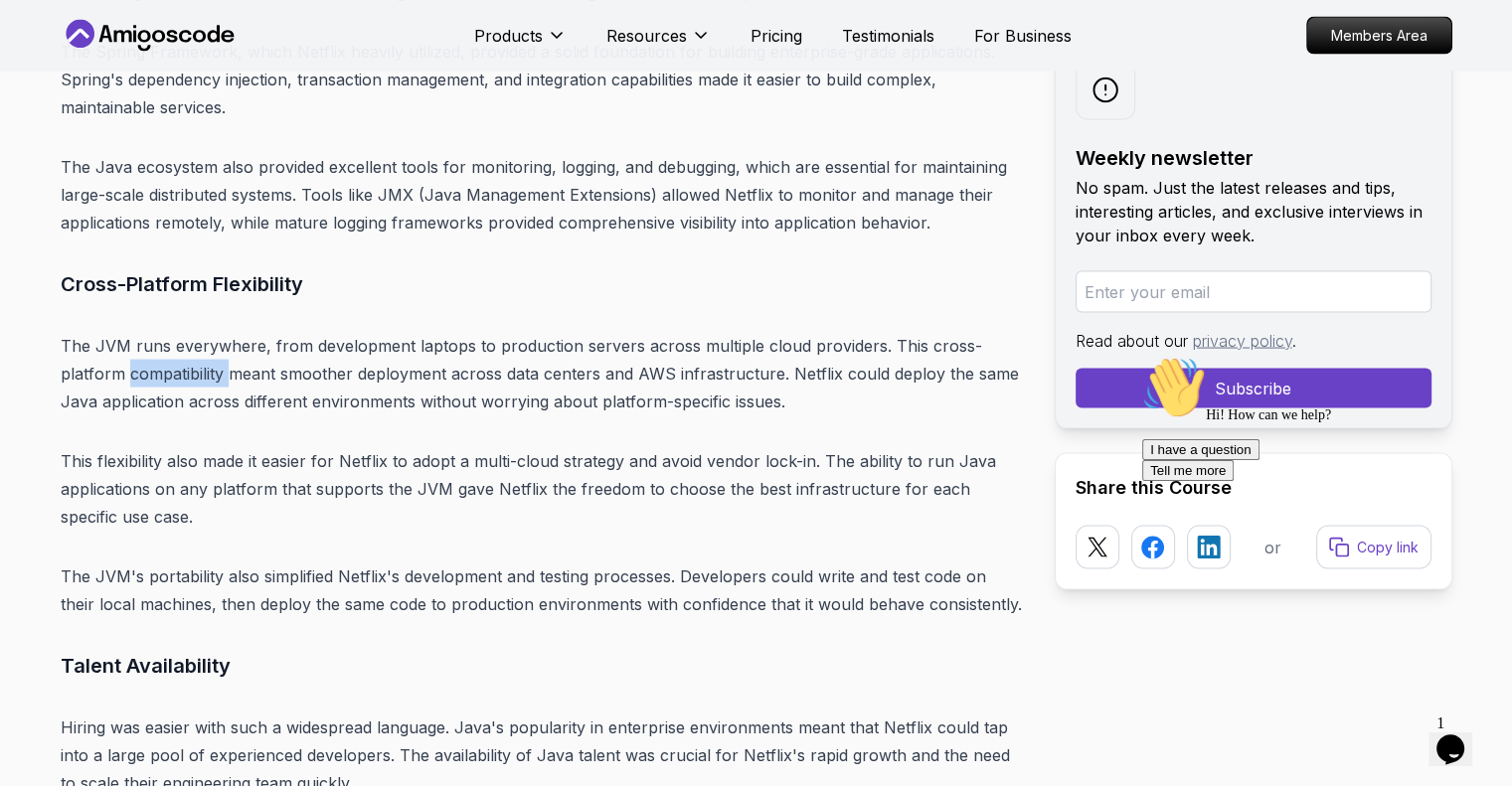 click on "The JVM runs everywhere, from development laptops to production servers across multiple cloud providers. This cross-platform compatibility meant smoother deployment across data centers and AWS infrastructure. Netflix could deploy the same Java application across different environments without worrying about platform-specific issues." at bounding box center (542, 374) 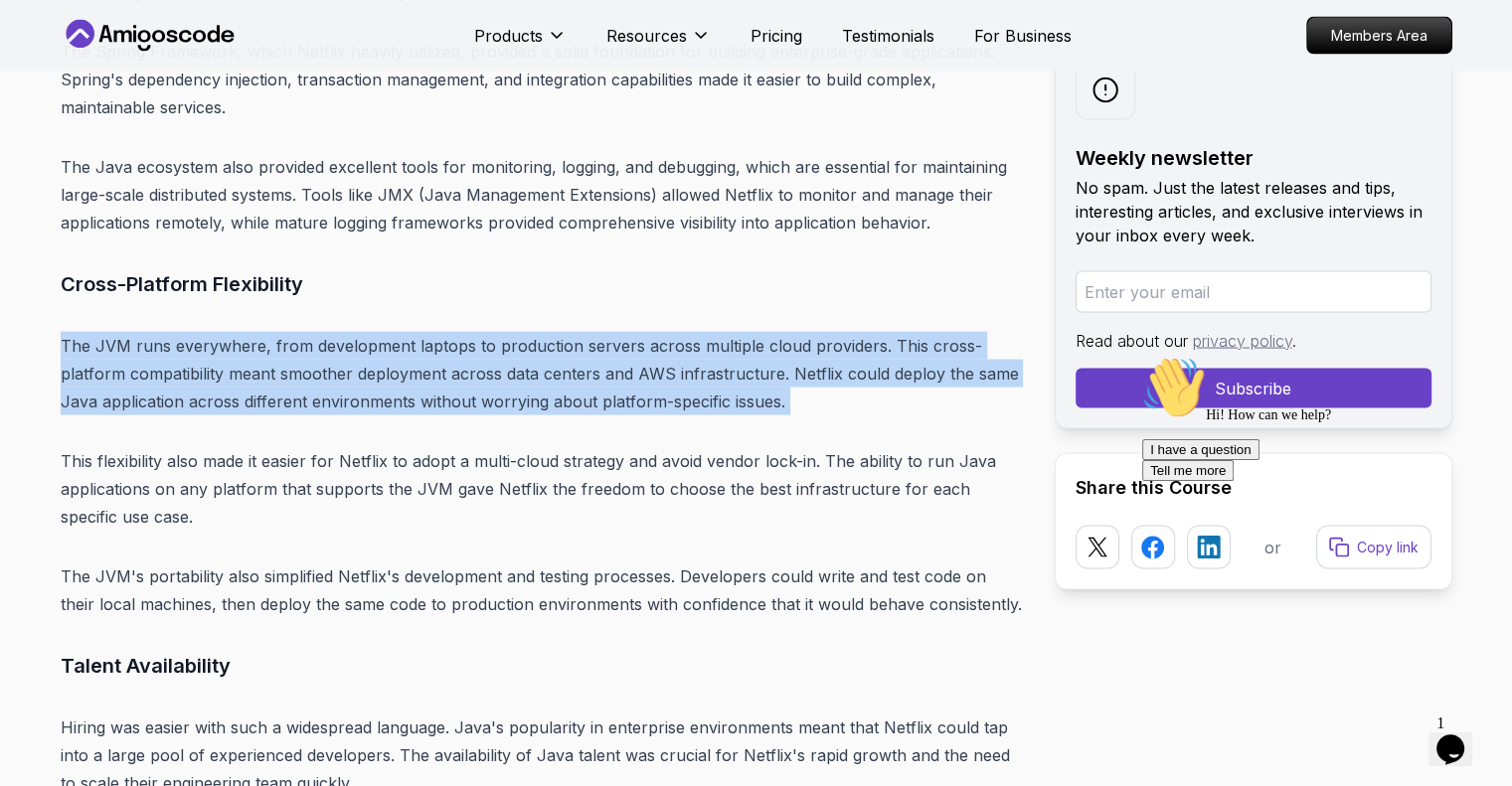 click on "The JVM runs everywhere, from development laptops to production servers across multiple cloud providers. This cross-platform compatibility meant smoother deployment across data centers and AWS infrastructure. Netflix could deploy the same Java application across different environments without worrying about platform-specific issues." at bounding box center (542, 374) 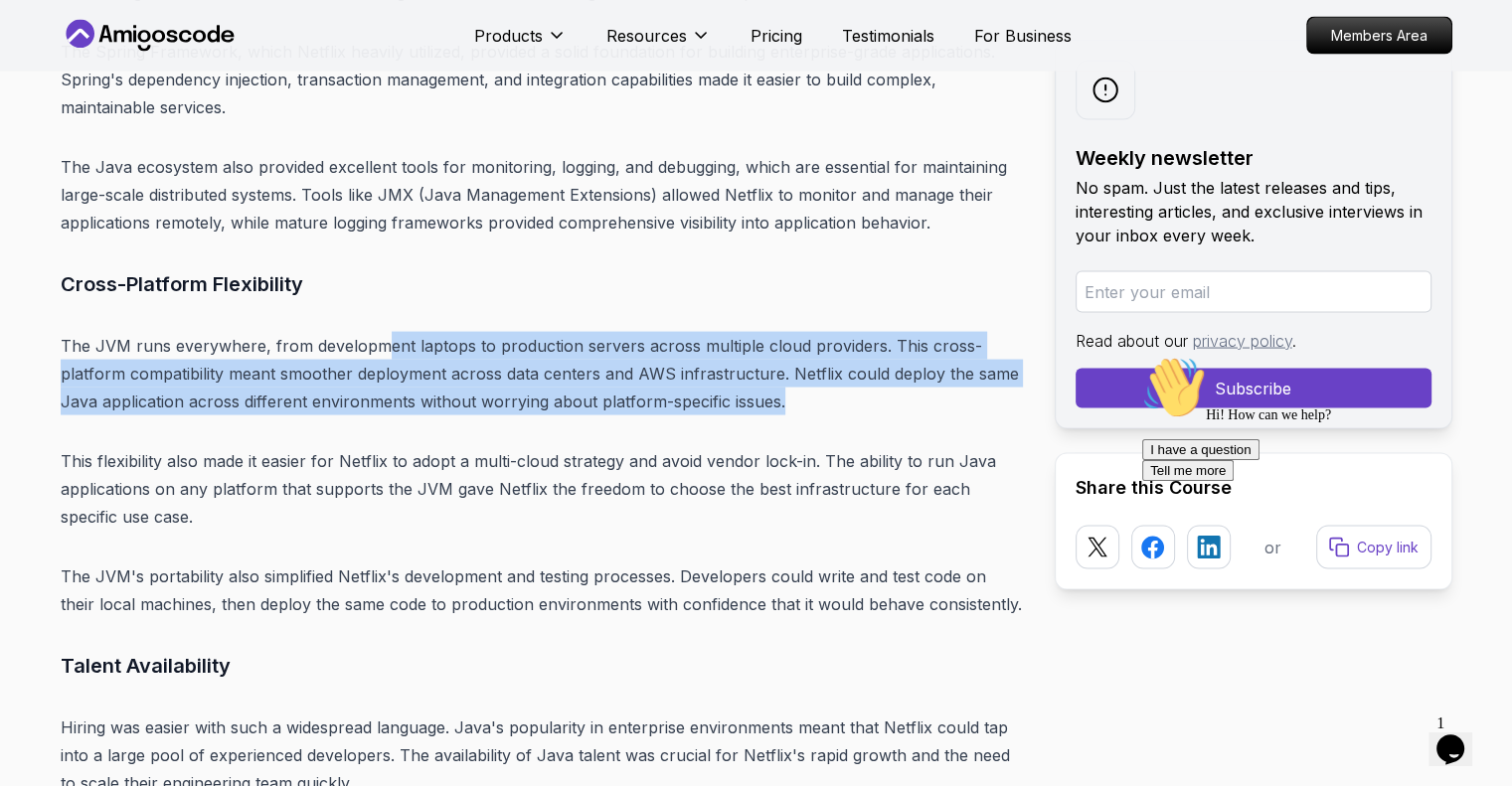 drag, startPoint x: 383, startPoint y: 308, endPoint x: 839, endPoint y: 393, distance: 463.8545 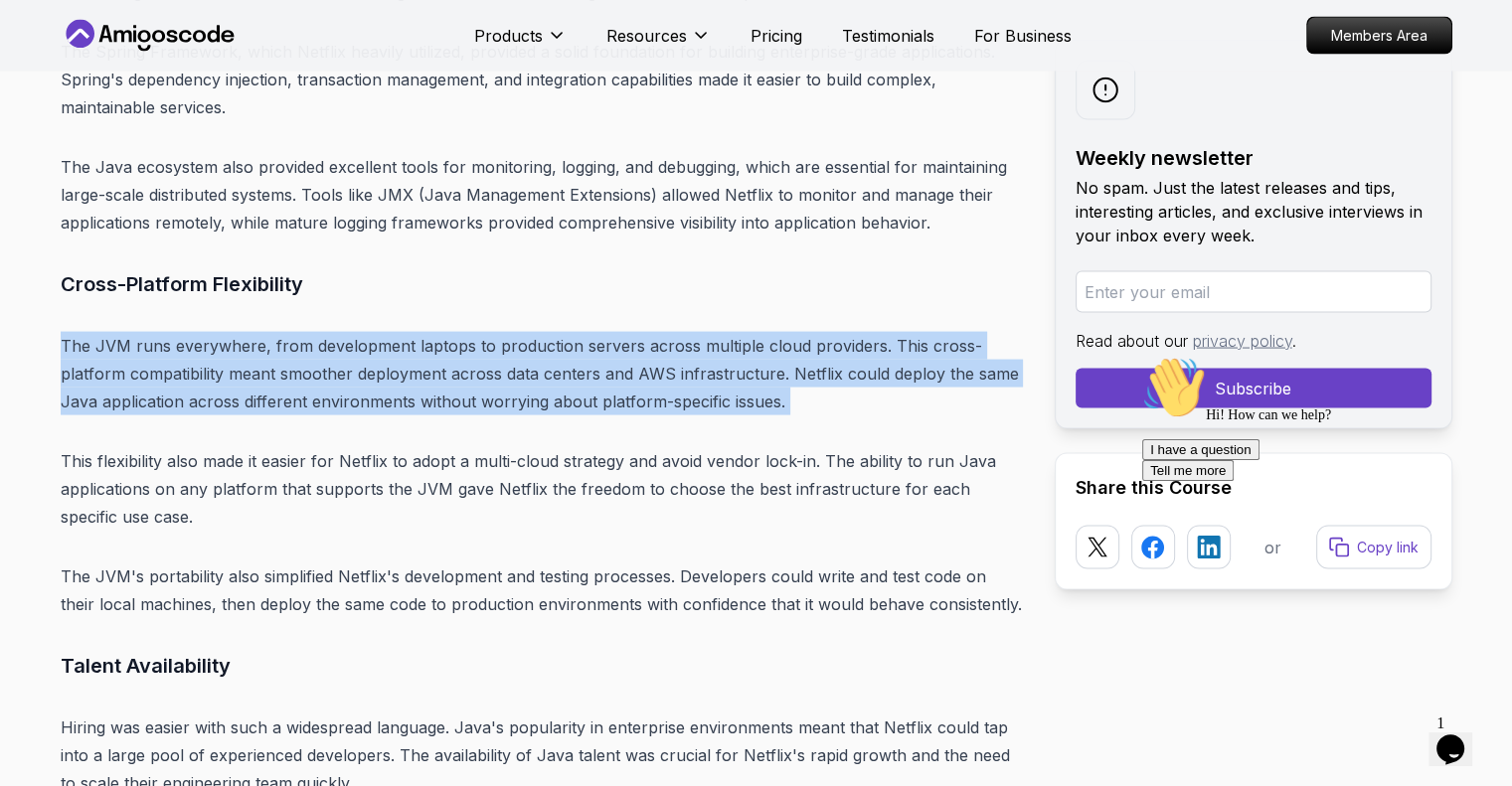 drag, startPoint x: 839, startPoint y: 393, endPoint x: 653, endPoint y: 287, distance: 214.0841 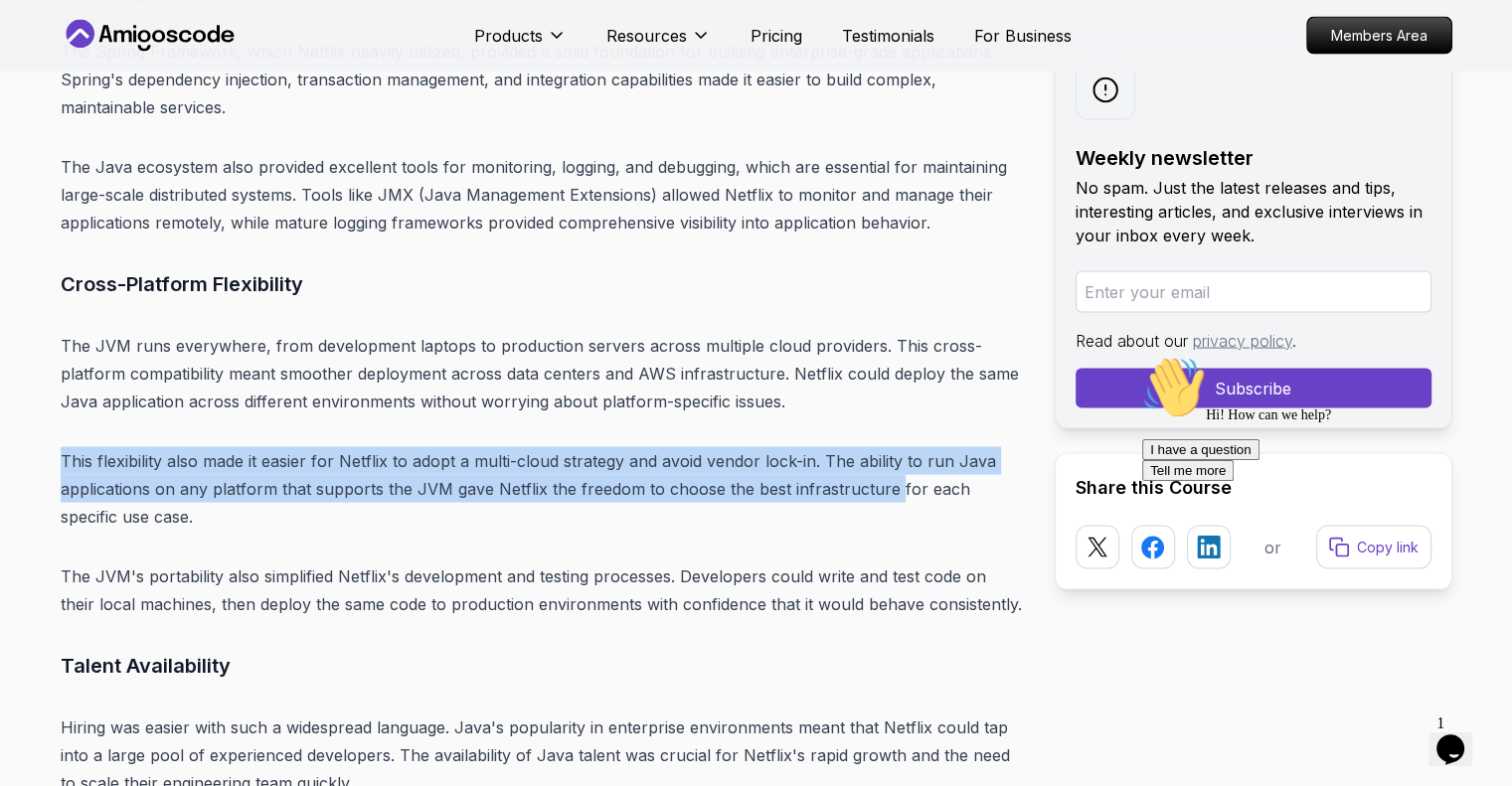 drag, startPoint x: 905, startPoint y: 406, endPoint x: 897, endPoint y: 478, distance: 72.443081 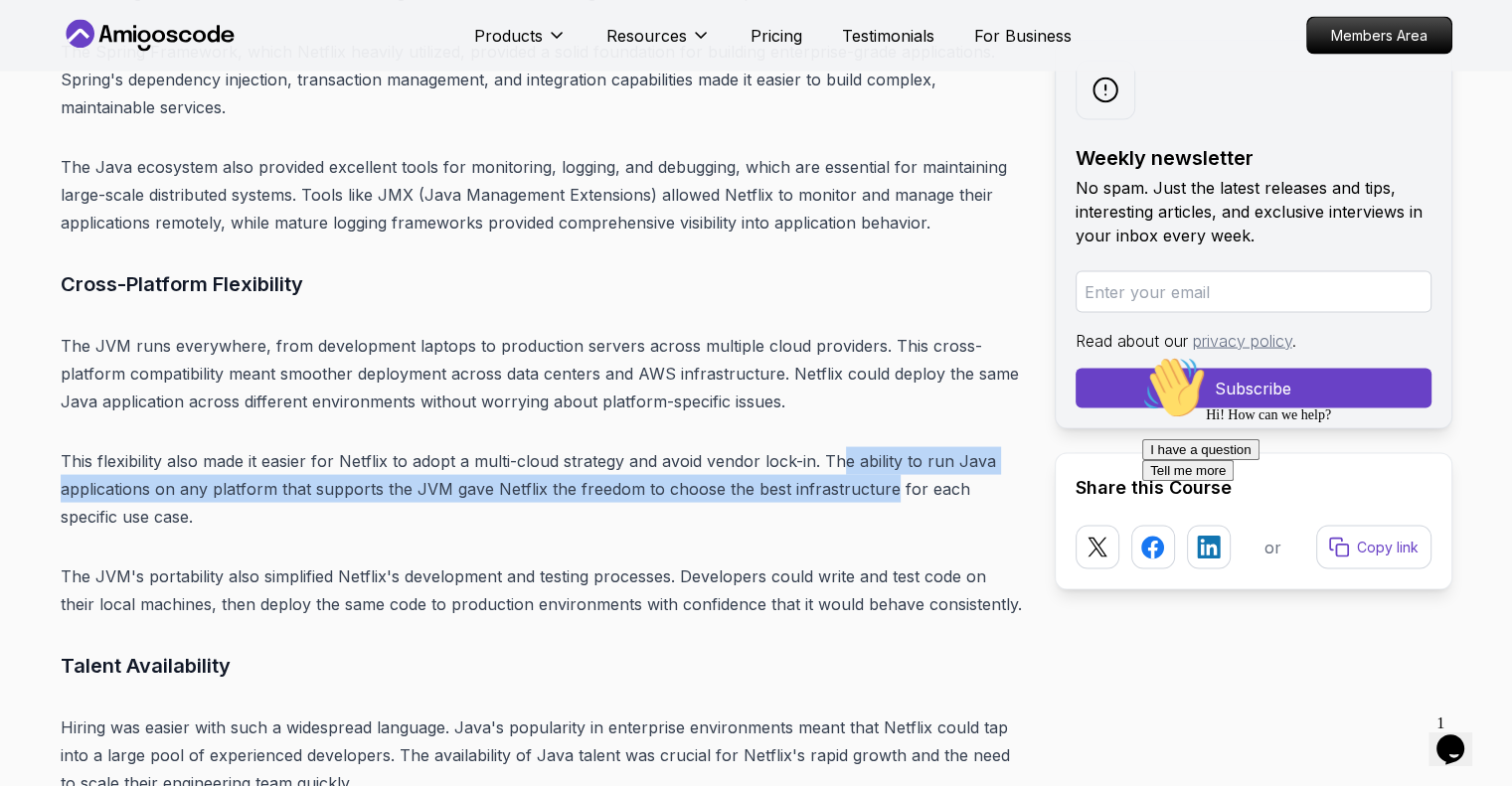 drag, startPoint x: 899, startPoint y: 500, endPoint x: 852, endPoint y: 427, distance: 86.821656 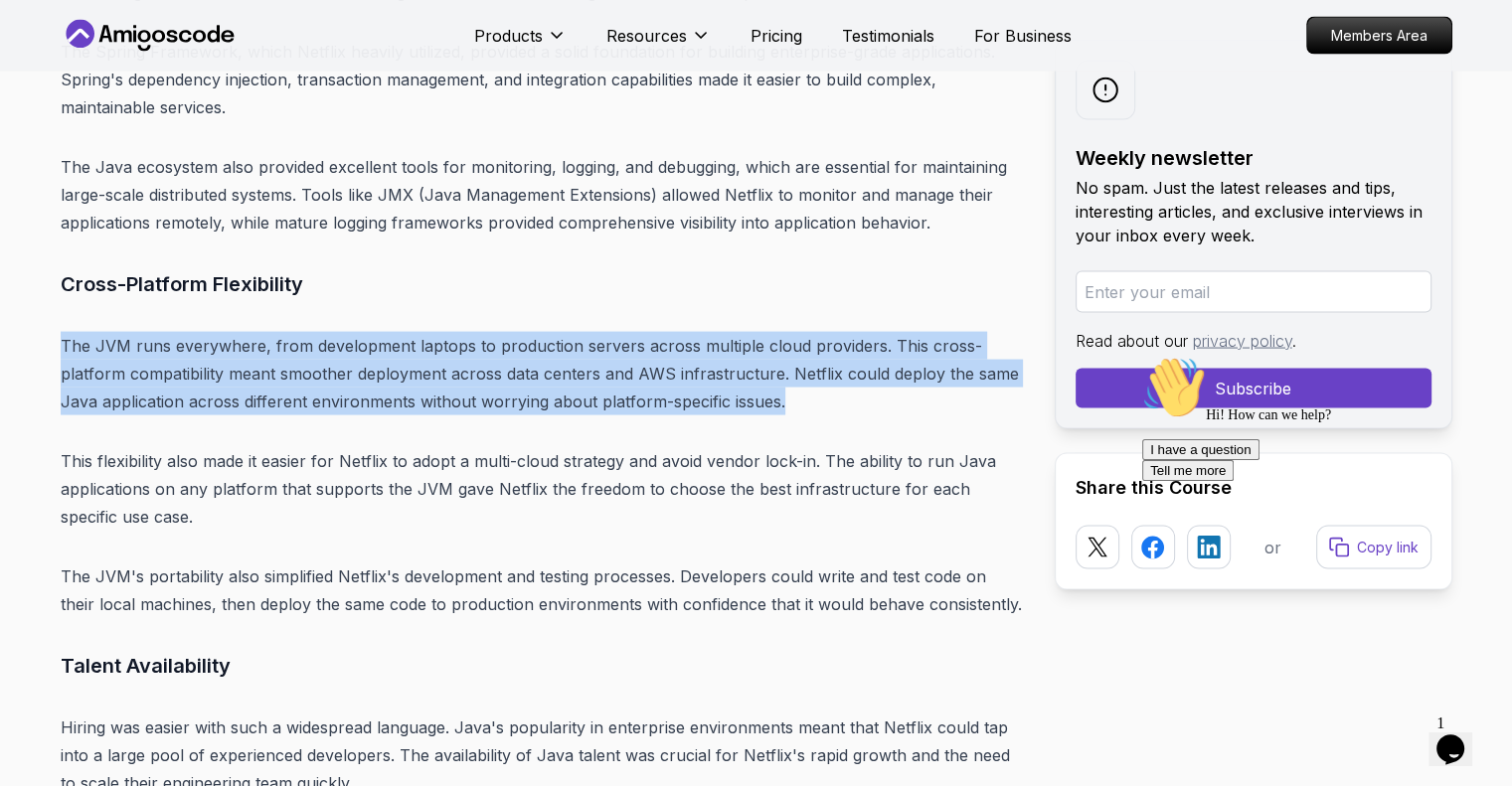 drag, startPoint x: 843, startPoint y: 389, endPoint x: 600, endPoint y: 259, distance: 275.5885 